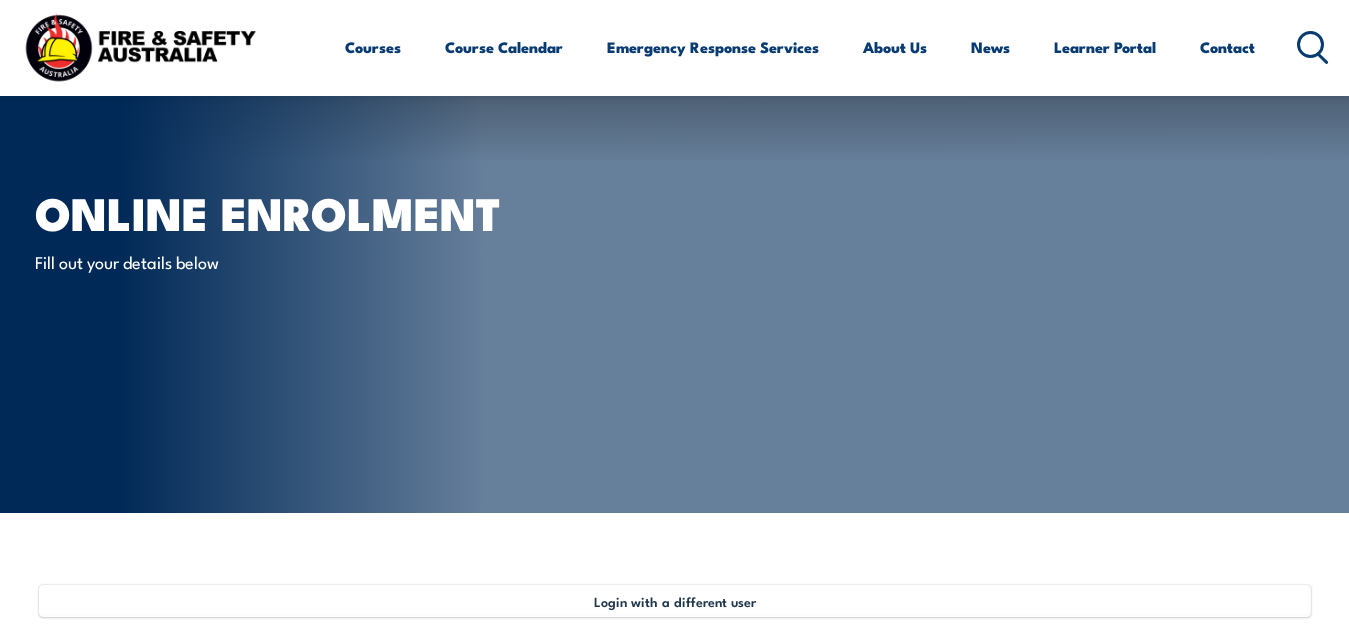 select on "OVS" 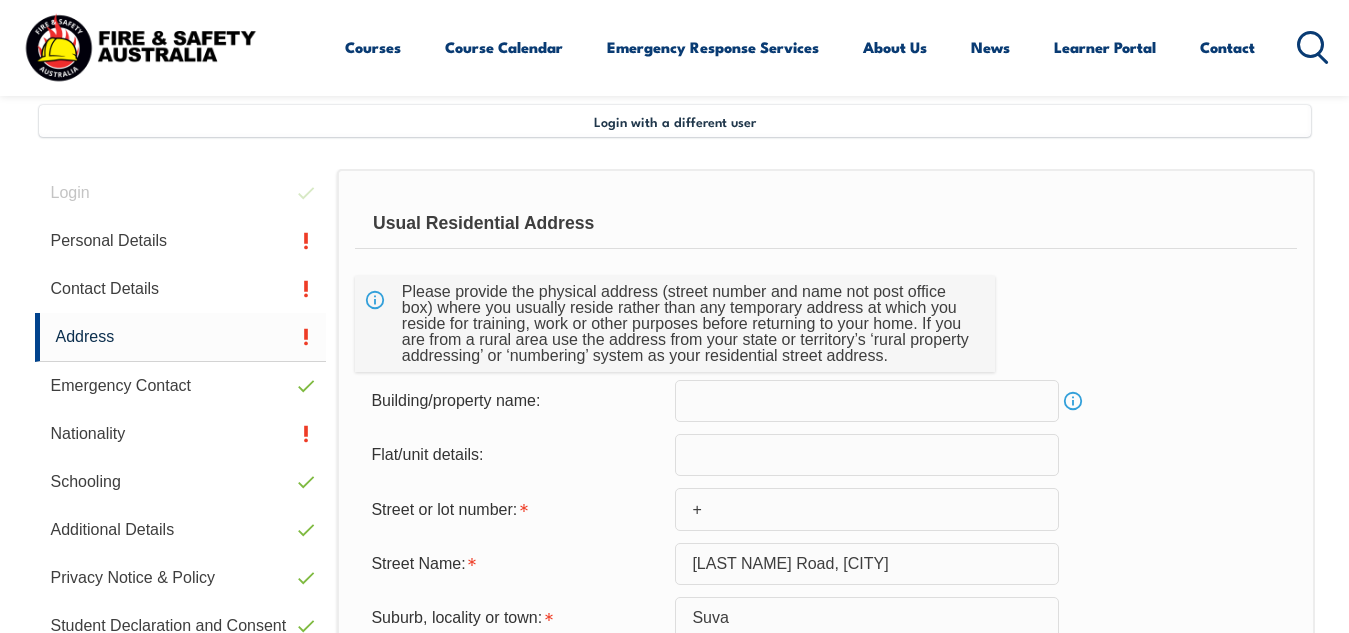 scroll, scrollTop: 0, scrollLeft: 0, axis: both 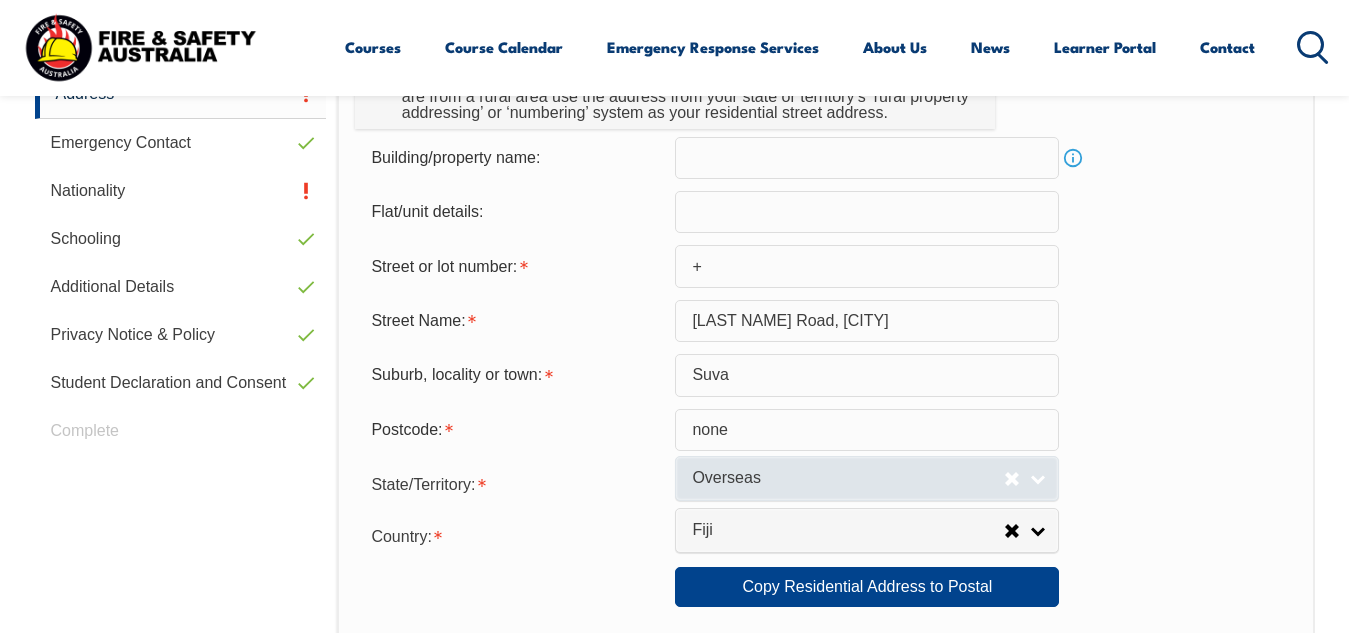 click on "Overseas" at bounding box center [867, 478] 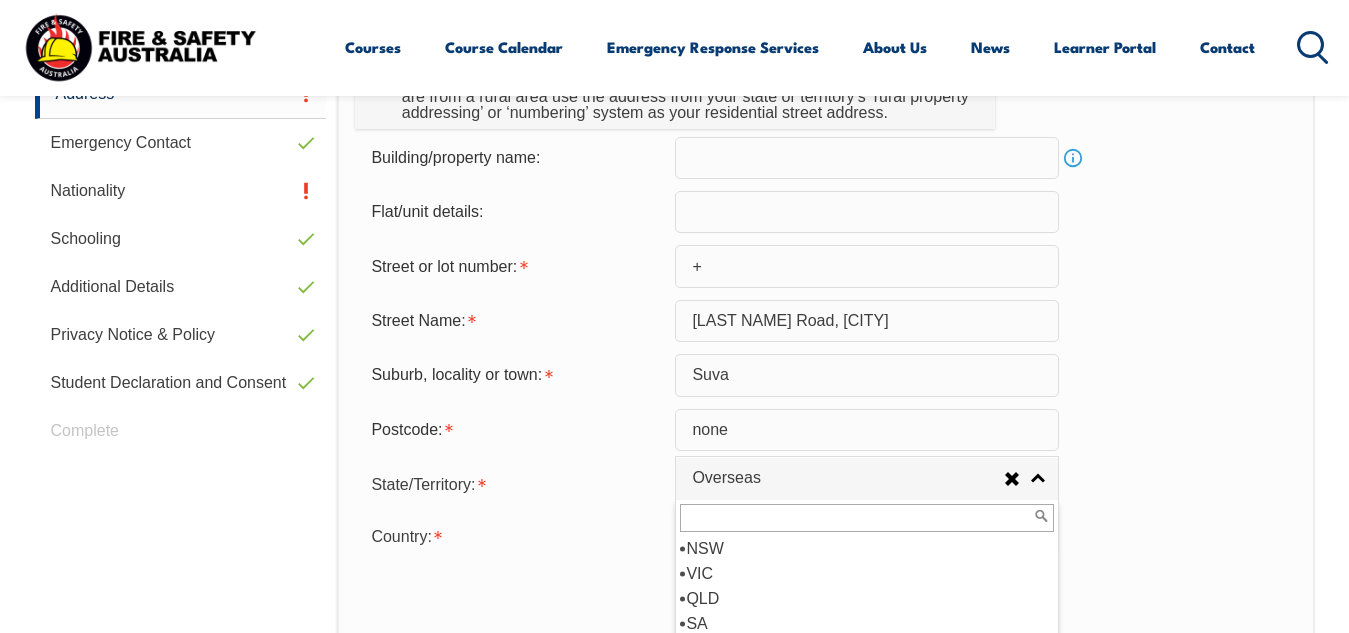 scroll, scrollTop: 10, scrollLeft: 0, axis: vertical 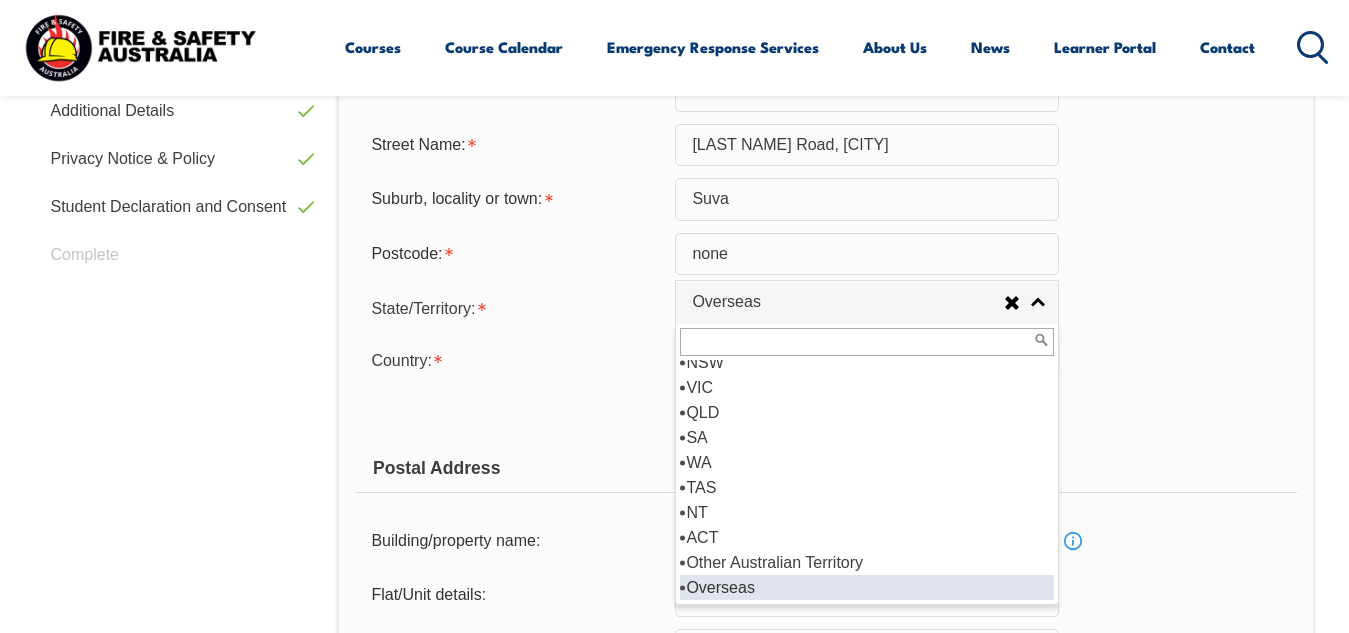 click on "Overseas" at bounding box center [867, 587] 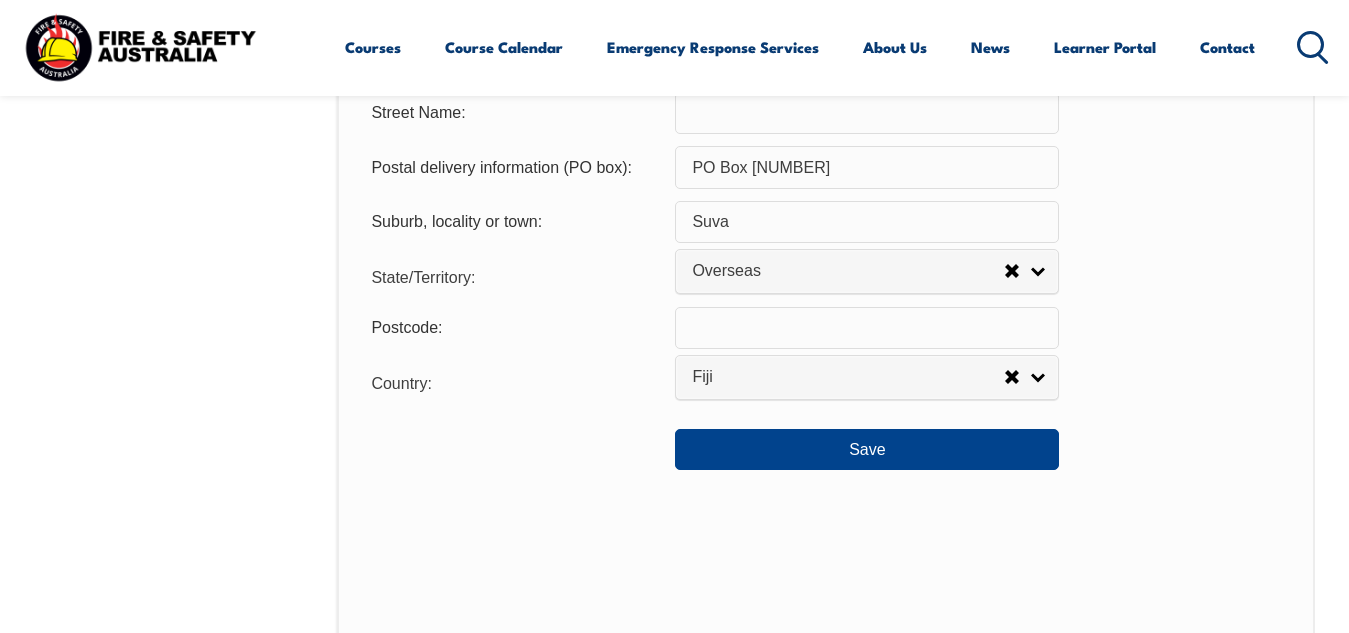 scroll, scrollTop: 1485, scrollLeft: 0, axis: vertical 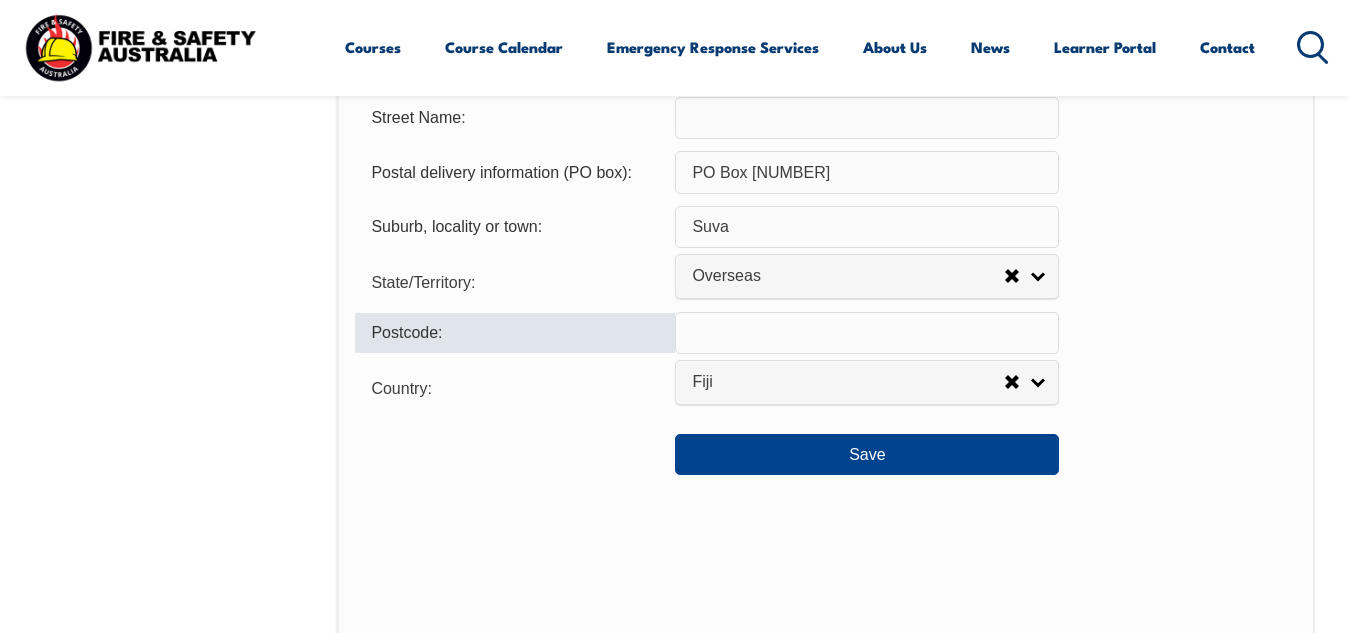 click at bounding box center [867, 333] 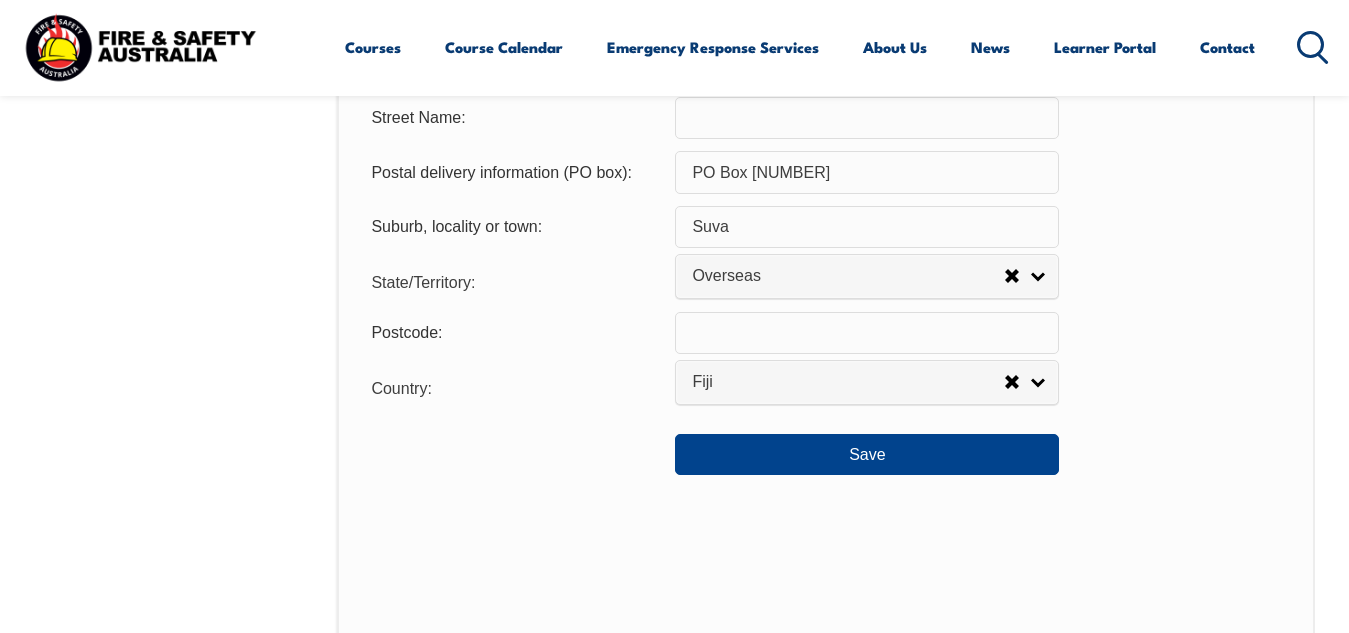 click on "State/Territory: NSW VIC QLD SA WA TAS NT ACT Other Australian Territory Overseas
Overseas" at bounding box center (825, 280) 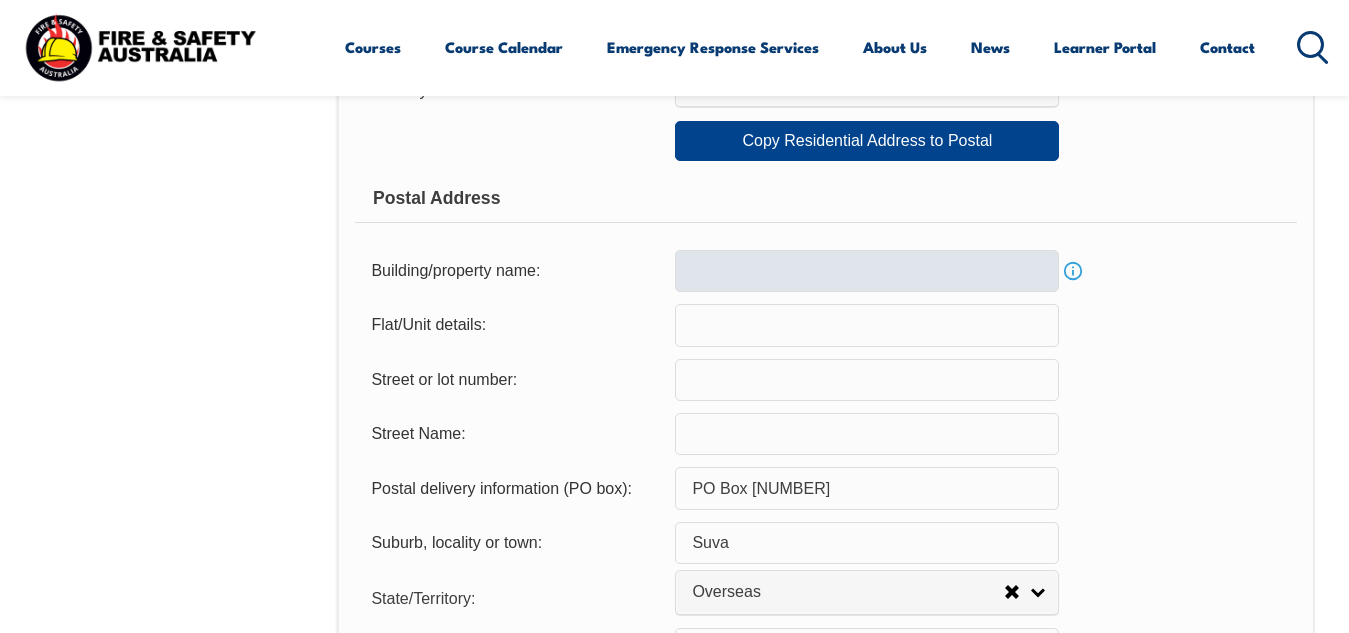 scroll, scrollTop: 1158, scrollLeft: 0, axis: vertical 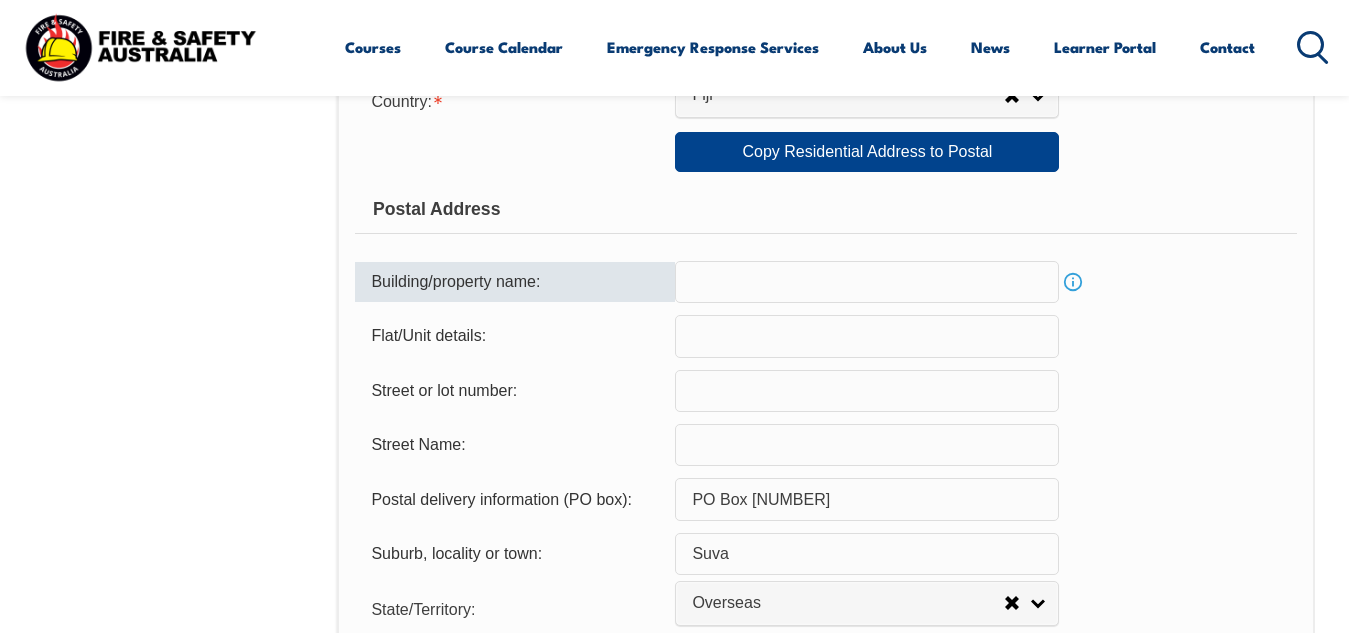 click at bounding box center [867, 282] 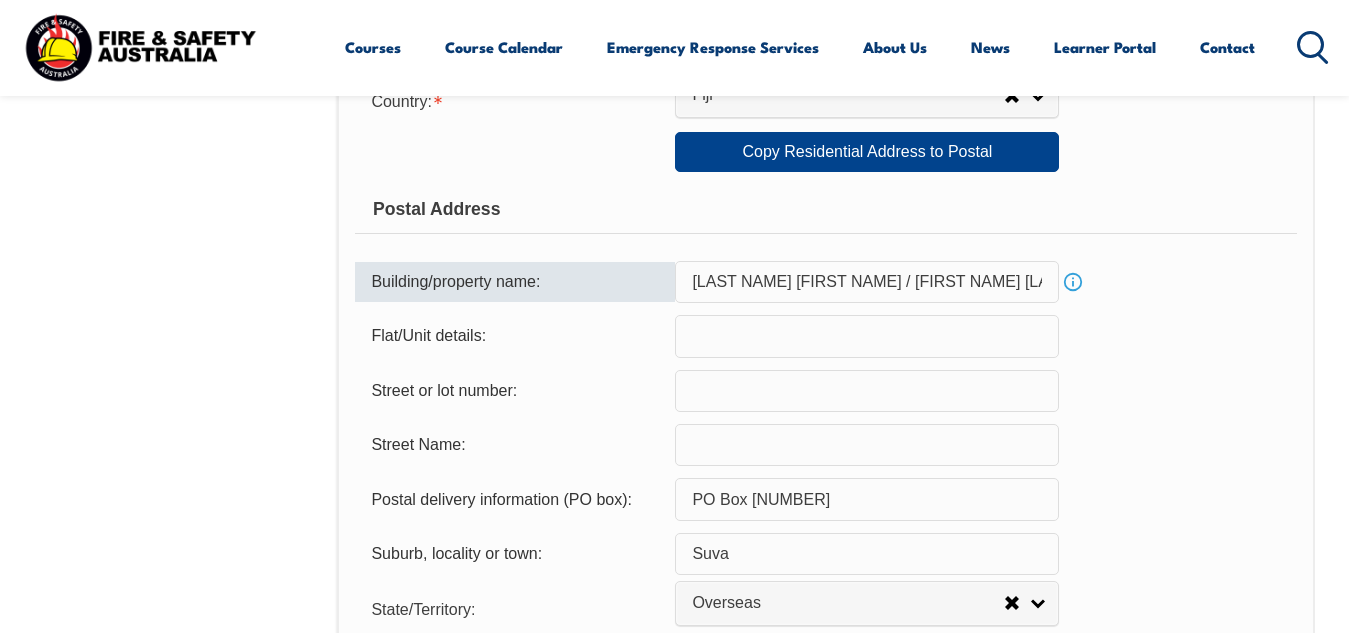 click on "Street or lot number:" at bounding box center [825, 391] 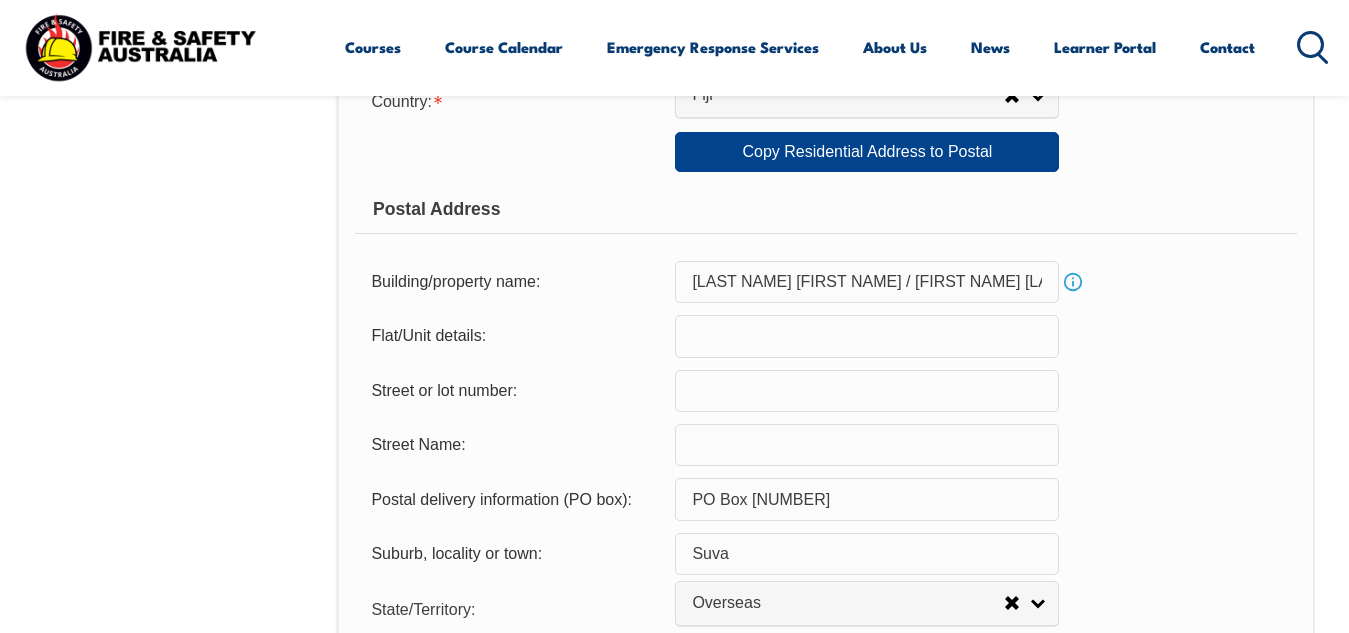 click on "Info" at bounding box center [1073, 282] 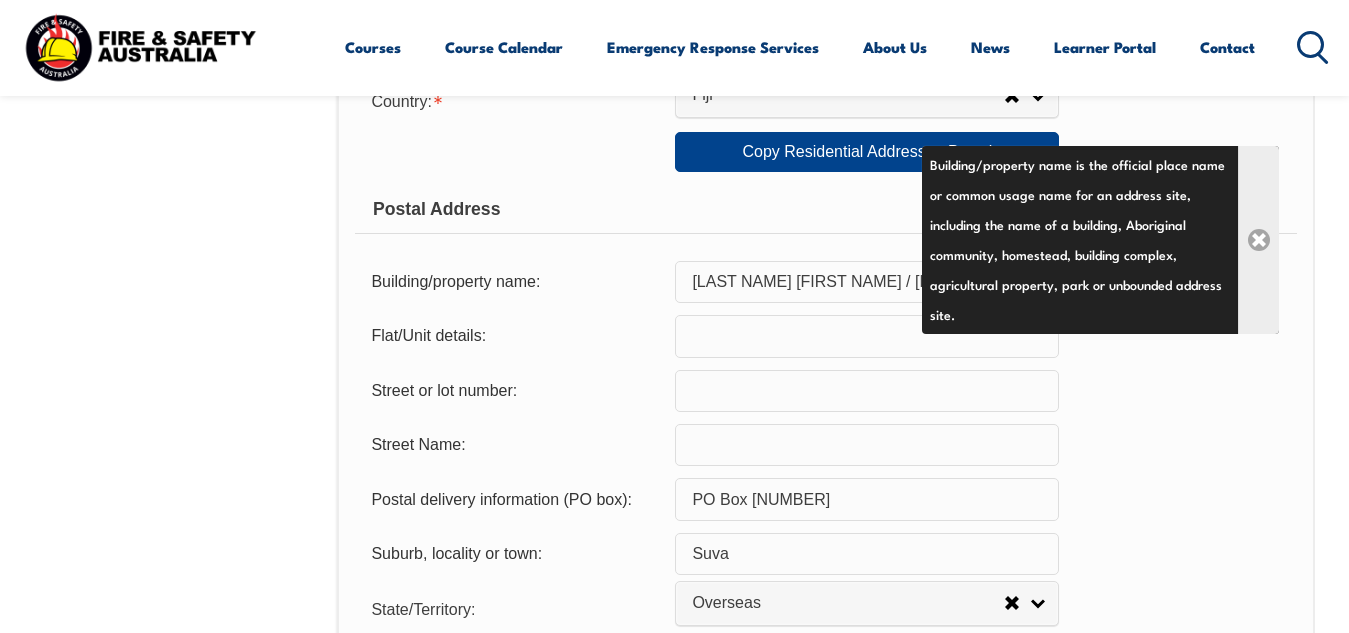 click on "Close" at bounding box center (1258, 240) 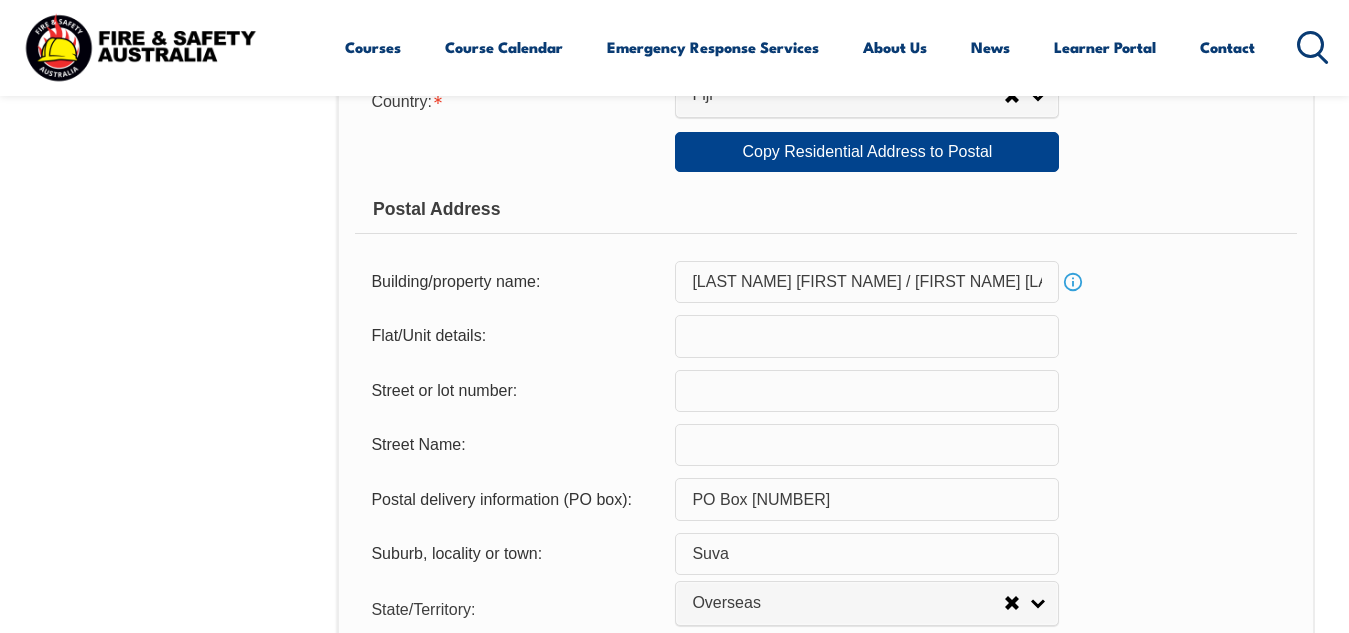 click on "[LAST NAME] [FIRST NAME] / [FIRST NAME] [LAST NAME]" at bounding box center (867, 282) 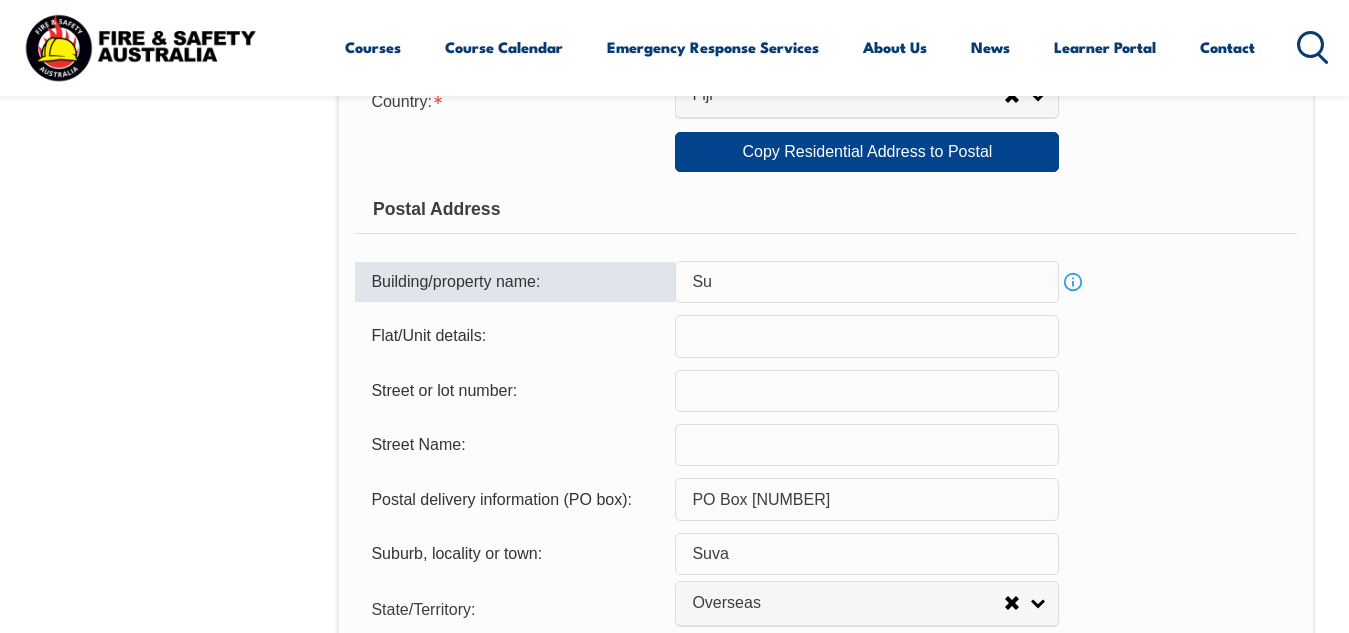 type on "S" 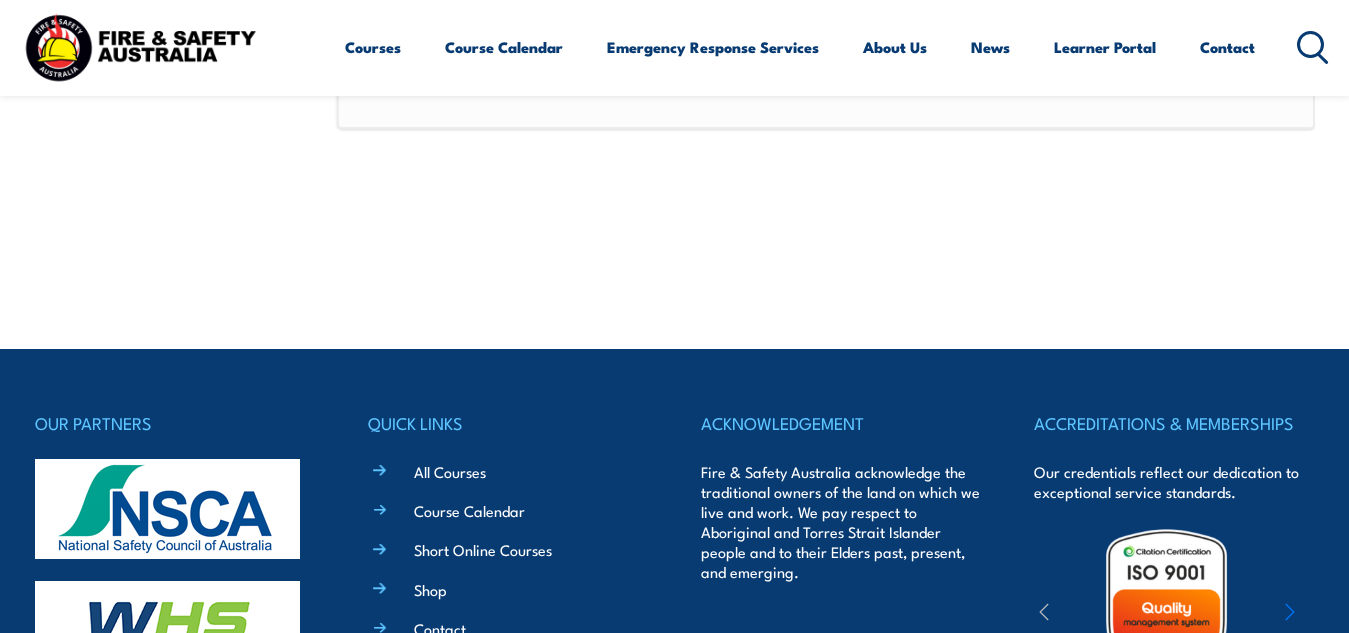 scroll, scrollTop: 640, scrollLeft: 0, axis: vertical 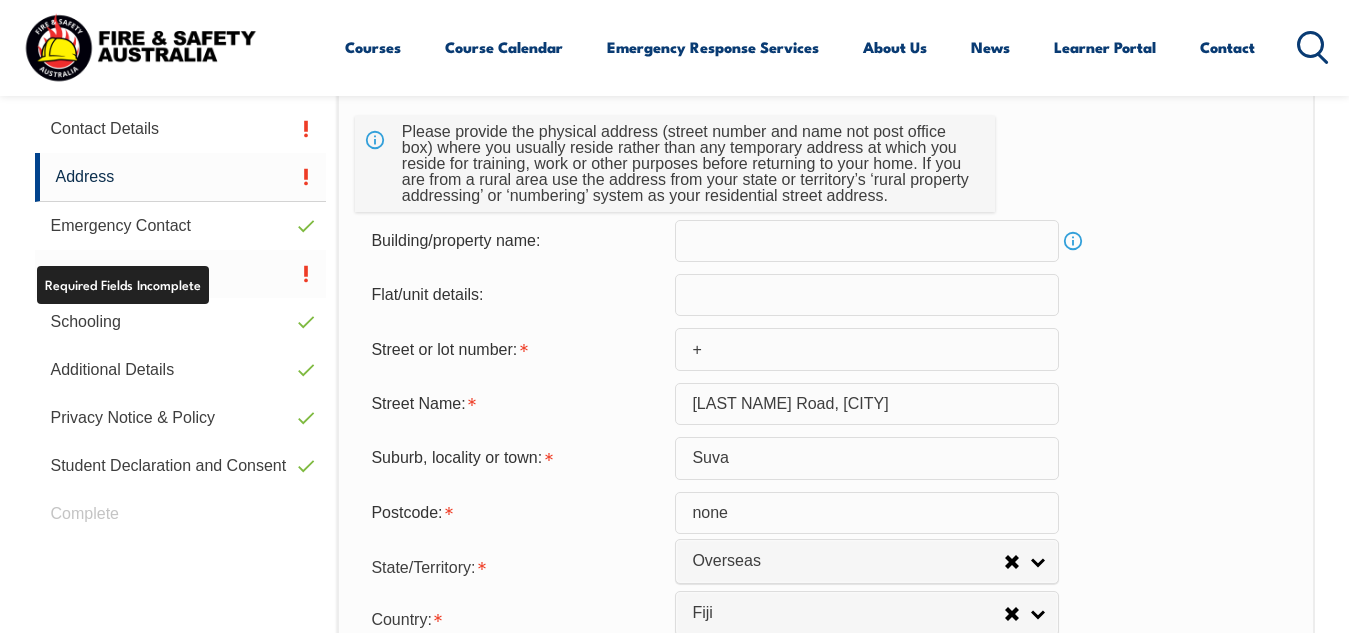 type 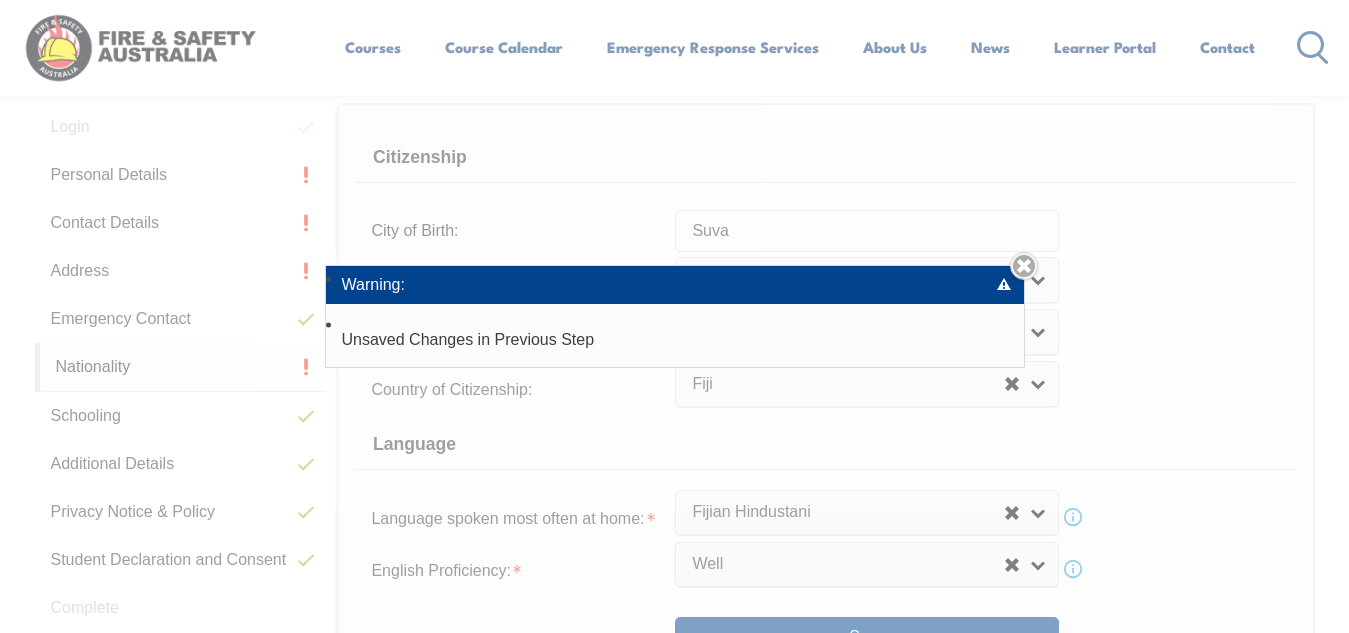 scroll, scrollTop: 485, scrollLeft: 0, axis: vertical 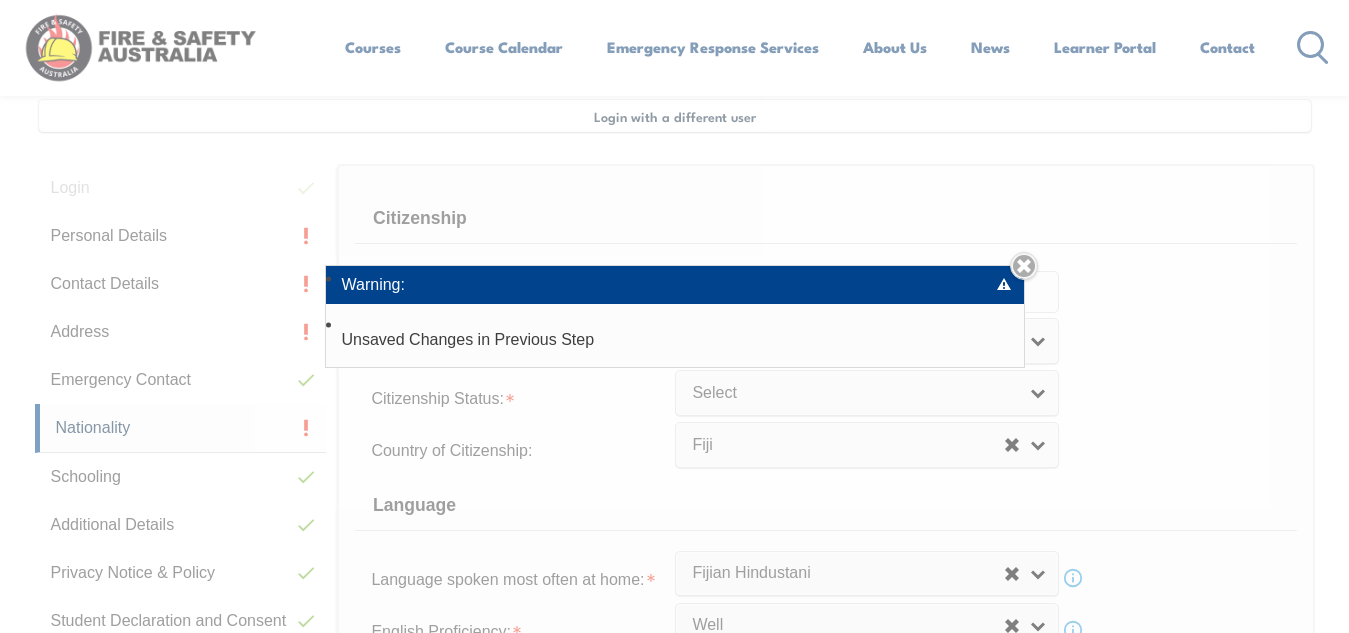 click on "Unsaved Changes in Previous Step" at bounding box center [675, 339] 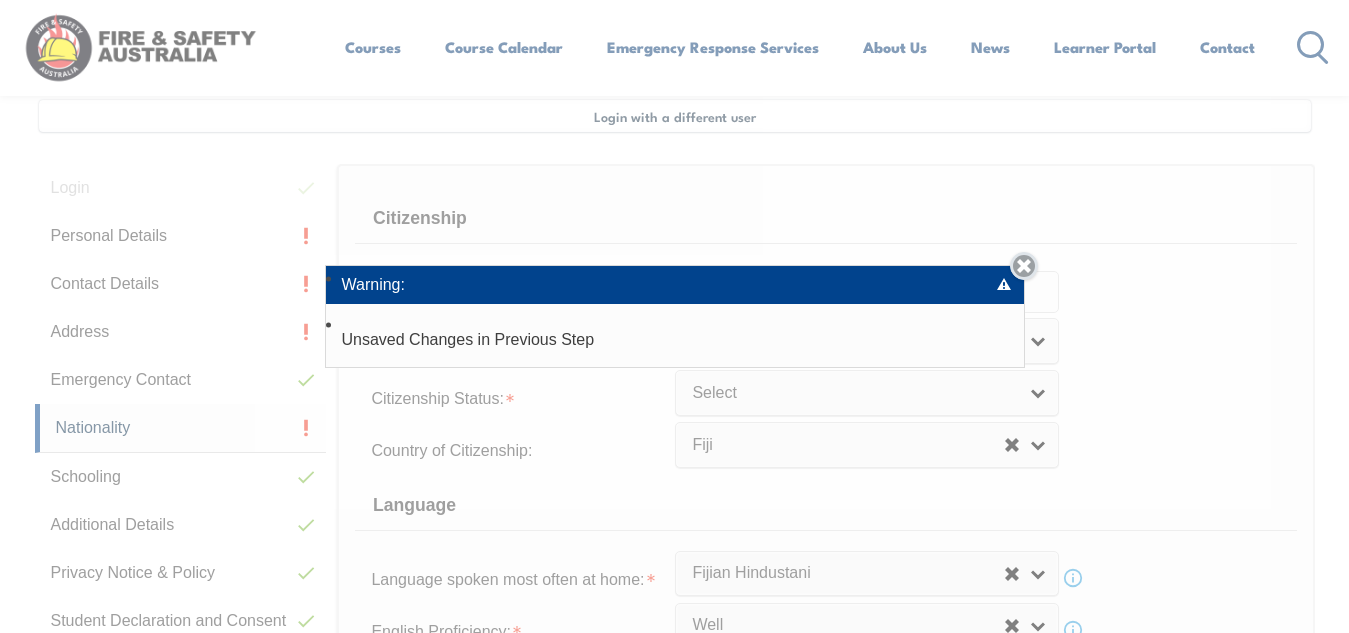click on "Close" at bounding box center [1024, 266] 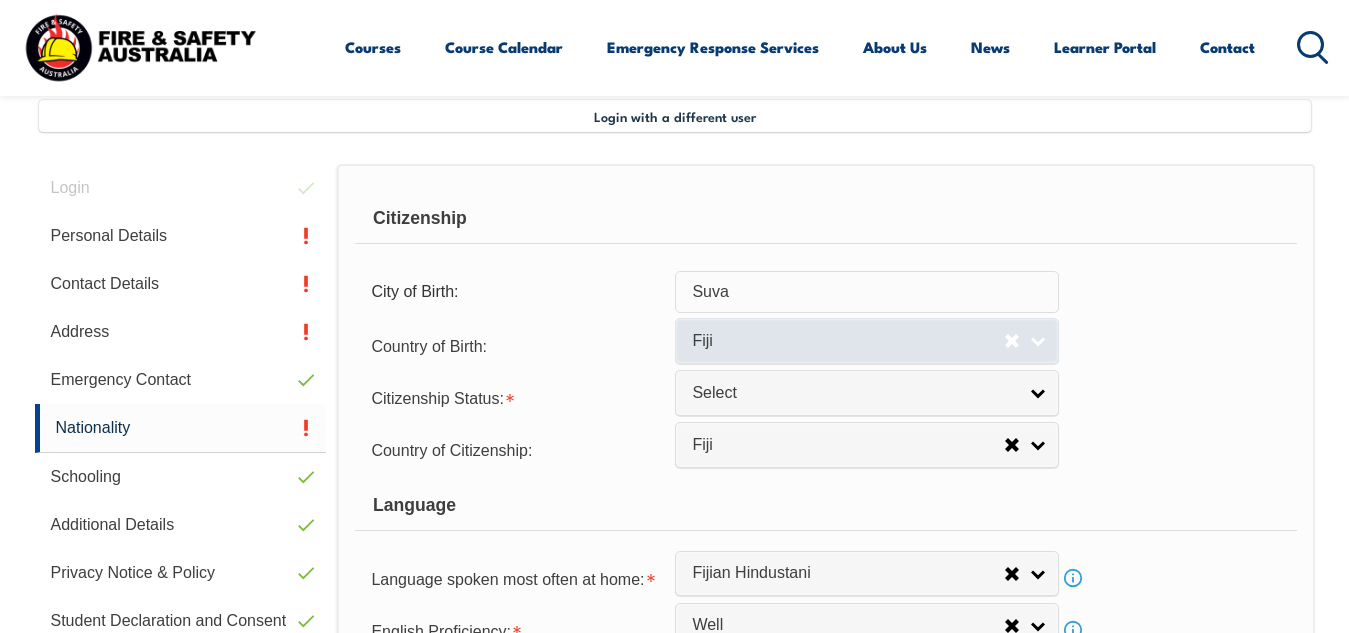 select 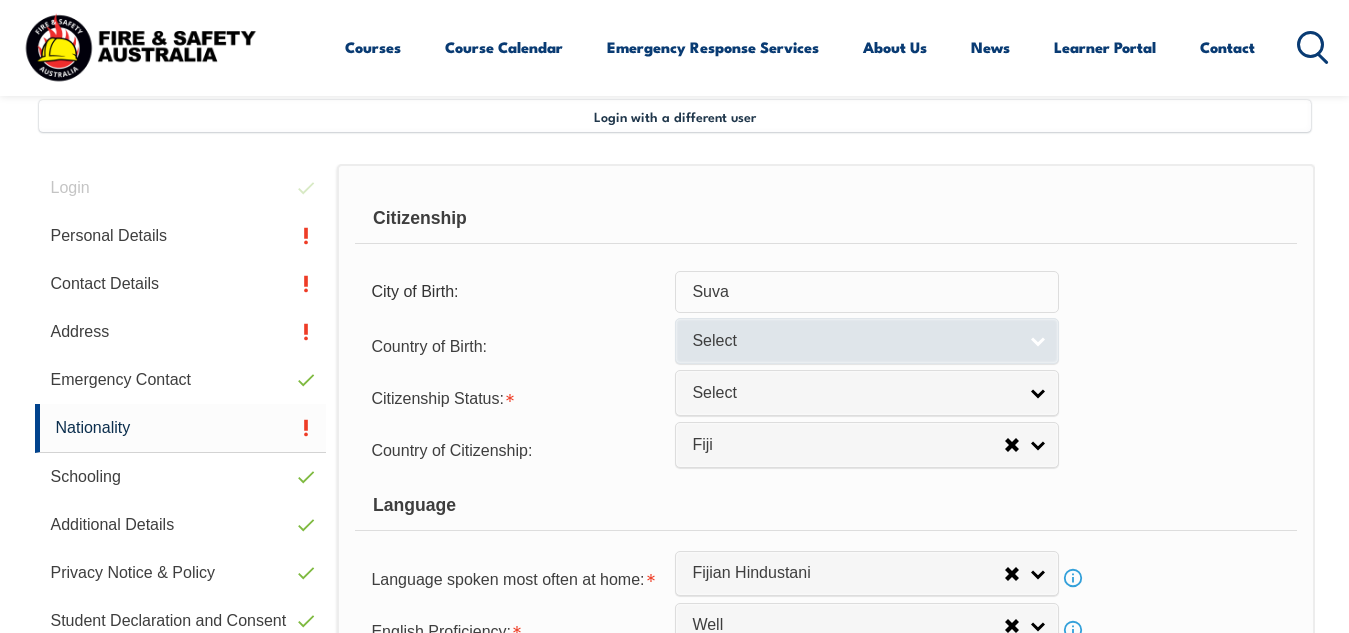 click on "Select" at bounding box center (867, 340) 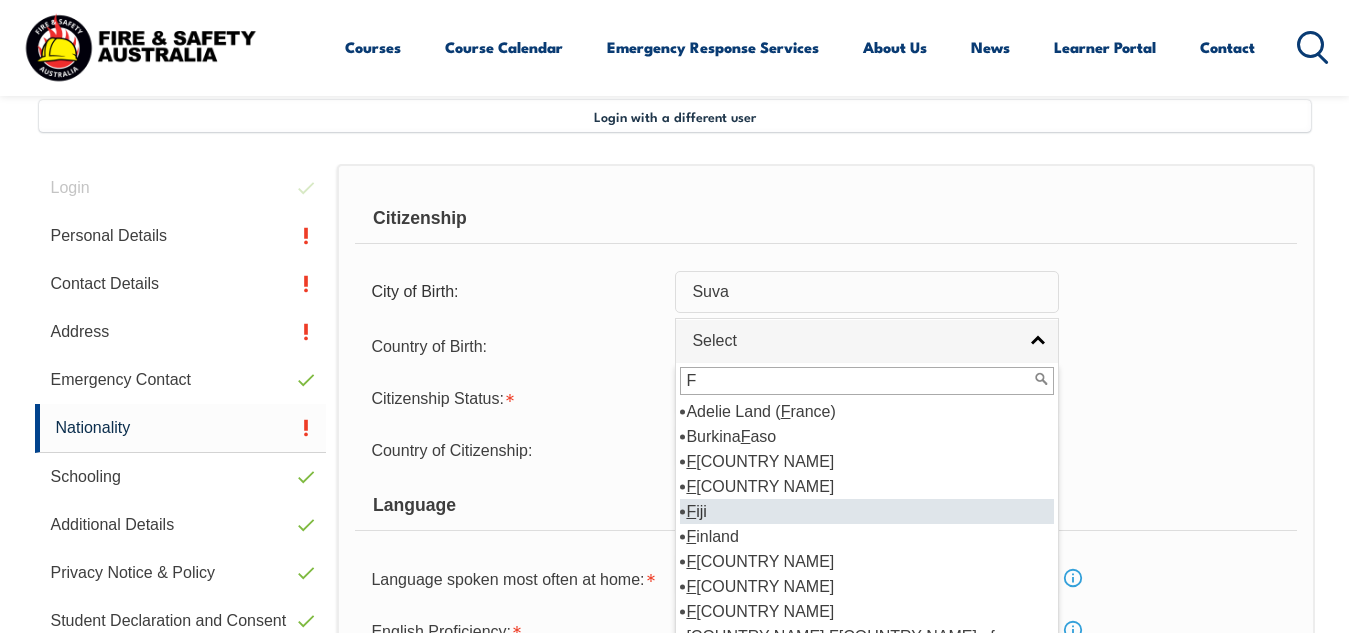 type on "F" 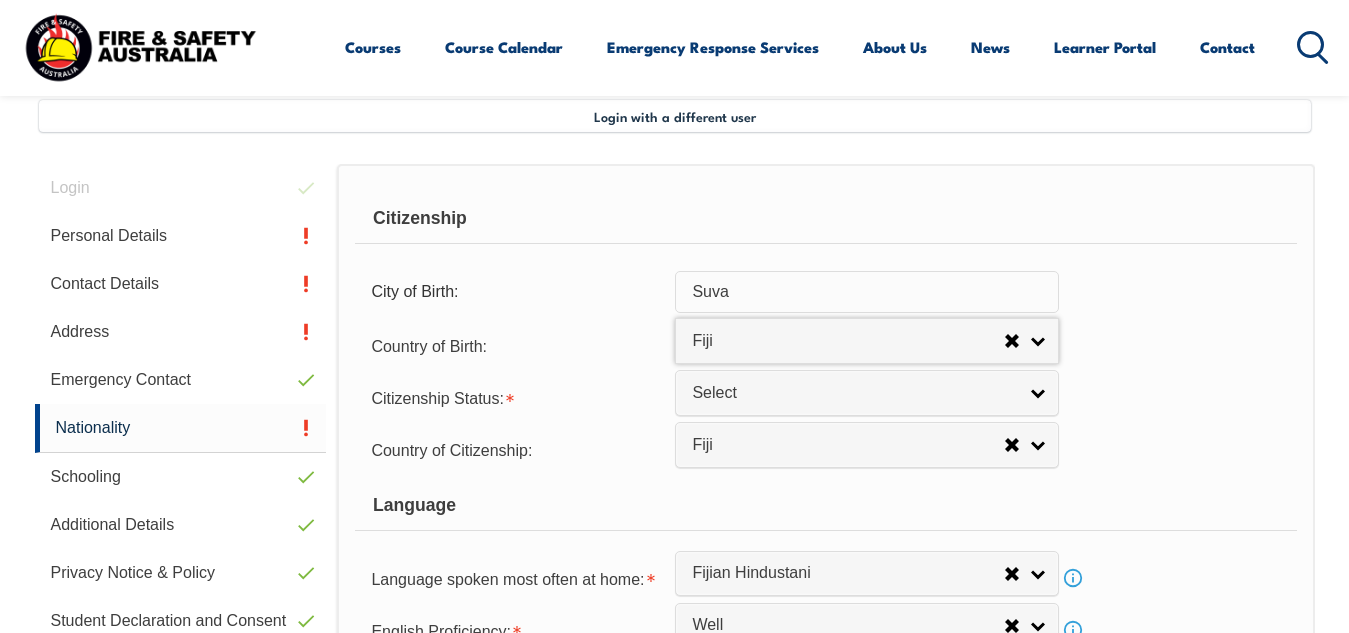 click on "Country of Birth: Adelie Land (France) Afghanistan Aland Islands Albania Algeria Andorra Angola Anguilla Antigua and Barbuda Argentina Argentinian Antarctic Territory Armenia Aruba Australia Australian Antarctic Territory Austria Azerbaijan Bahamas Bahrain Bangladesh Barbados Belarus Belgium Belize Benin Bermuda Bhutan Bolivia Bonaire, Sint Eustatius and Saba Bosnia and Herzegovina Botswana Brazil British Antarctic Territory Brunei Darussalam Bulgaria Burkina Faso Burundi Cambodia Cameroon Canada Cape Verde Cayman Islands Central African Republic Chad Chile Chilean Antarctic Territory China (excludes SARs and Taiwan) Colombia Comoros Congo, Democratic Republic of Congo, Republic of Cook Islands Costa Rica Cote d'Ivoire Croatia Cuba Curacao Cyprus Czechia Denmark Djibouti Dominica Dominican Republic Ecuador Egypt El Salvador England Equatorial Guinea Eritrea Estonia Eswatini Ethiopia Falkland Islands Faroe Islands Fiji Finland France French Guiana French Polynesia Gabon Gambia Germany Ghana Gibraltar" at bounding box center (825, 345) 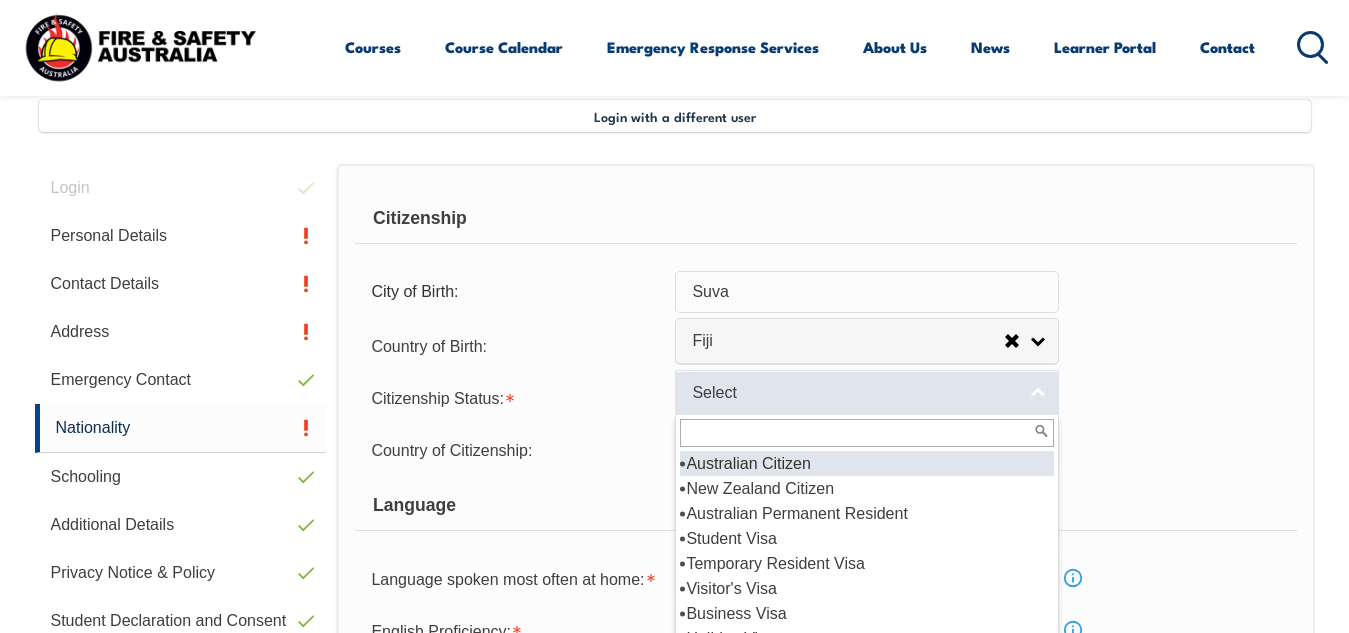 scroll, scrollTop: 0, scrollLeft: 0, axis: both 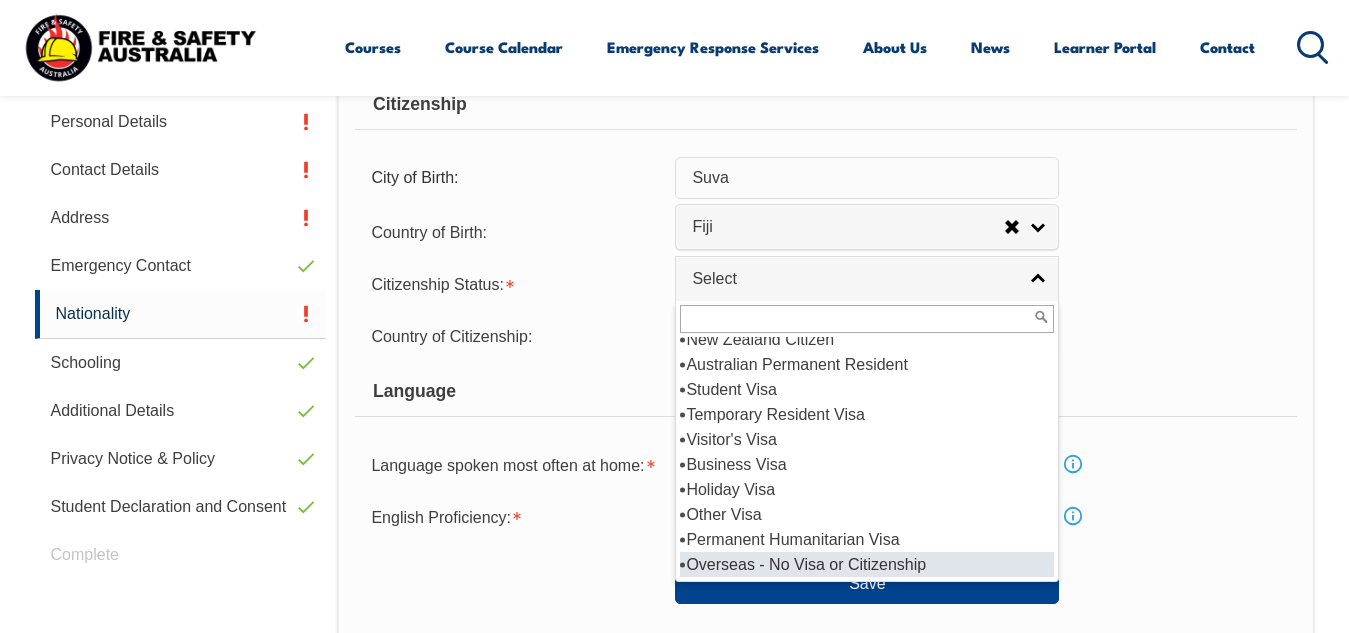 click on "Overseas - No Visa or Citizenship" at bounding box center (867, 564) 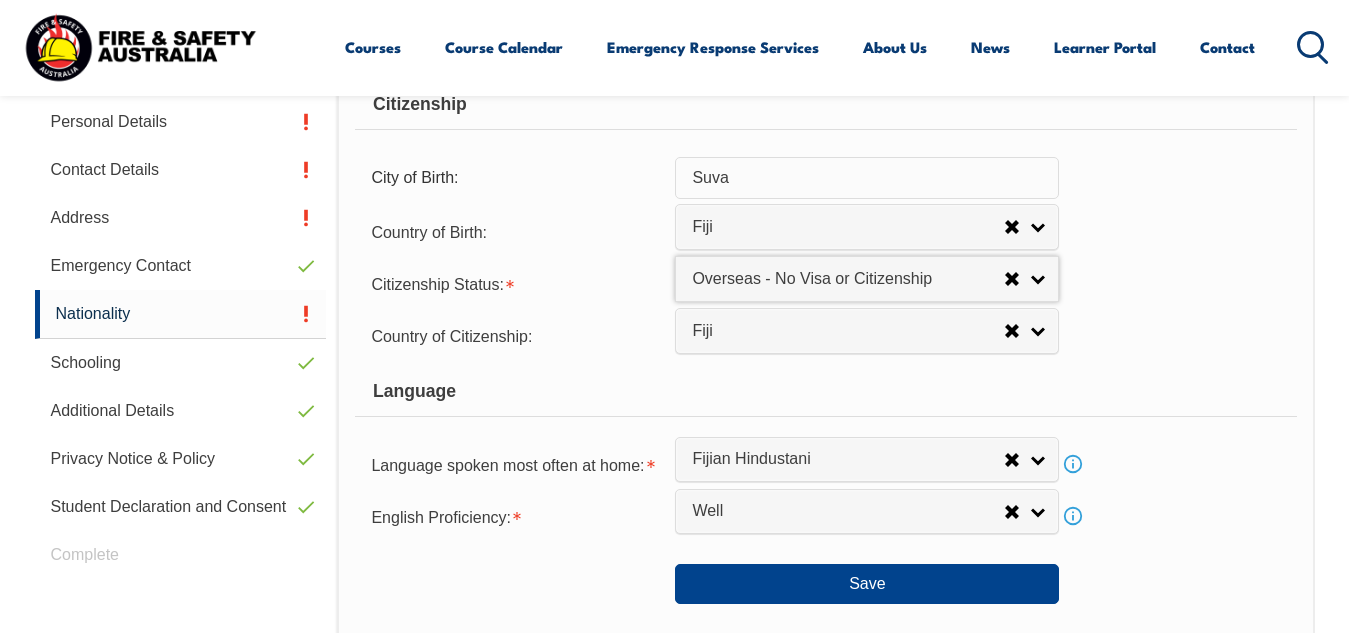 select on "11" 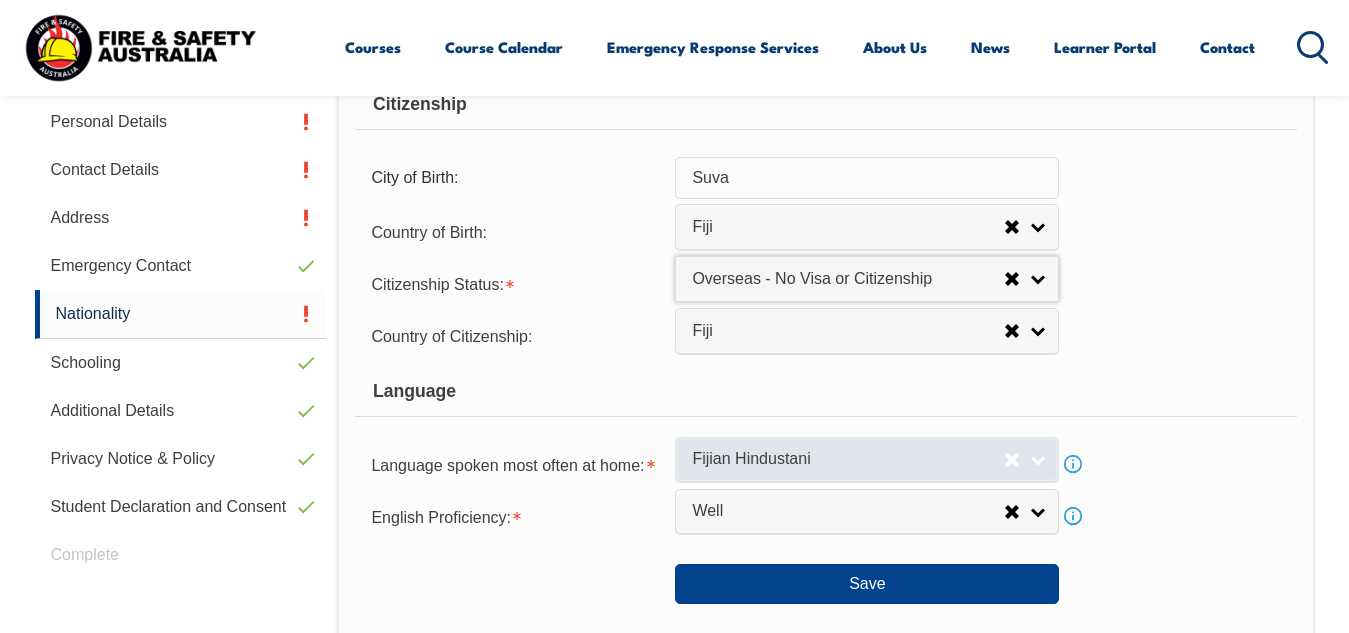 click on "Fijian Hindustani" at bounding box center [867, 459] 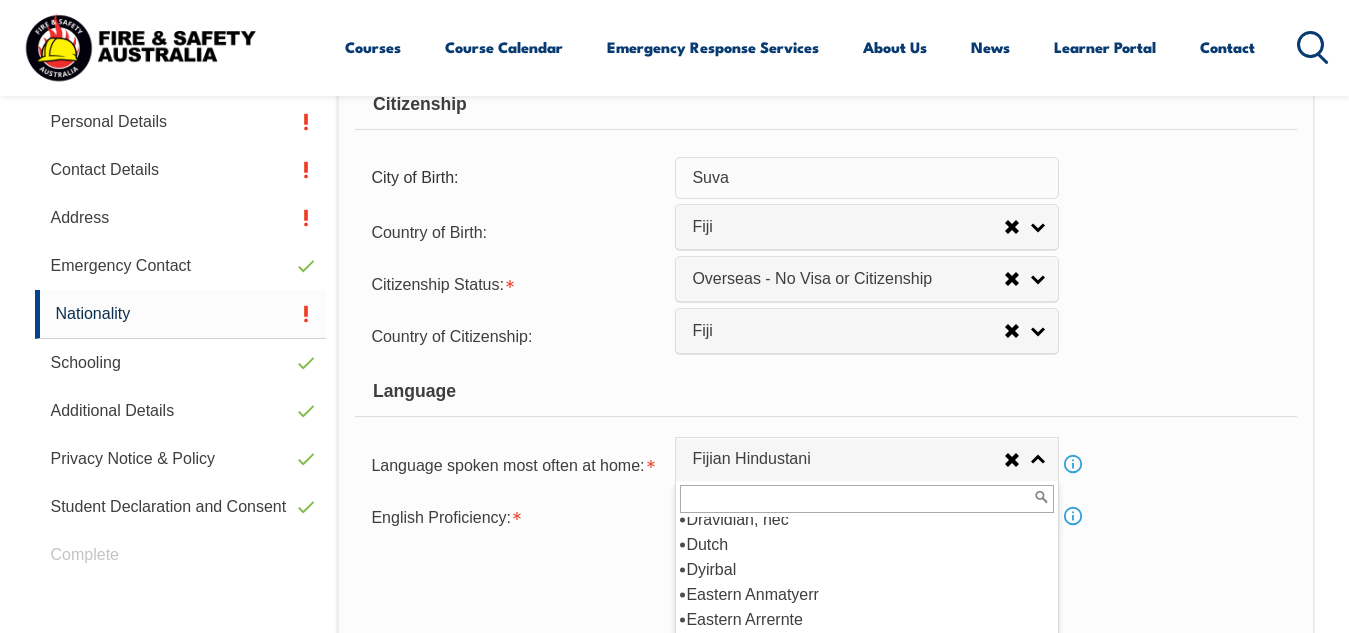 scroll, scrollTop: 2390, scrollLeft: 0, axis: vertical 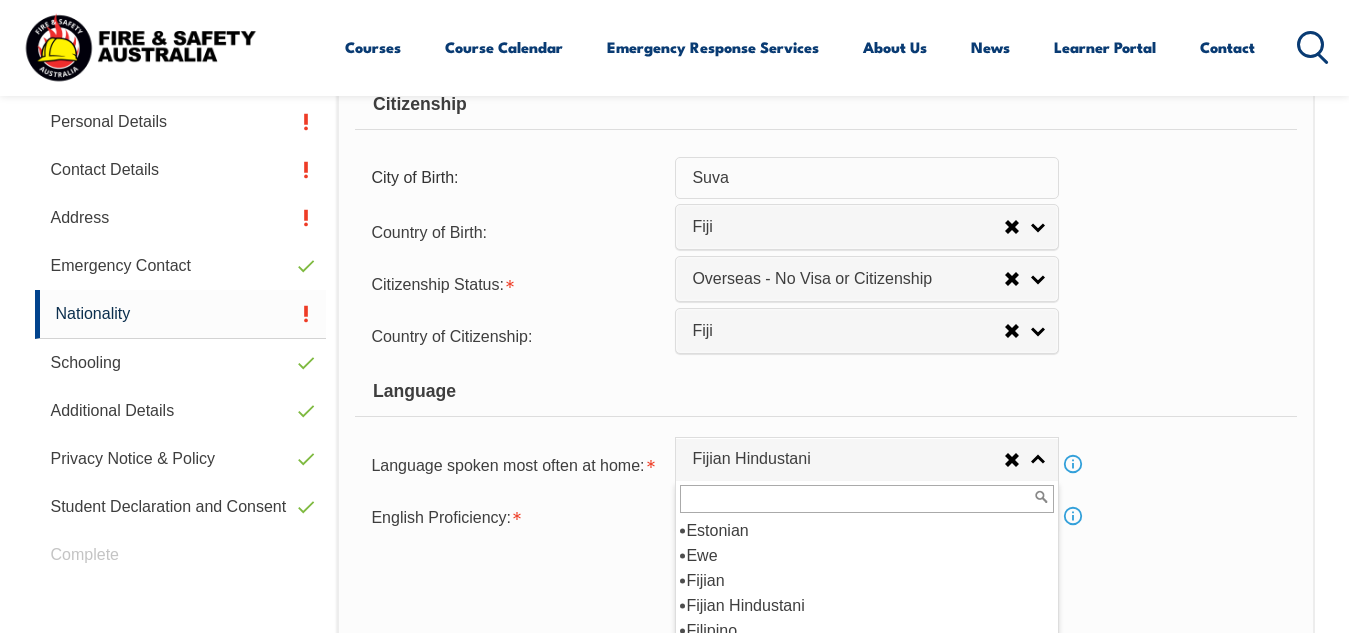 click on "English Proficiency: Not Specified Very Well Well Not Well Not at all
Well
Info" at bounding box center (825, 516) 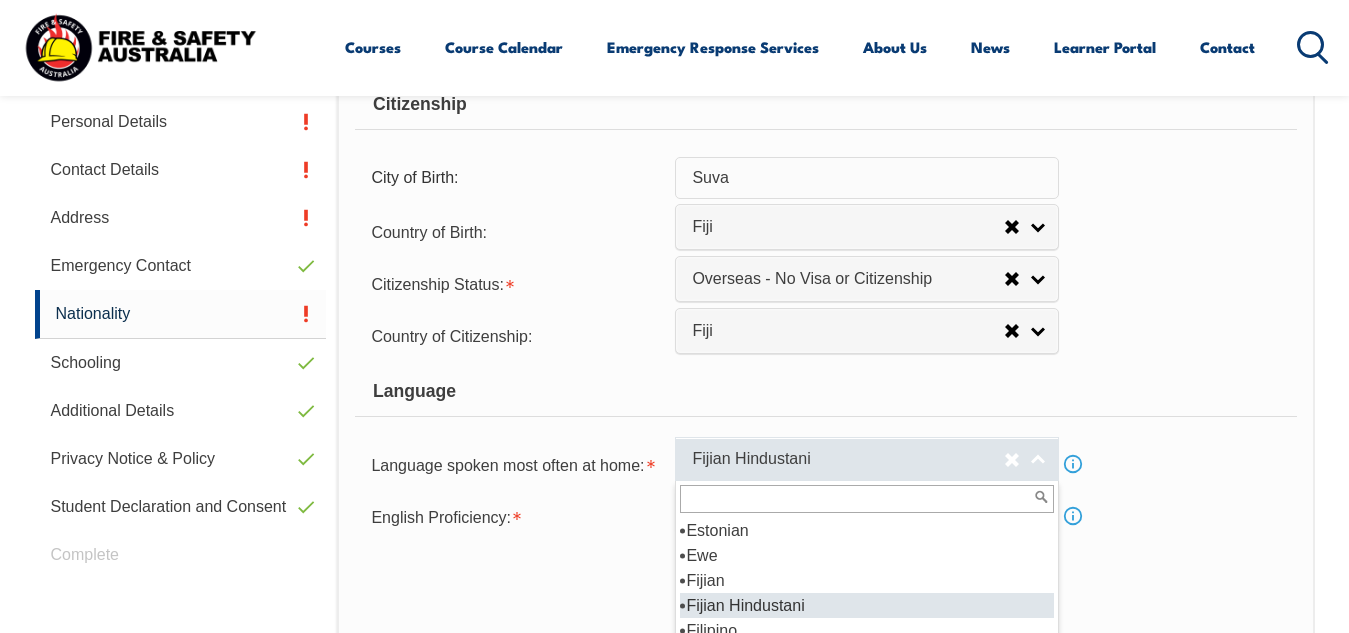 click on "Fijian Hindustani" at bounding box center (867, 459) 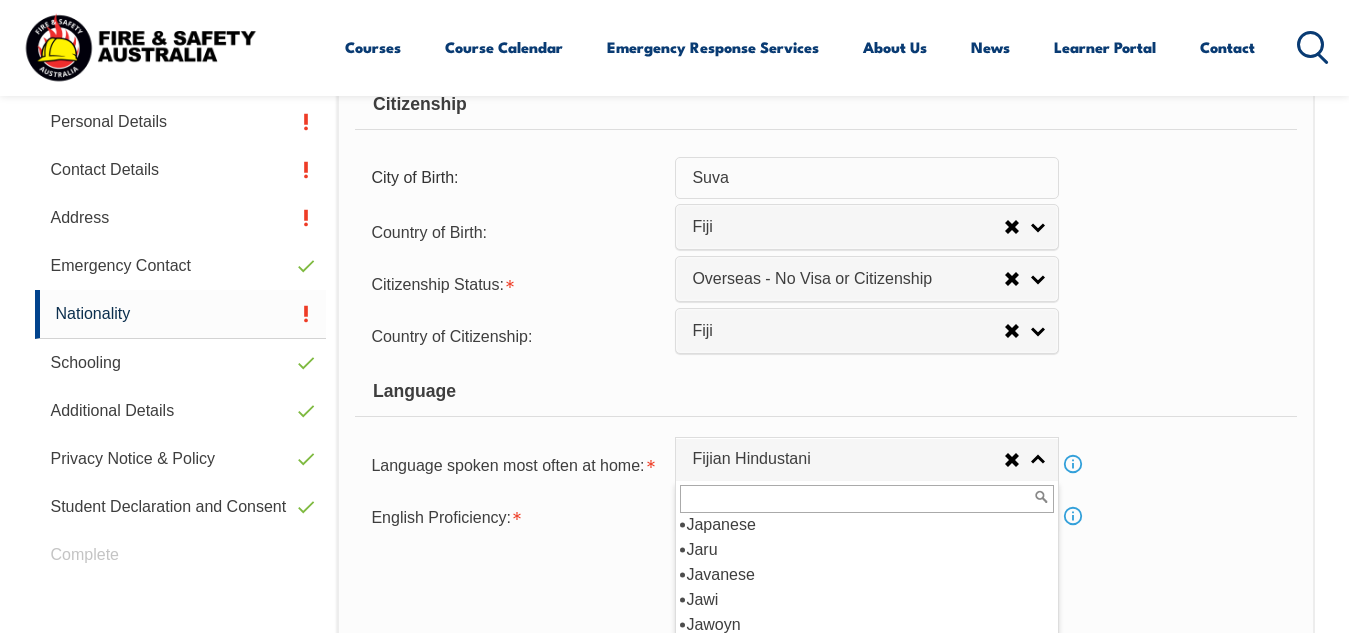 scroll, scrollTop: 4175, scrollLeft: 0, axis: vertical 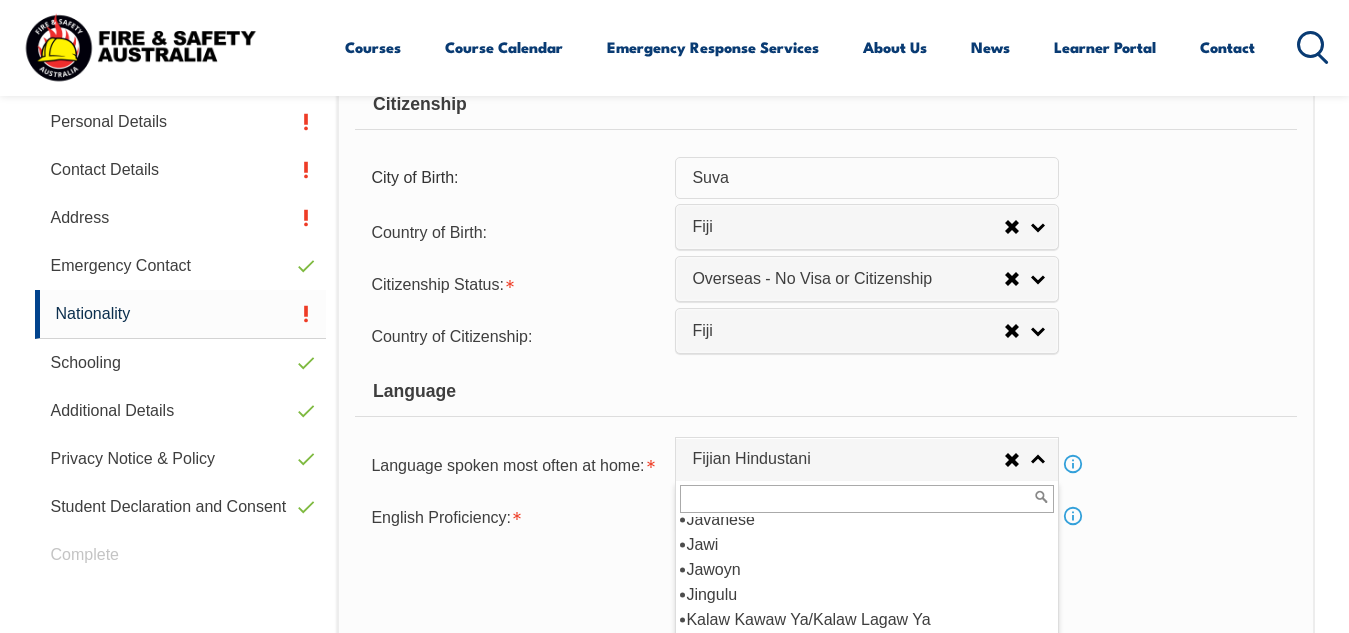 click on "English Proficiency: Not Specified Very Well Well Not Well Not at all
Well
Info" at bounding box center (825, 516) 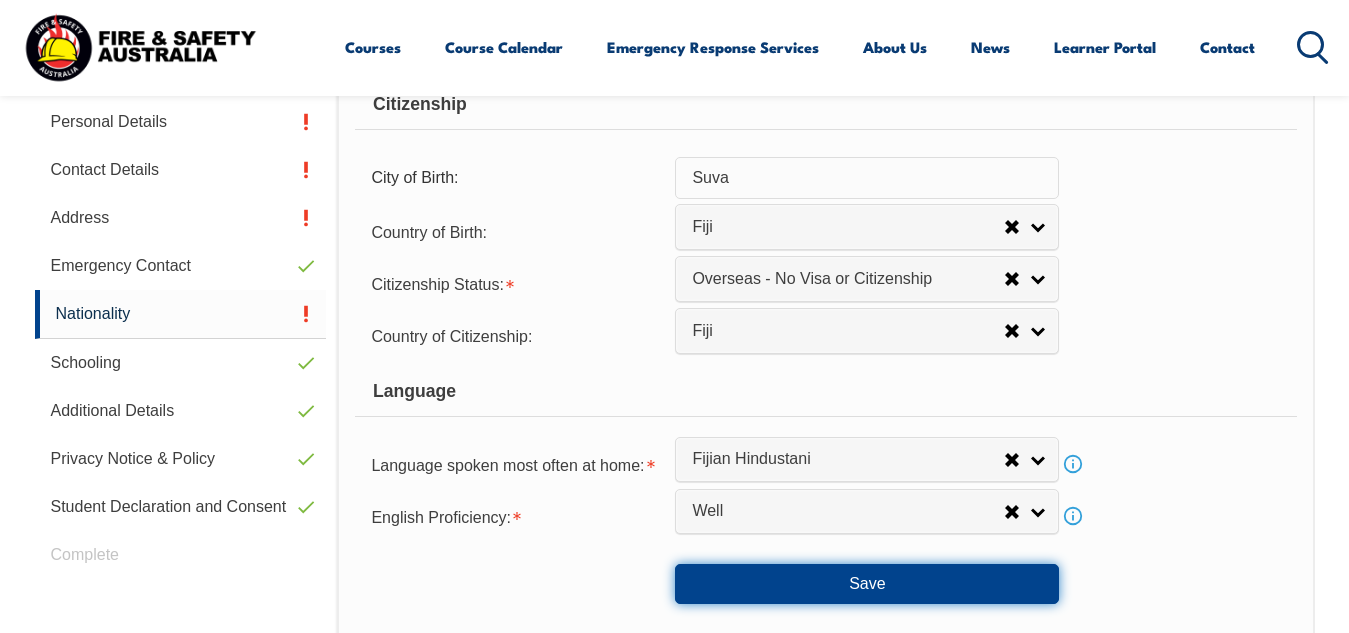 click on "Save" at bounding box center [867, 584] 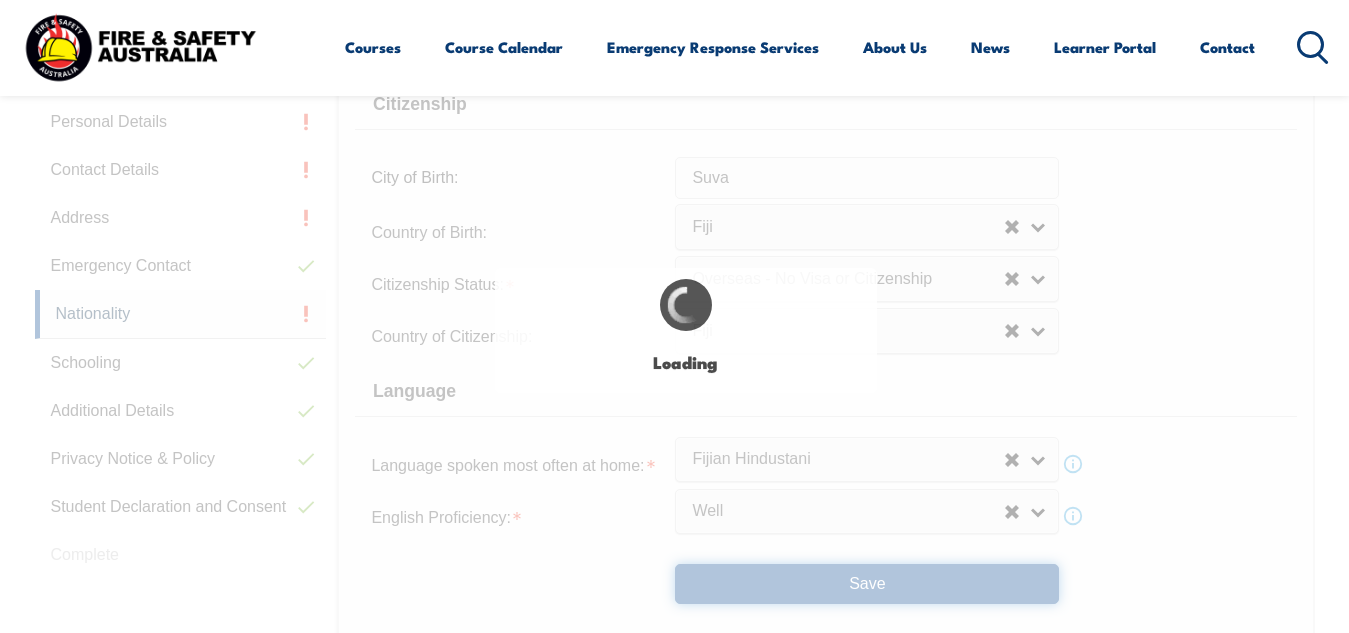 select on "true" 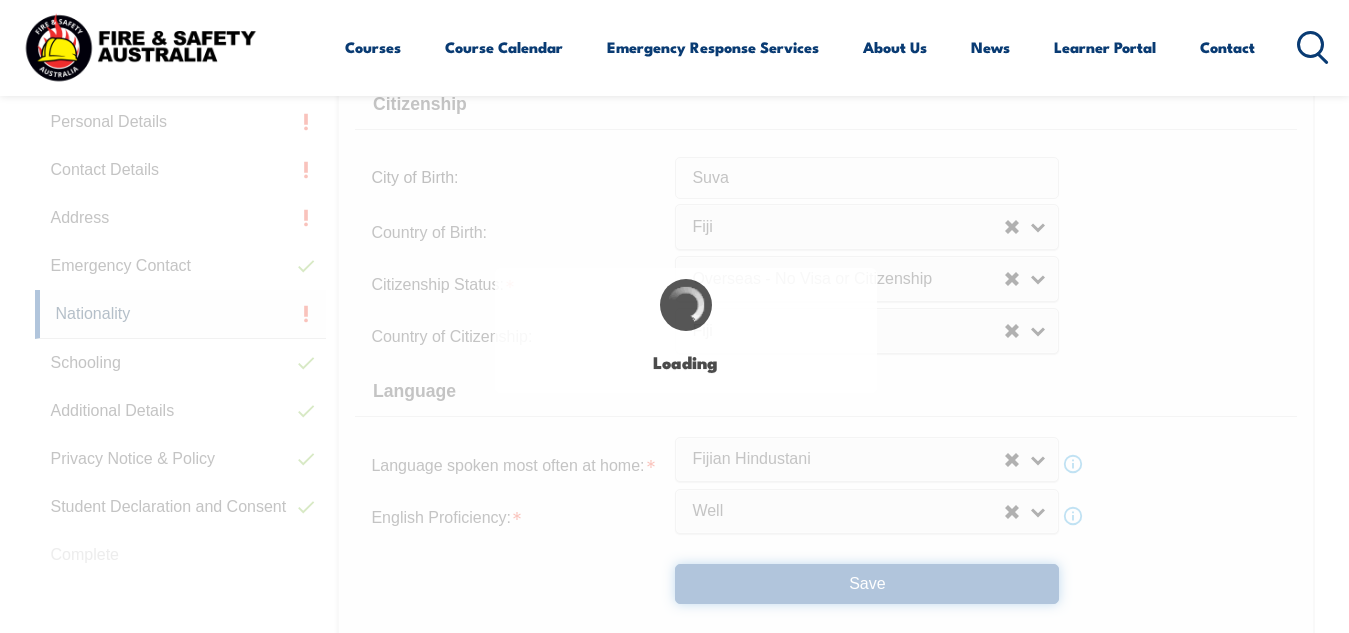 select on "true" 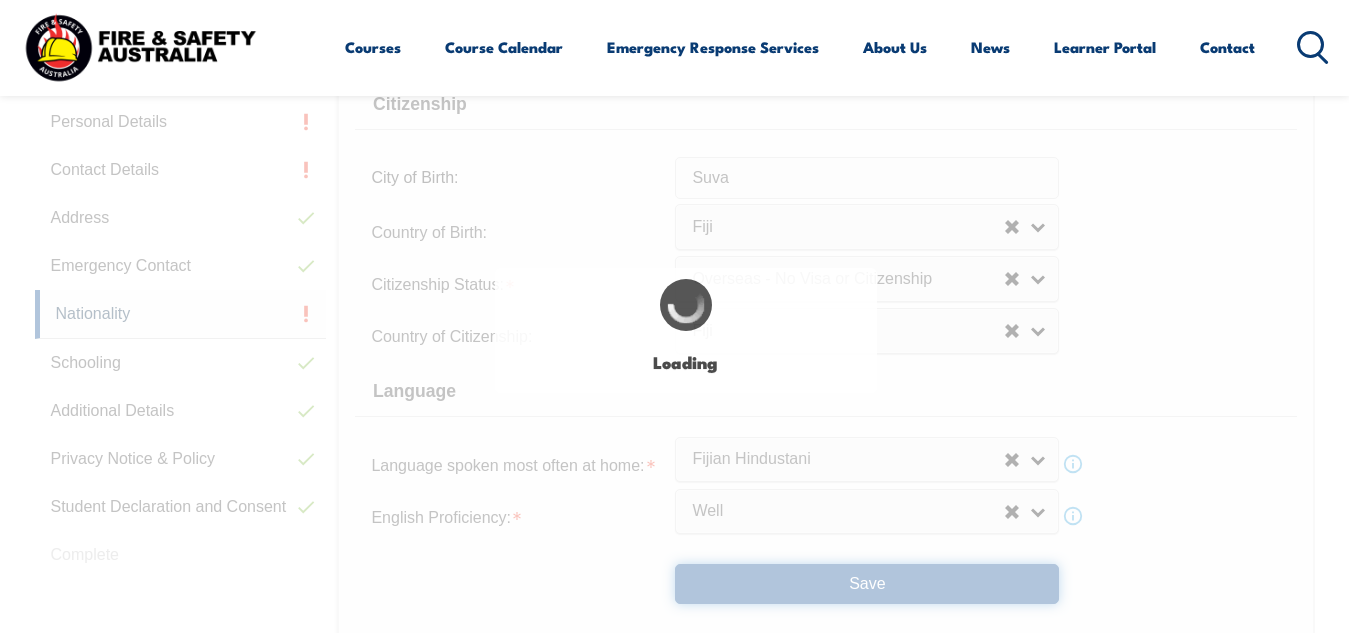 scroll, scrollTop: 0, scrollLeft: 0, axis: both 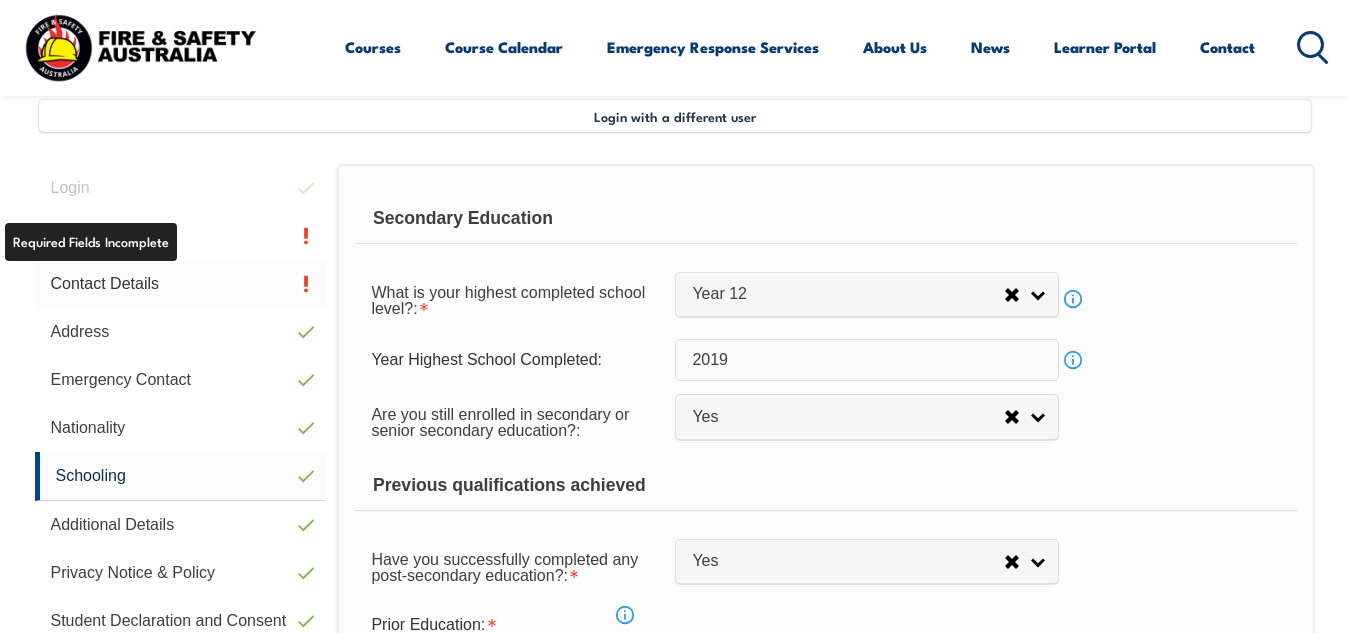 click on "Contact Details" at bounding box center [181, 284] 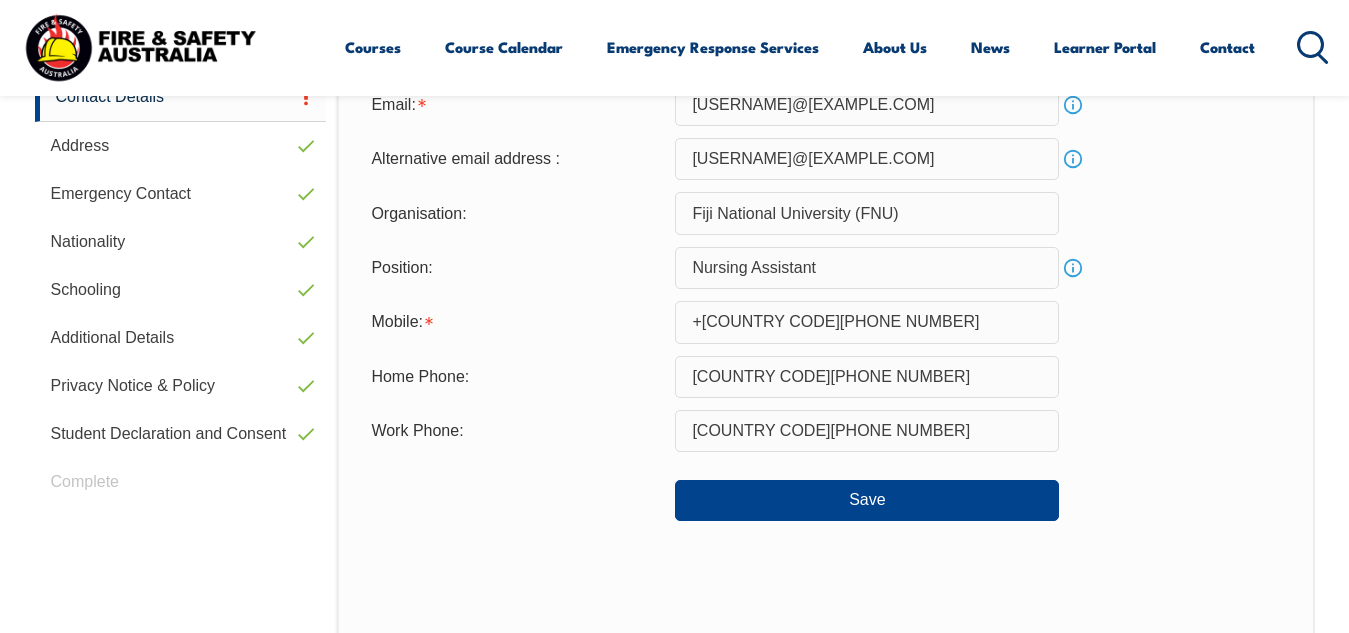 scroll, scrollTop: 676, scrollLeft: 0, axis: vertical 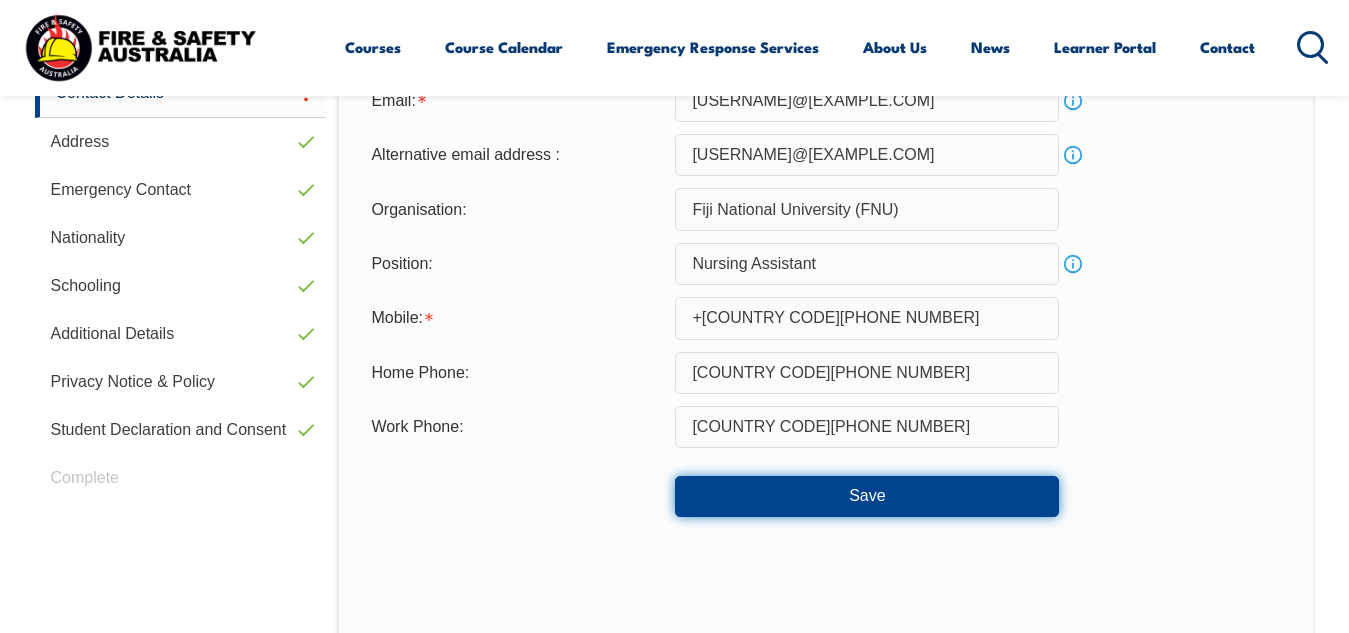 click on "Save" at bounding box center [867, 496] 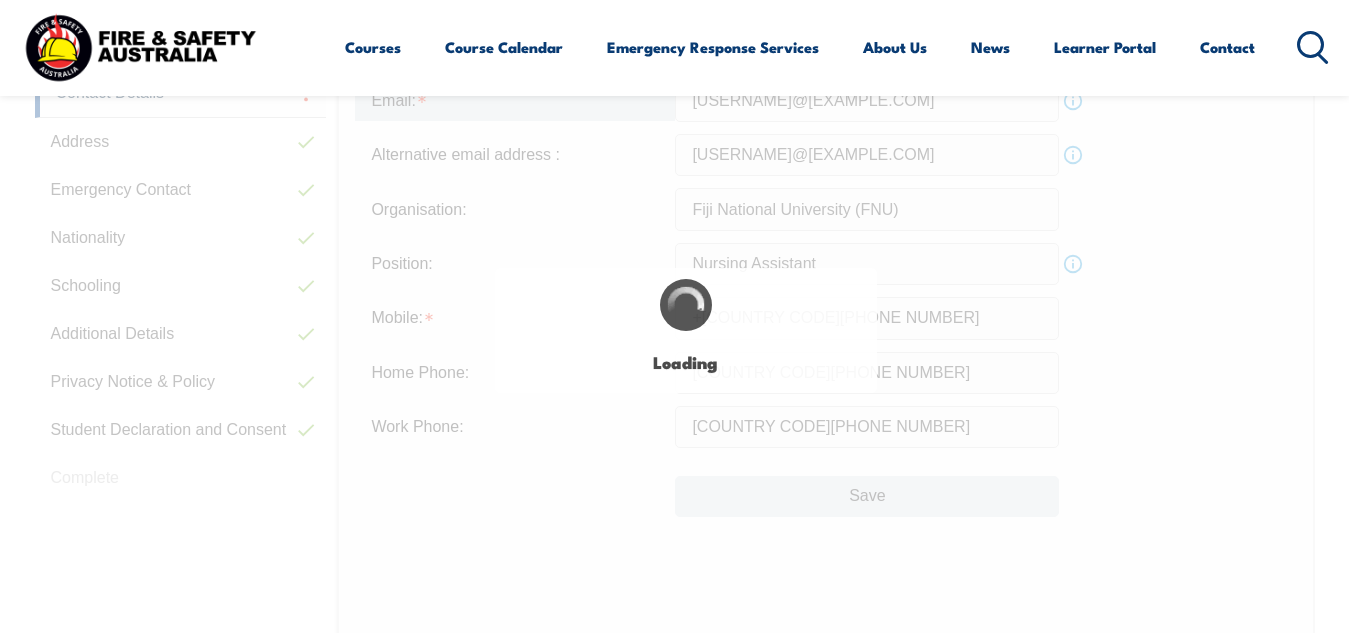 scroll, scrollTop: 656, scrollLeft: 0, axis: vertical 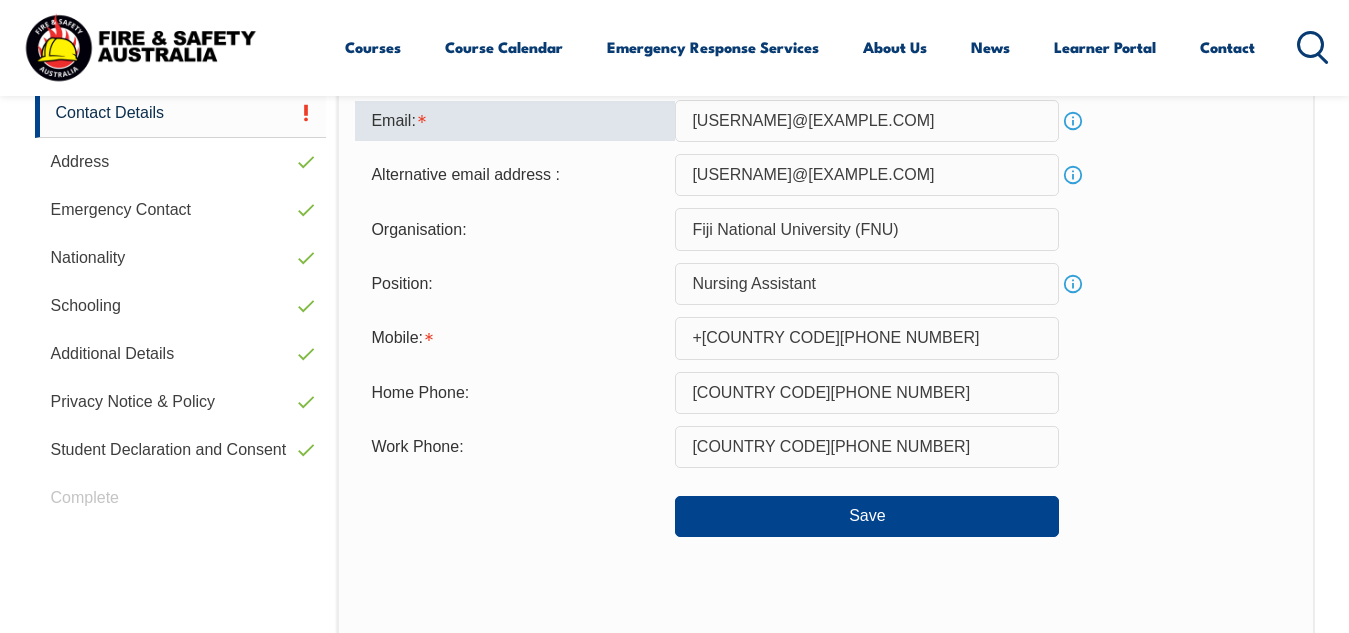 click on "Position: Nursing Assistant Info" at bounding box center (825, 284) 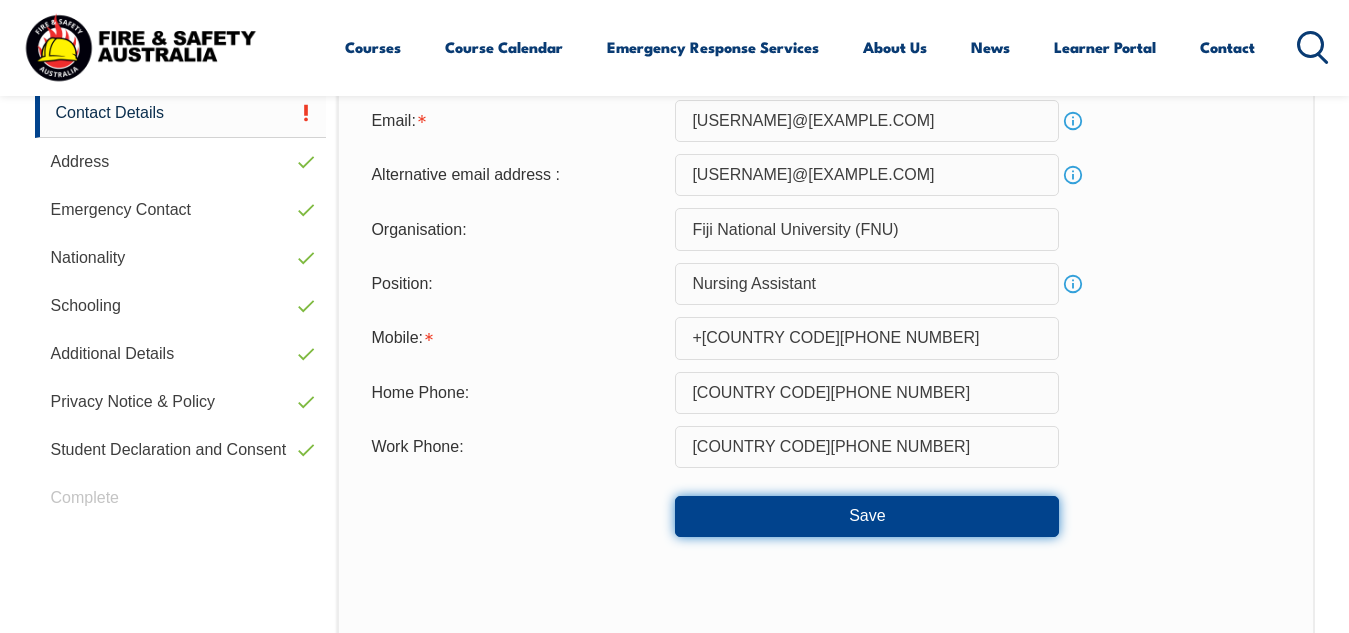 click on "Save" at bounding box center (867, 516) 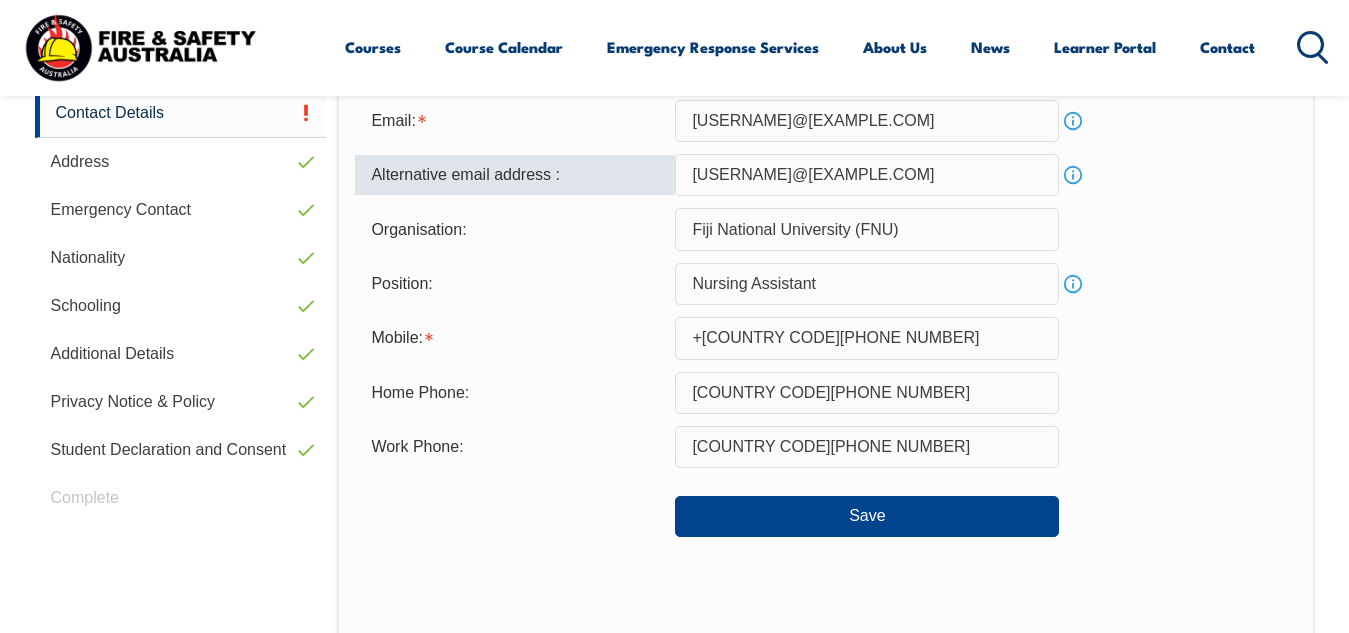 click on "[USERNAME]@[EXAMPLE.COM]" at bounding box center (867, 175) 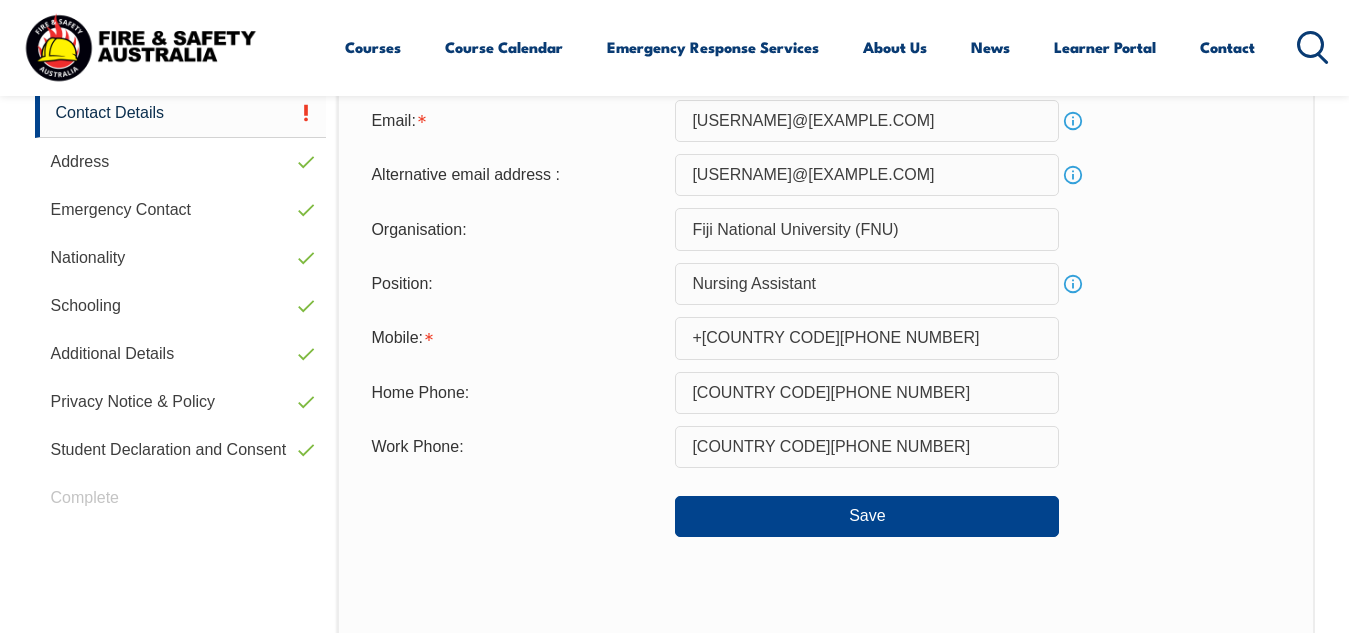 click on "Email: [USERNAME]@[EXAMPLE.COM] Info Alternative email address : [USERNAME]@[EXAMPLE.COM] Info Organisation: [ORGANIZATION NAME] Position: [JOB TITLE] Info Mobile: +[COUNTRY CODE][PHONE NUMBER] Home Phone: [COUNTRY CODE][PHONE NUMBER] Work Phone: [COUNTRY CODE][PHONE NUMBER] Save" at bounding box center (825, 318) 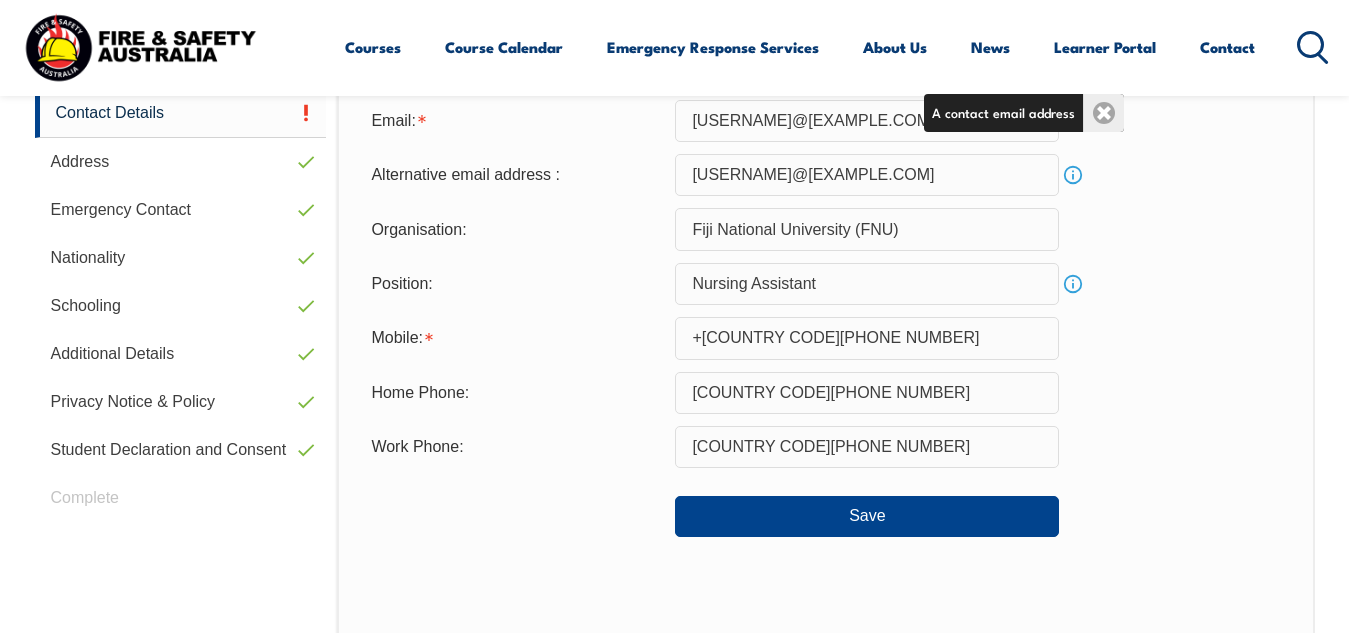 click on "Close" at bounding box center [1103, 113] 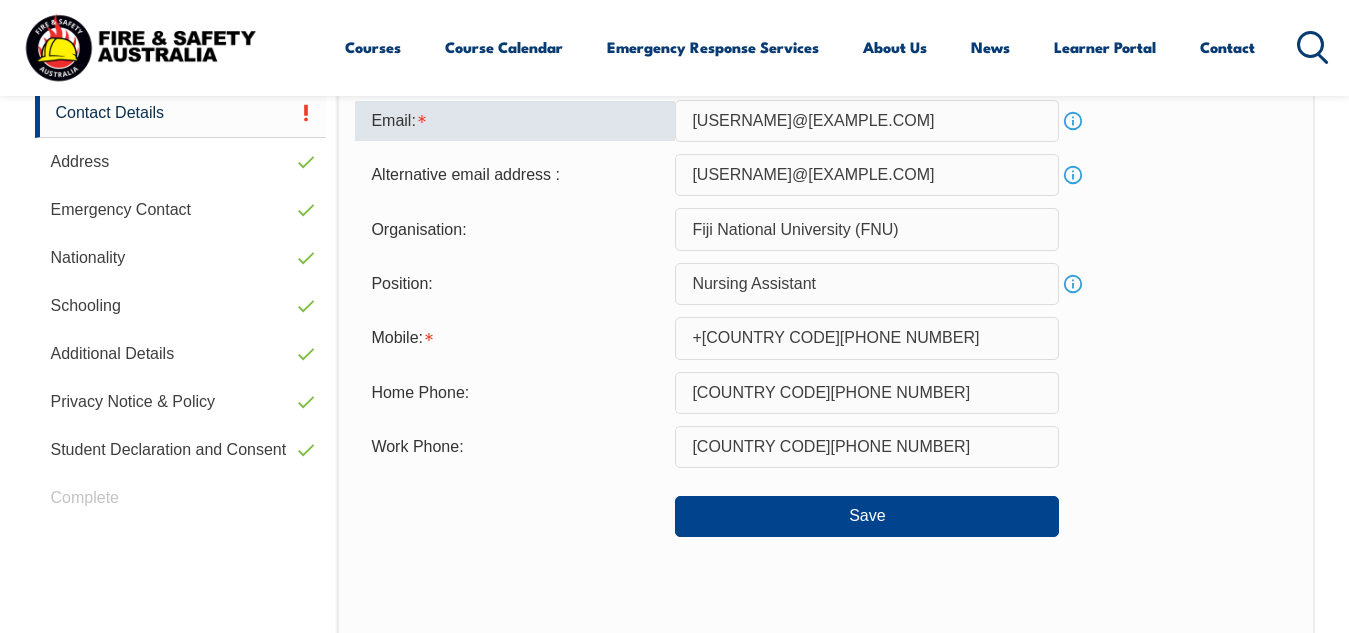 click on "[USERNAME]@[EXAMPLE.COM]" at bounding box center [867, 121] 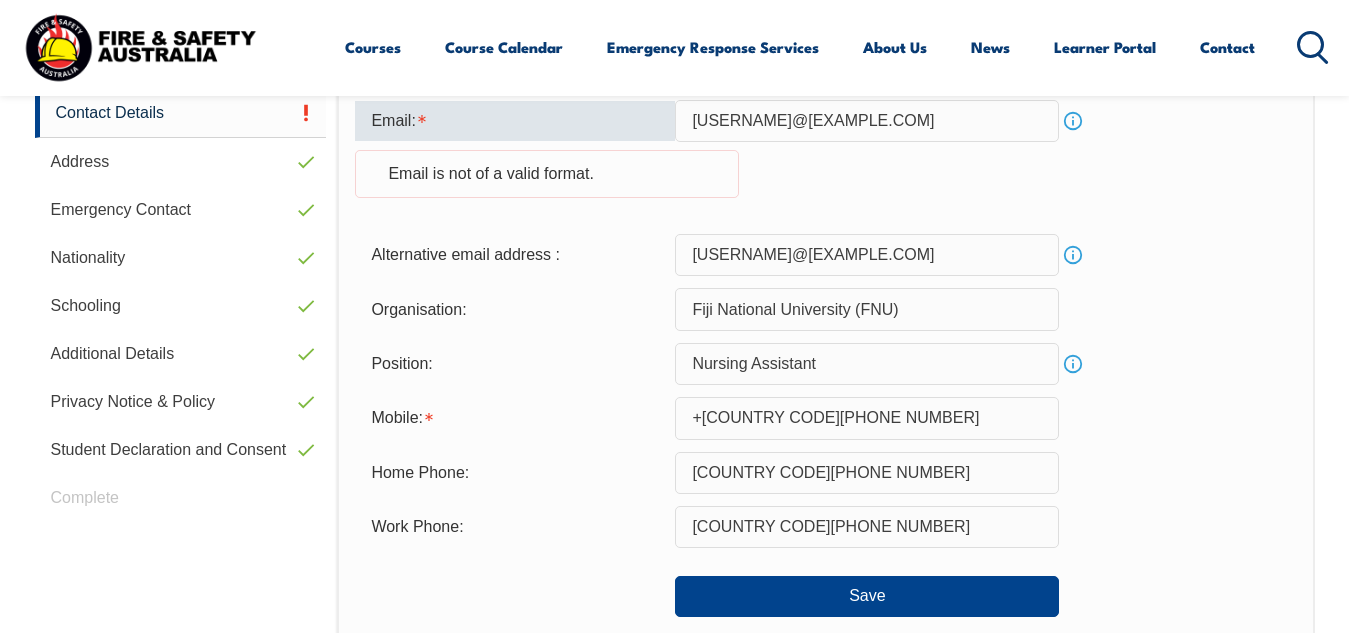 click on "[USERNAME]@[EXAMPLE.COM]" at bounding box center [867, 121] 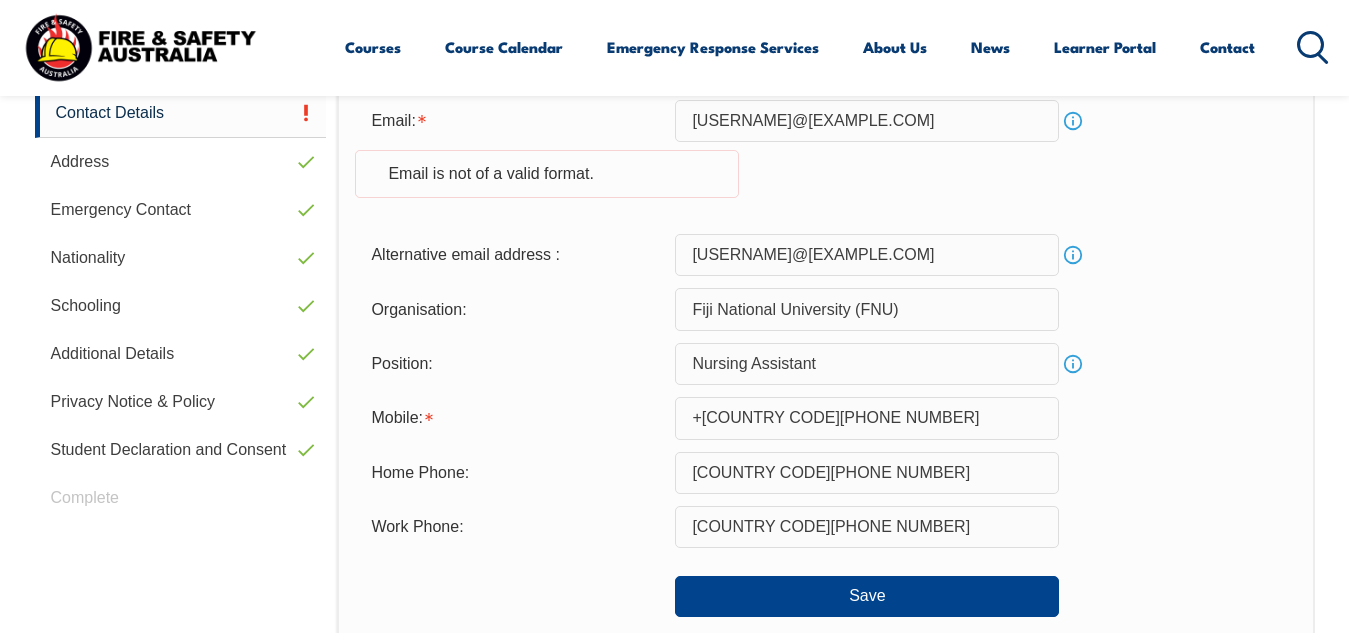 click on "Email is not of a valid format." at bounding box center [547, 174] 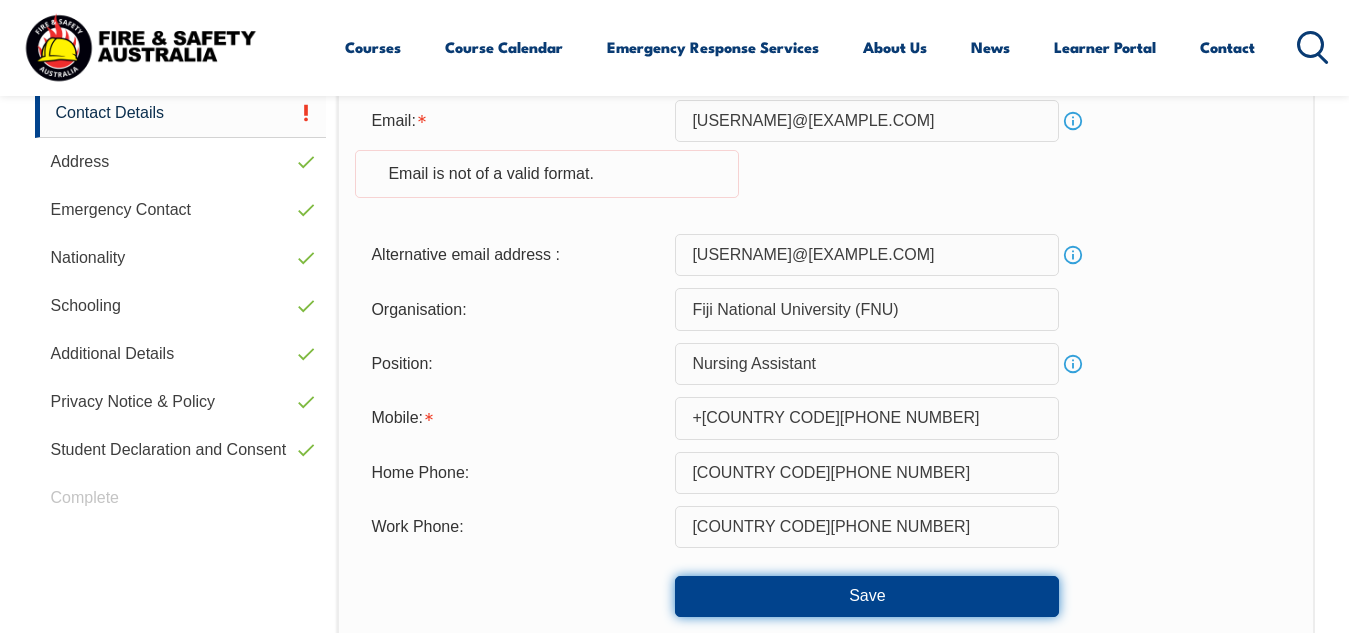 click on "Save" at bounding box center [867, 596] 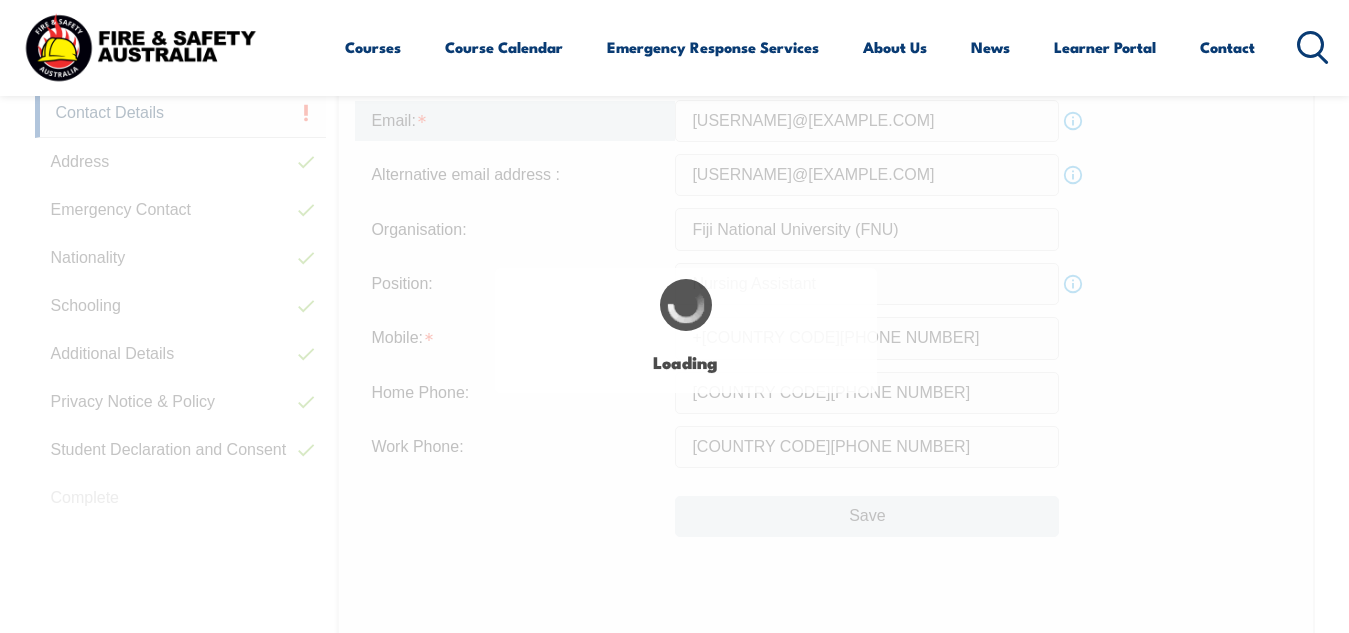 type on "[USERNAME]@[EXAMPLE.COM]" 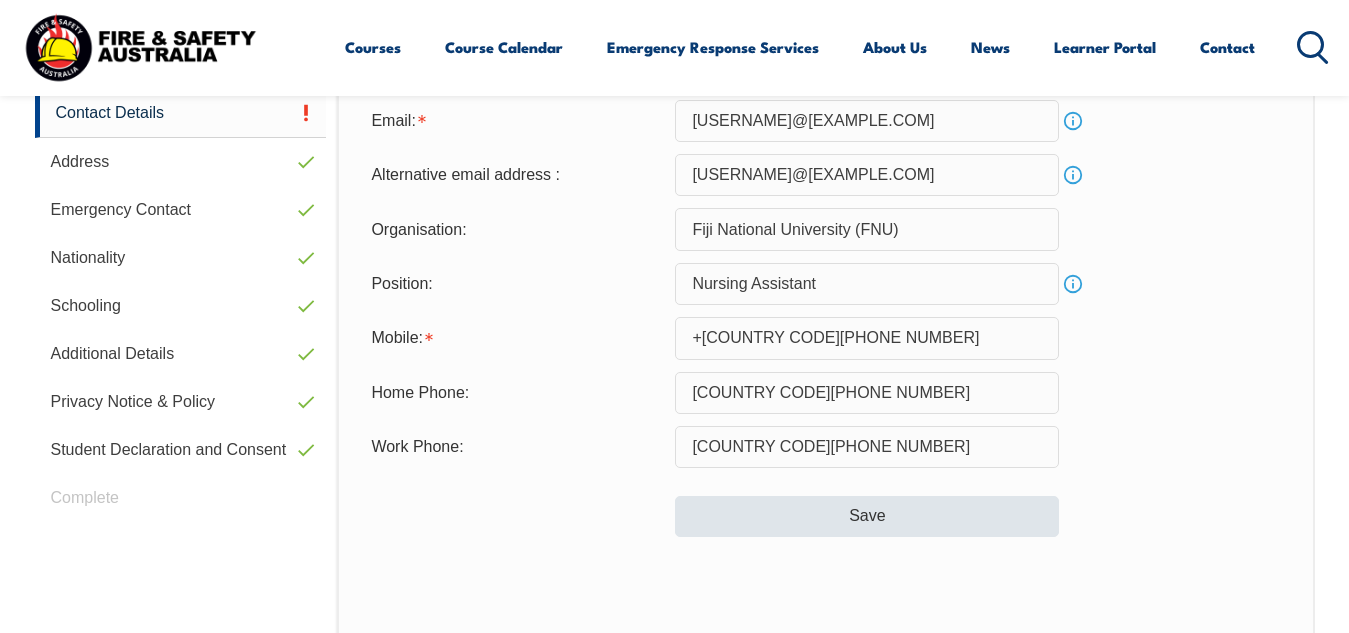 click on "Contact Details Email: [USERNAME]@[EXAMPLE.COM] Info Alternative email address : [USERNAME]@[EXAMPLE.COM] Info Organisation: [ORGANIZATION NAME] Position: [JOB TITLE] Info Mobile: +[COUNTRY CODE][PHONE NUMBER] Home Phone: [COUNTRY CODE][PHONE NUMBER] Work Phone: [COUNTRY CODE][PHONE NUMBER] Save" at bounding box center [825, 408] 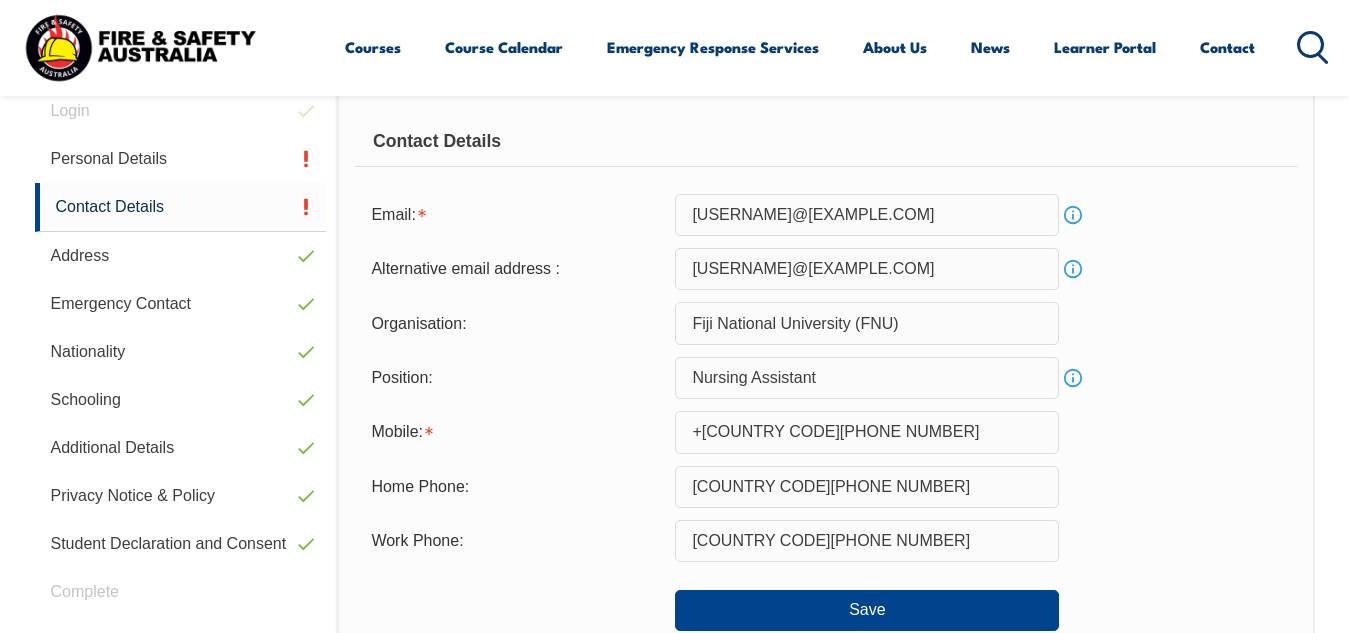 scroll, scrollTop: 558, scrollLeft: 0, axis: vertical 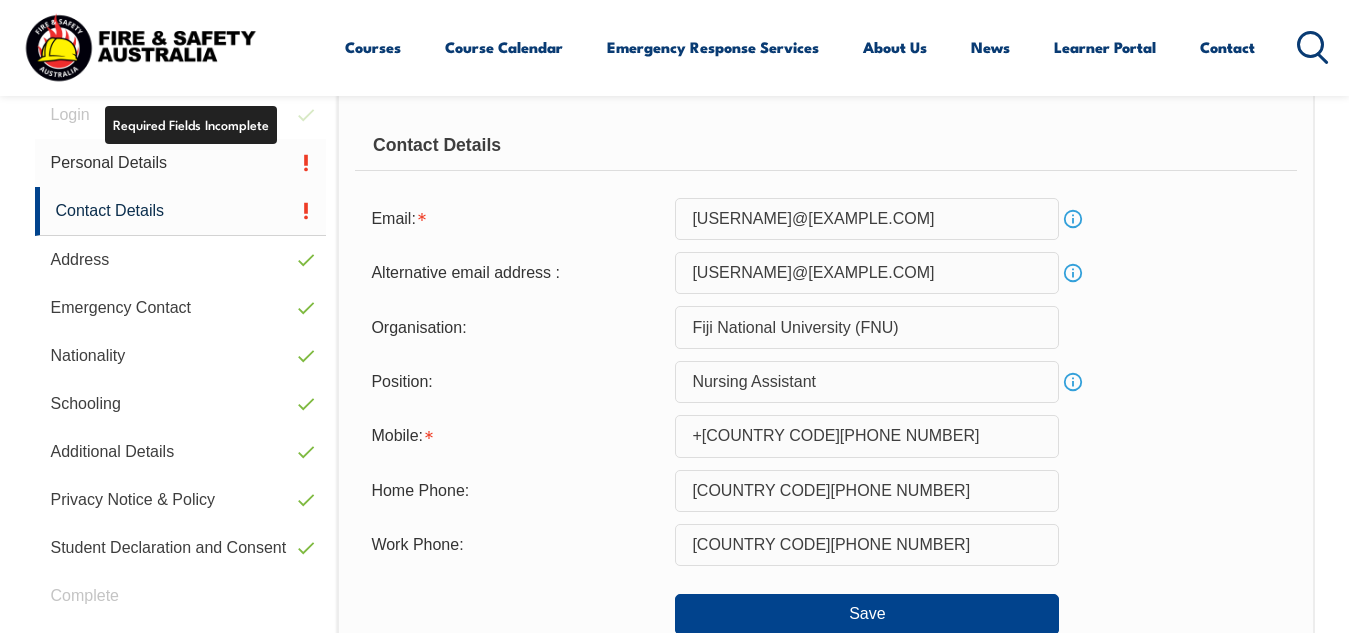 click on "Personal Details" at bounding box center [181, 163] 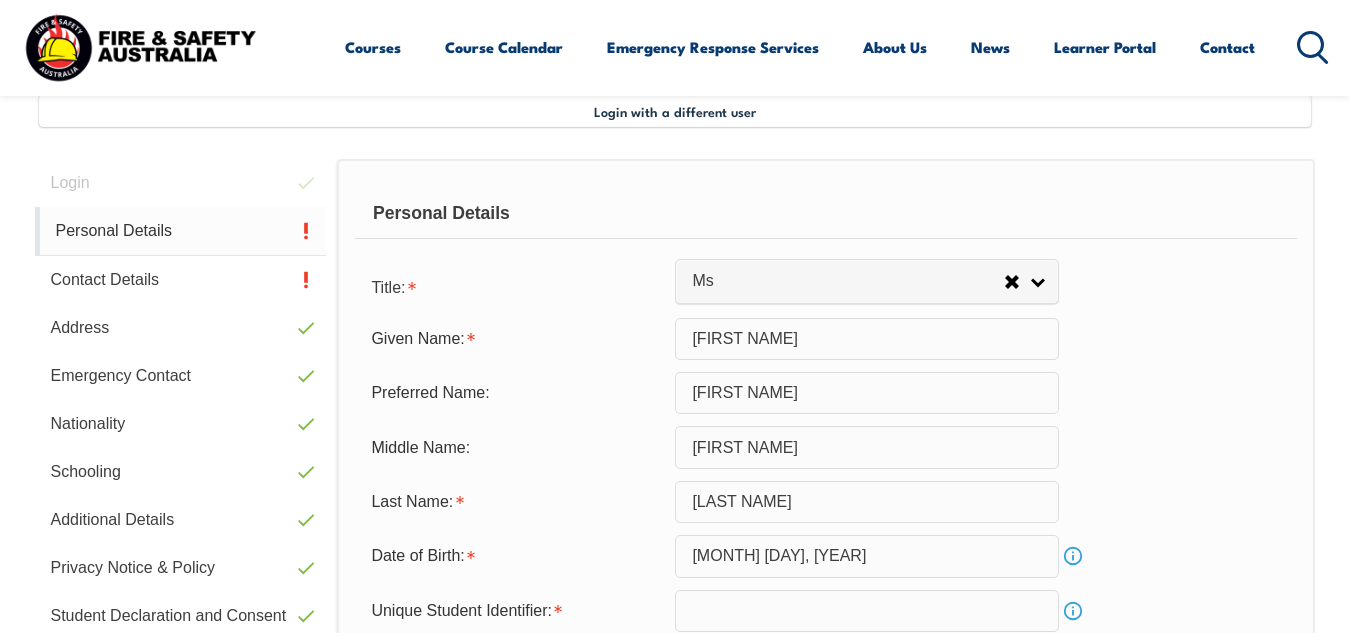 scroll, scrollTop: 485, scrollLeft: 0, axis: vertical 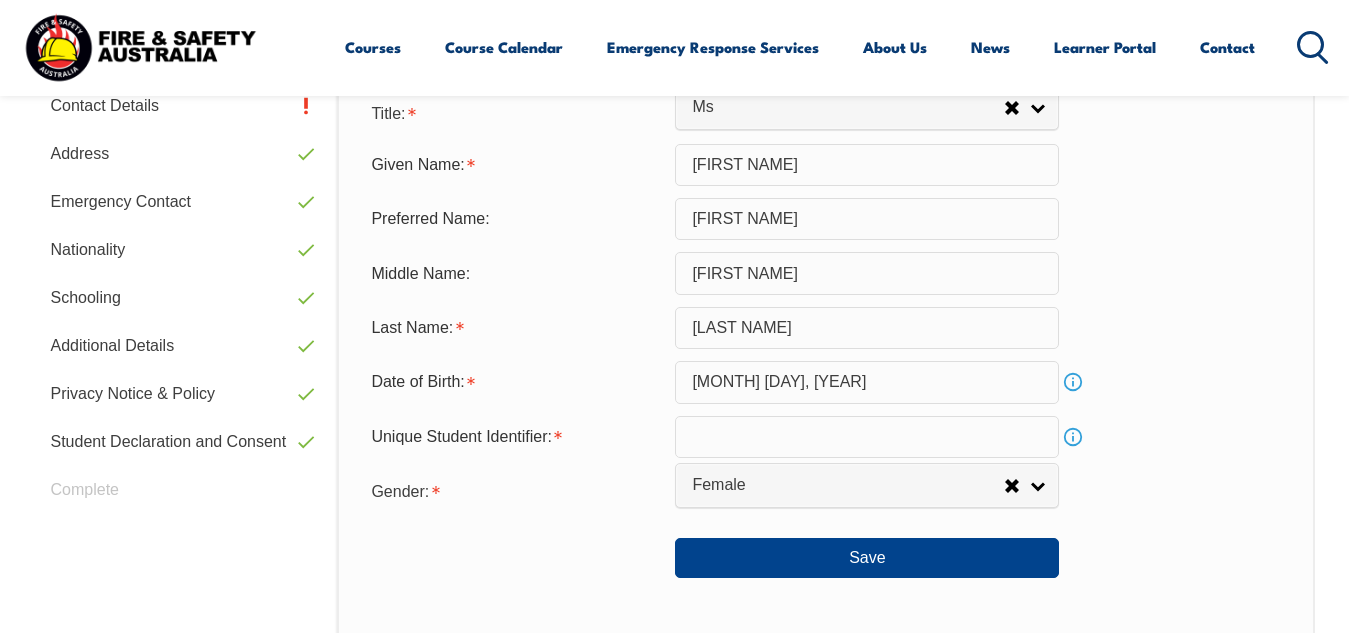 click at bounding box center [867, 437] 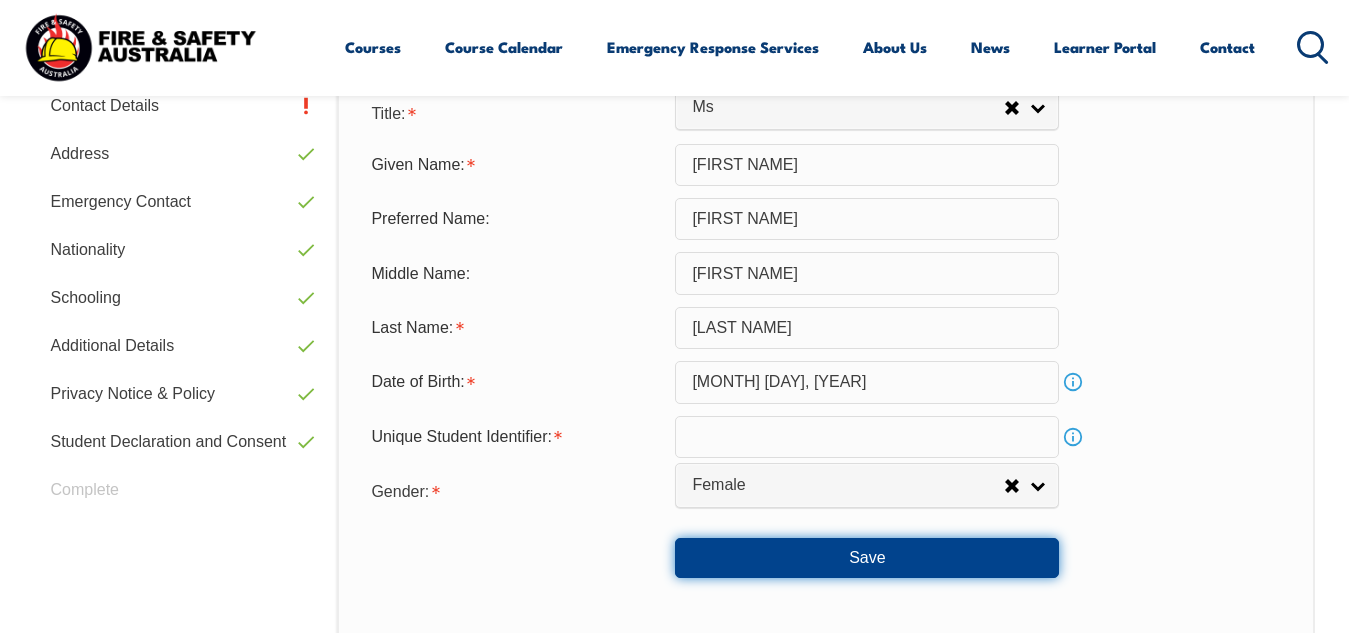 click on "Save" at bounding box center (867, 558) 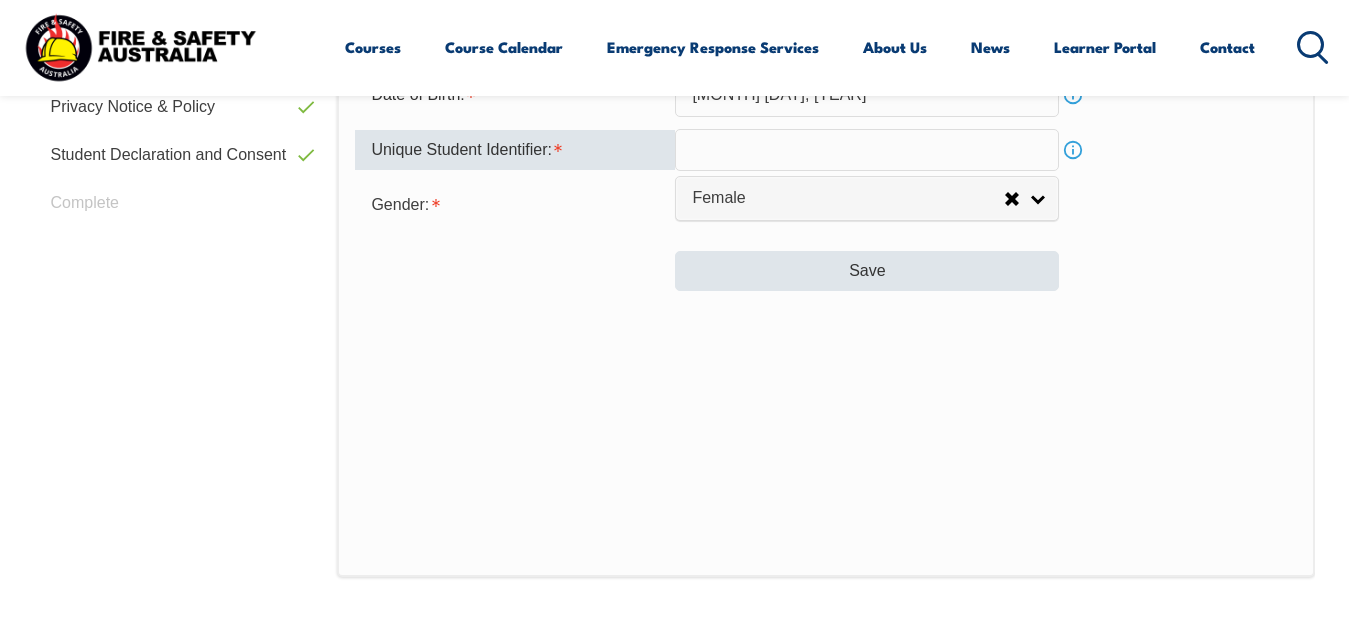 scroll, scrollTop: 980, scrollLeft: 0, axis: vertical 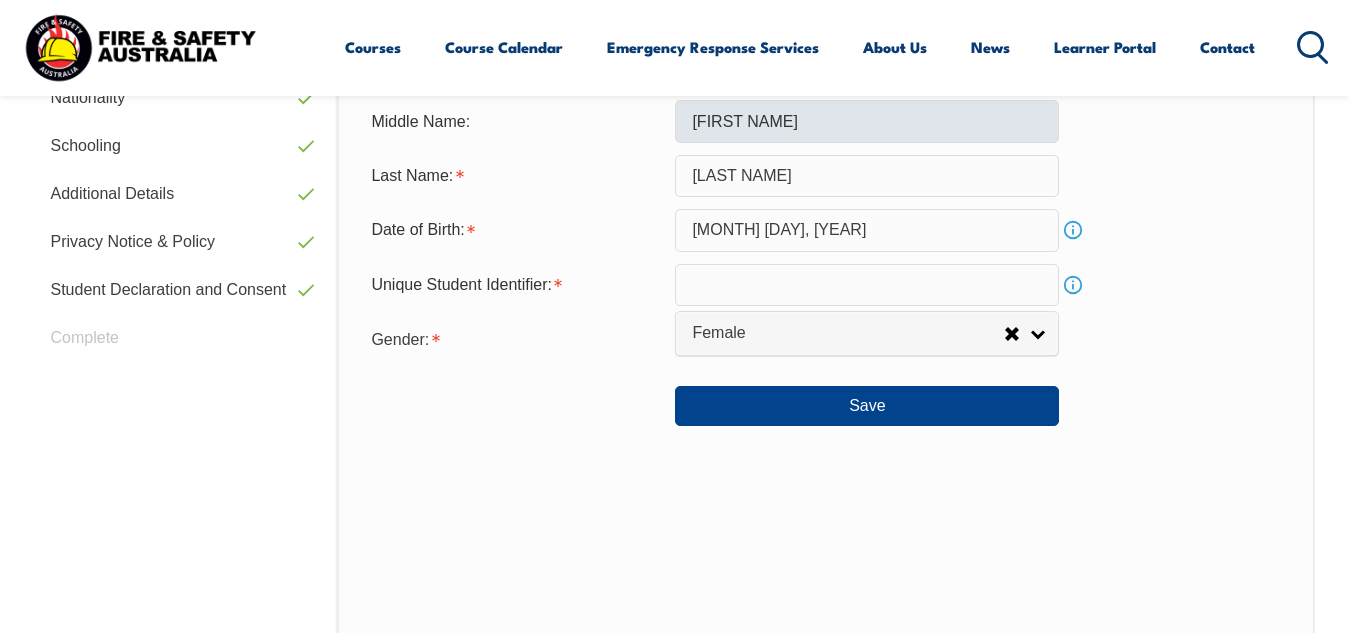 drag, startPoint x: 544, startPoint y: 282, endPoint x: 881, endPoint y: 130, distance: 369.6931 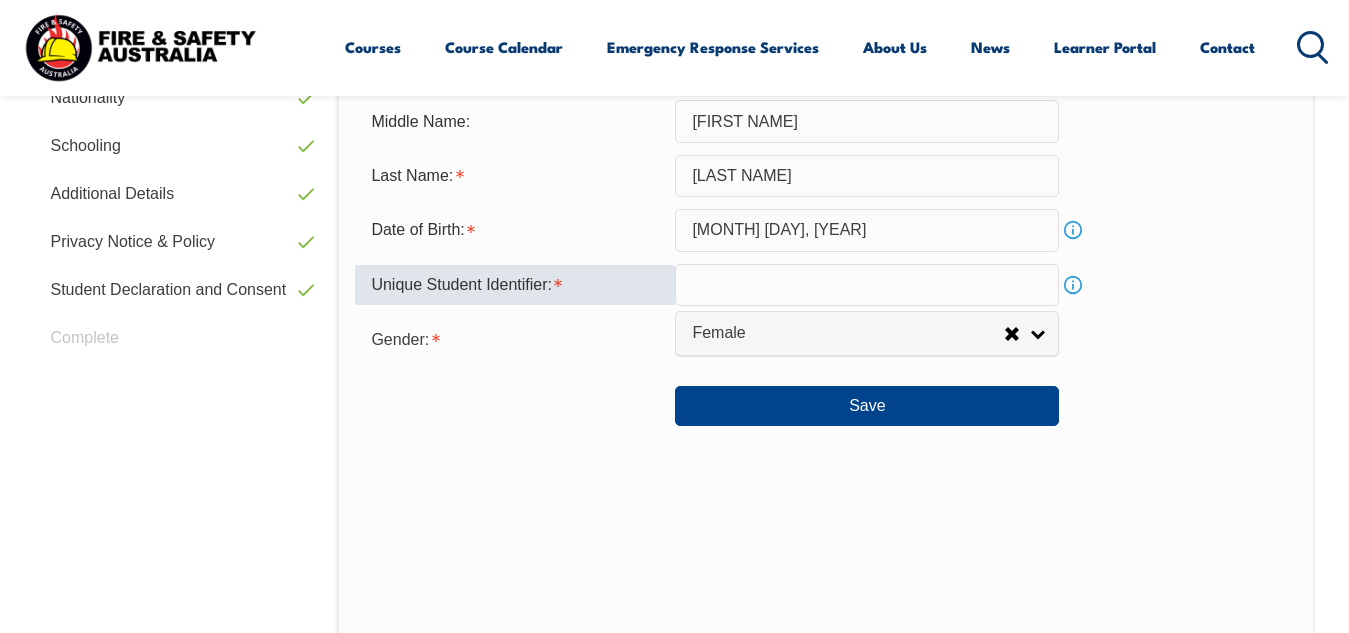 click at bounding box center [867, 285] 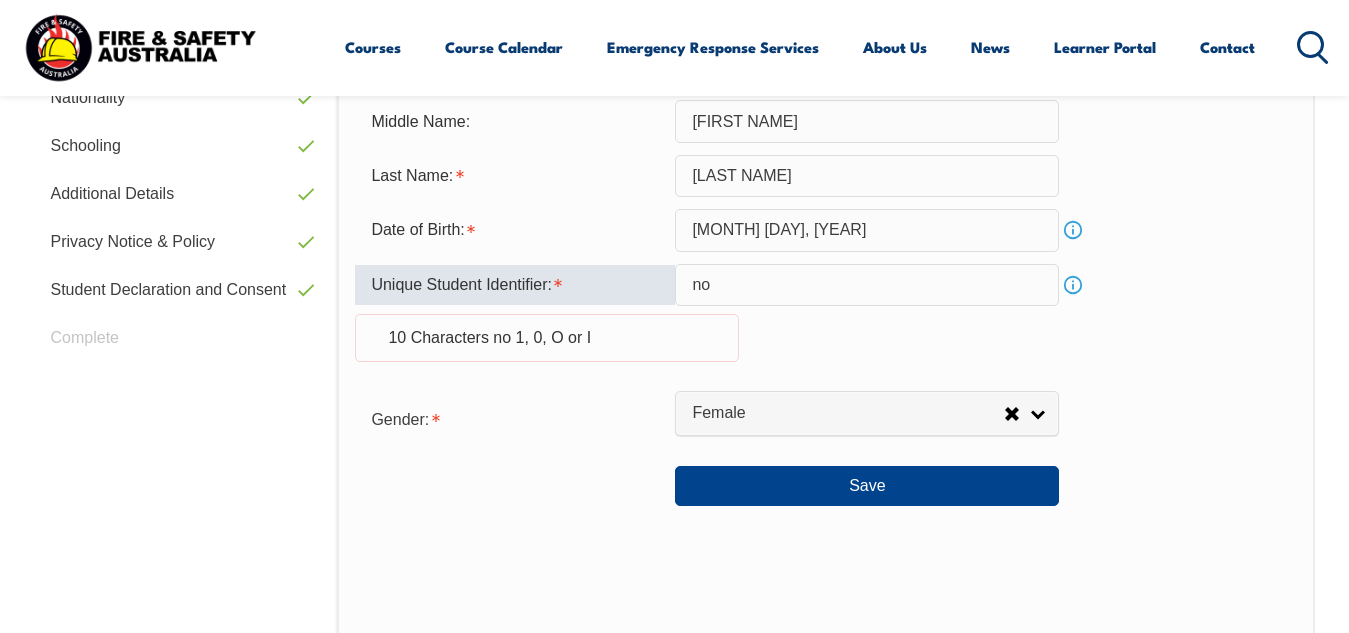 type on "n" 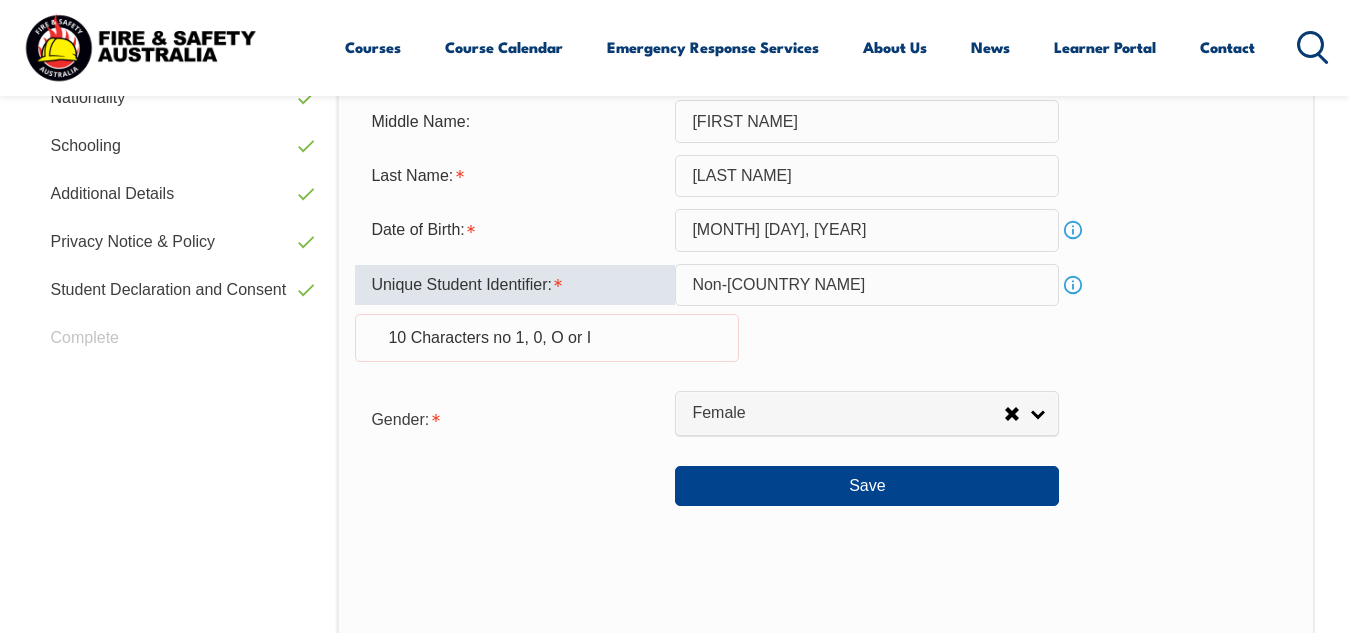 click on "Non-[COUNTRY NAME]" at bounding box center [867, 285] 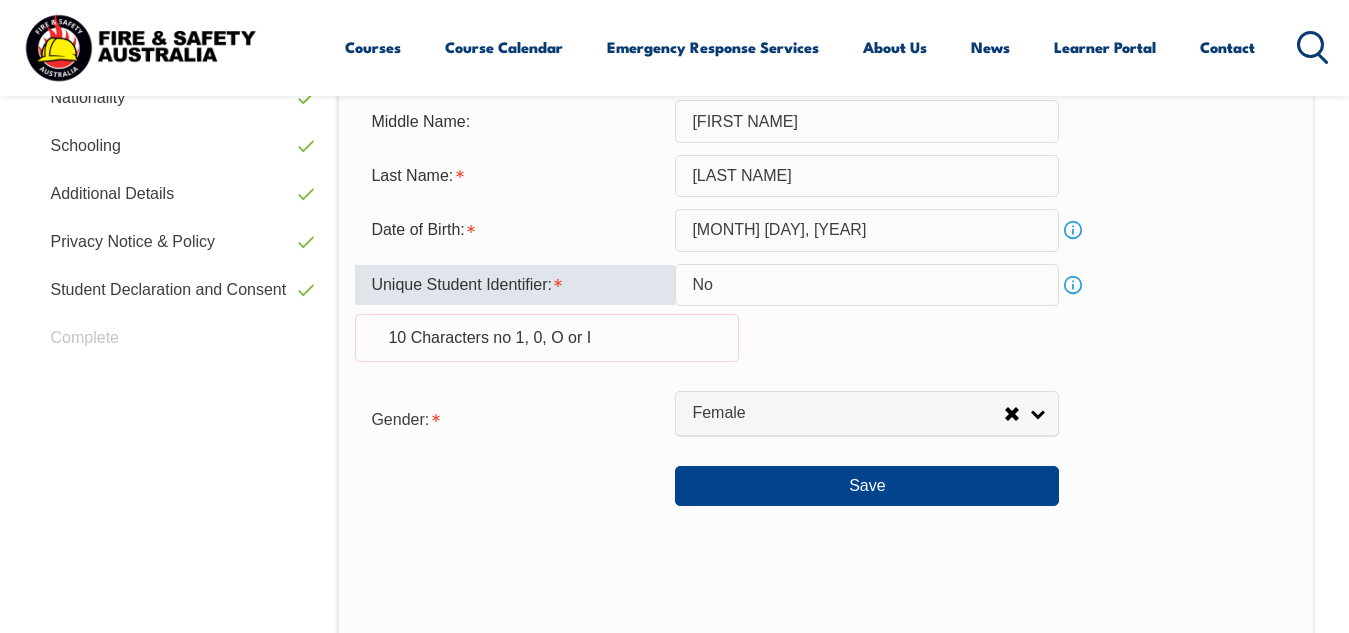 type on "N" 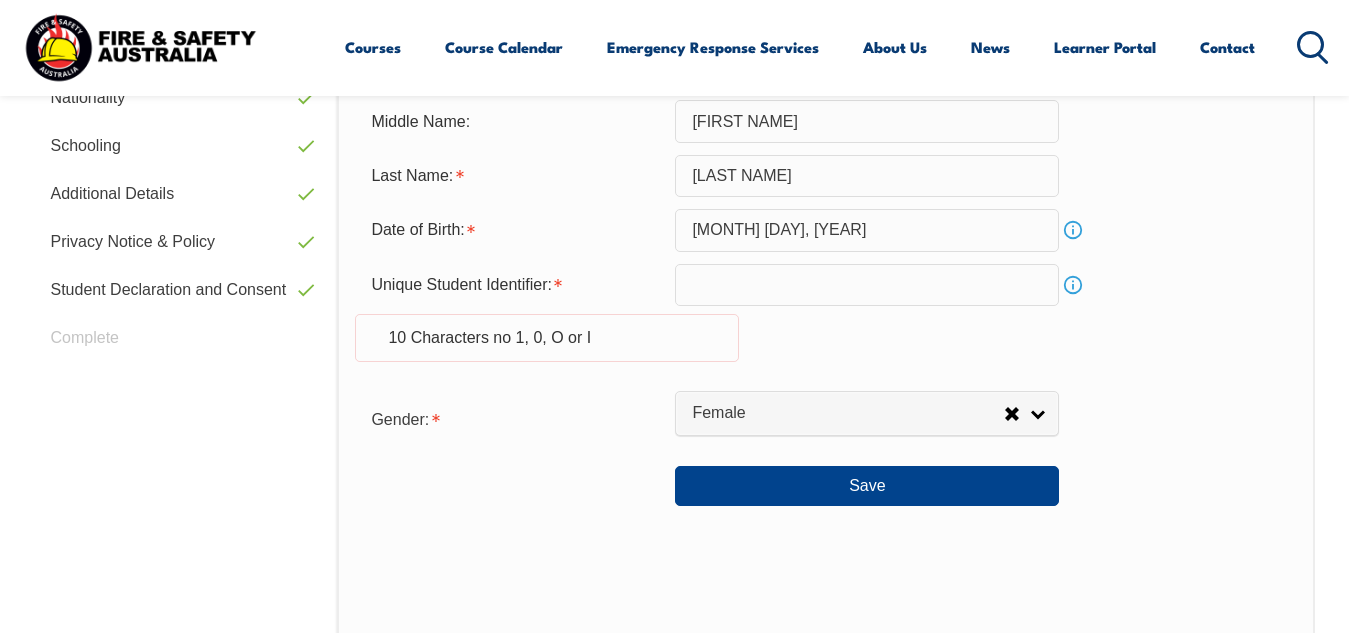 click on "Info" at bounding box center (1073, 285) 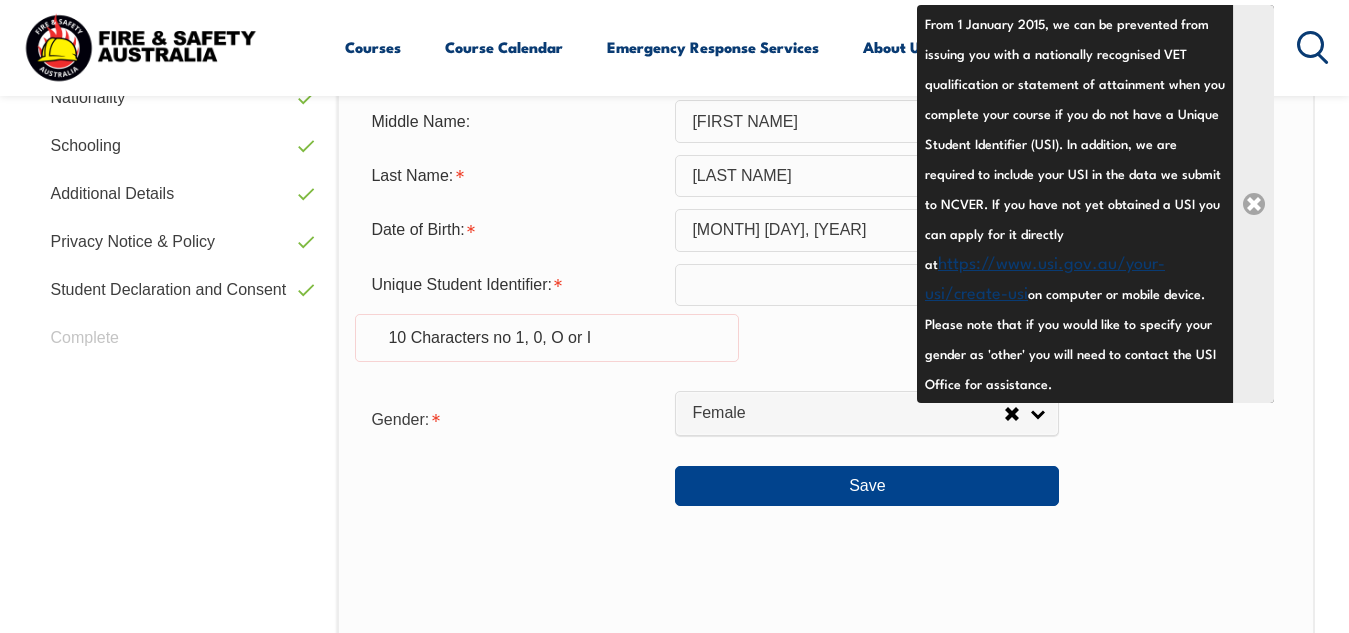 click on "Close" at bounding box center [1253, 204] 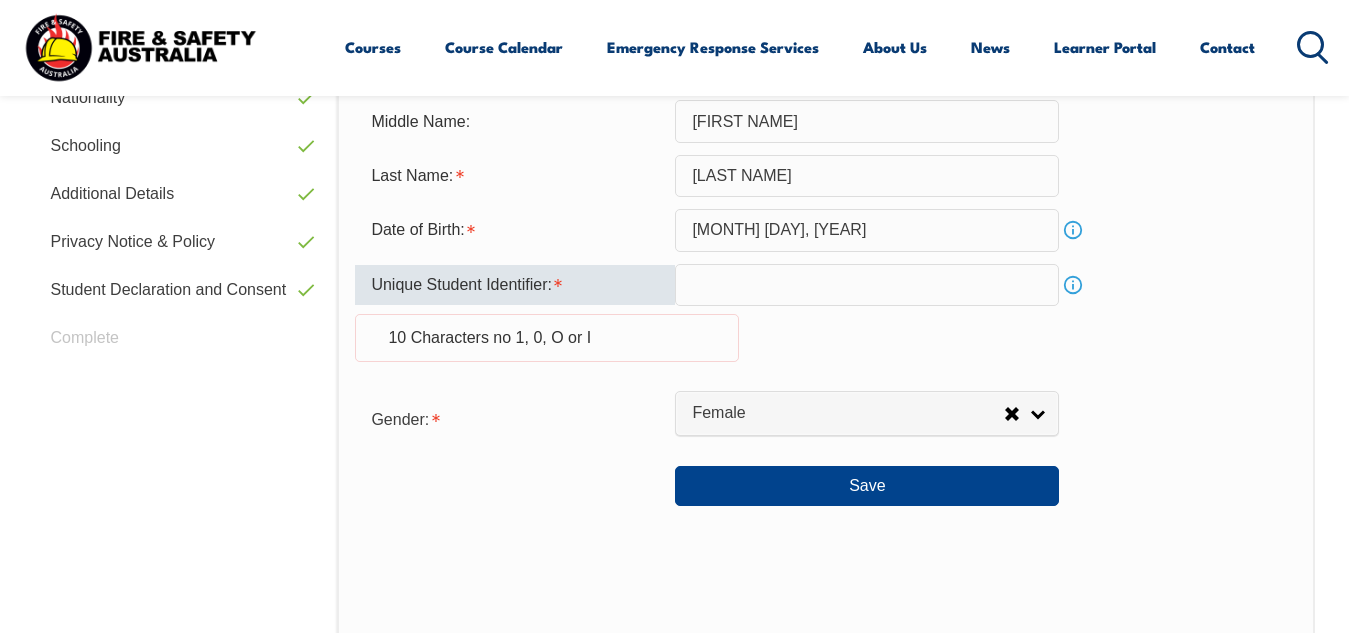 click at bounding box center (867, 285) 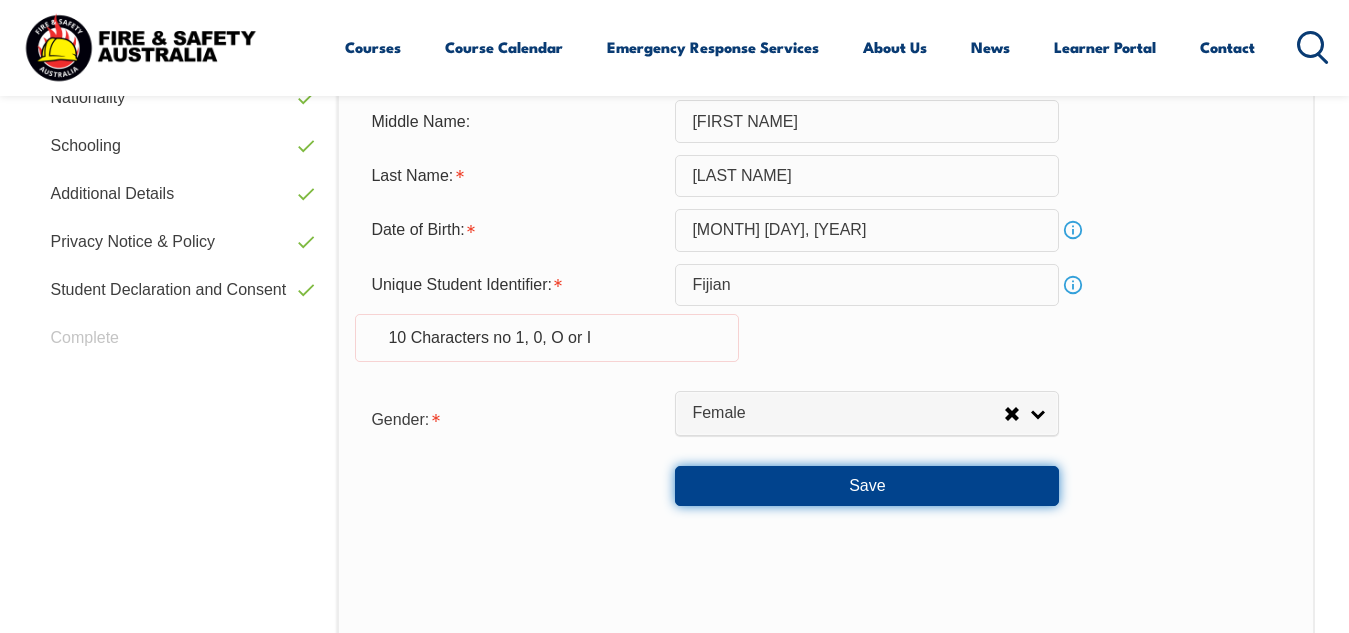 click on "Save" at bounding box center [867, 486] 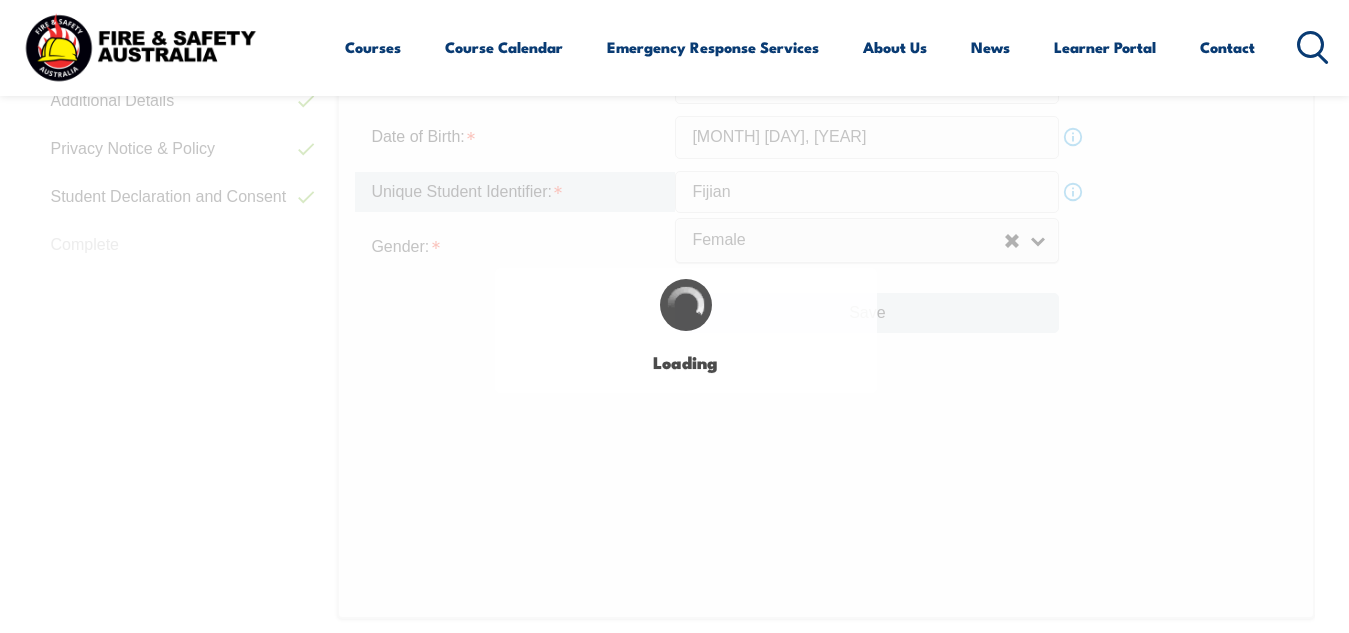 scroll, scrollTop: 980, scrollLeft: 0, axis: vertical 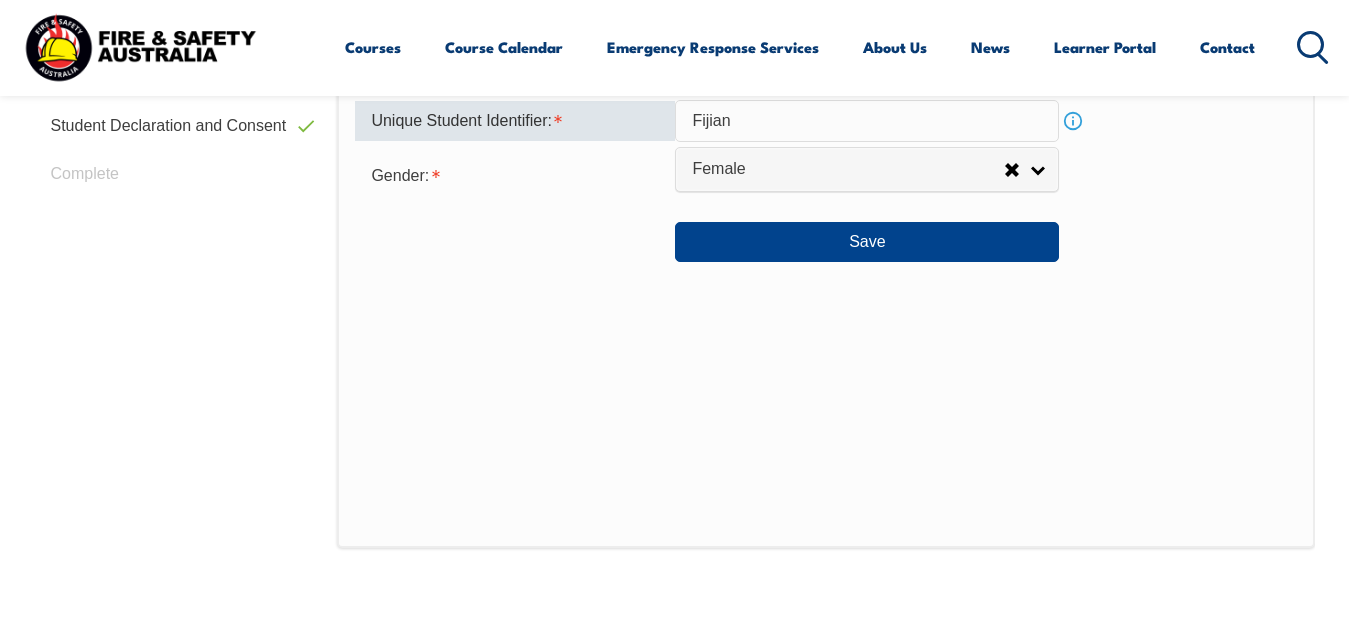 click on "Fijian" at bounding box center [867, 121] 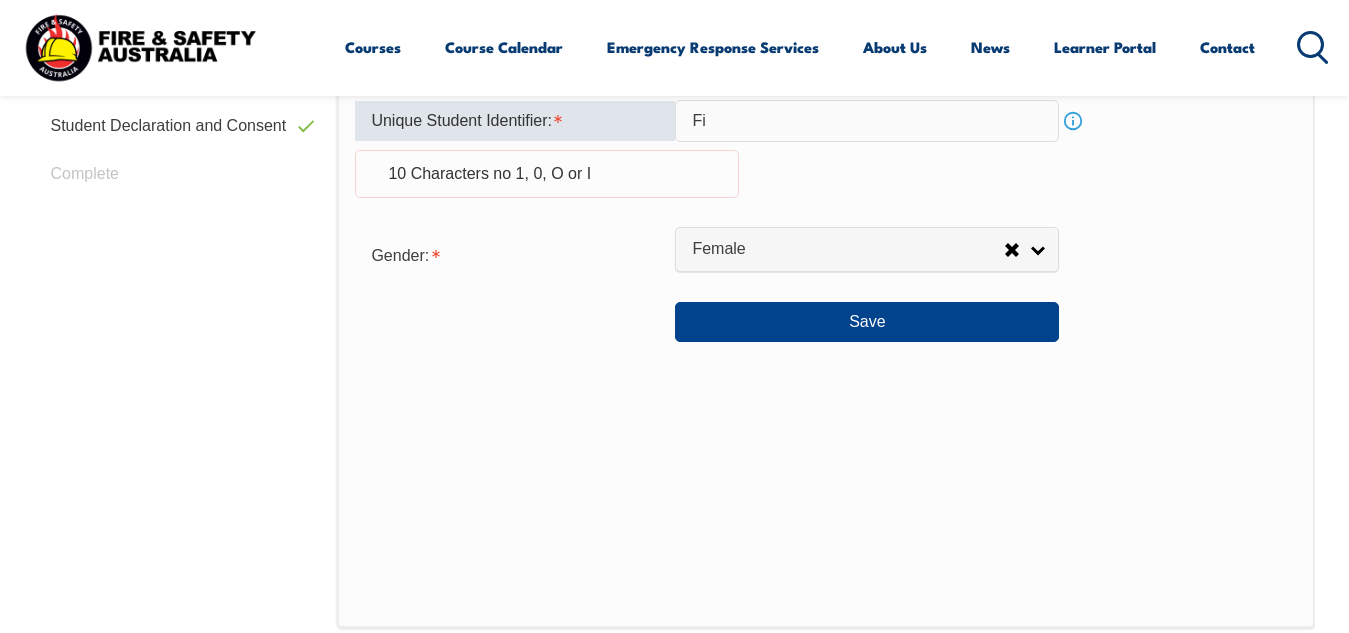 type on "F" 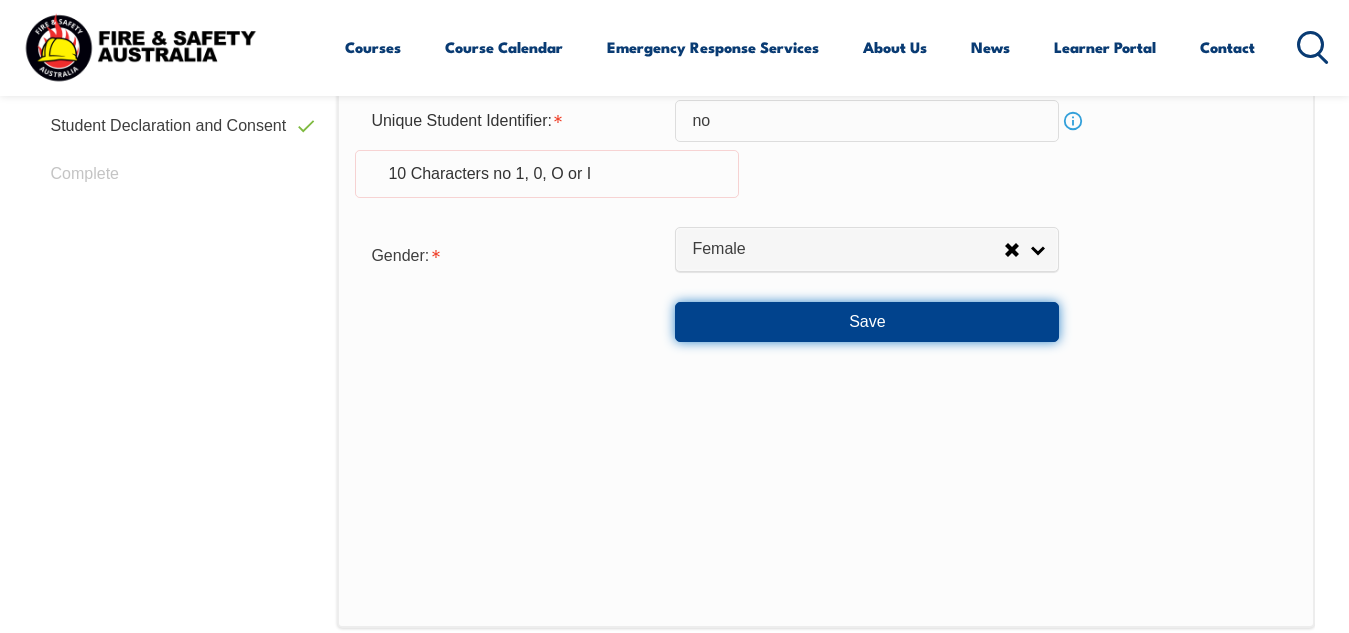 click on "Save" at bounding box center [867, 322] 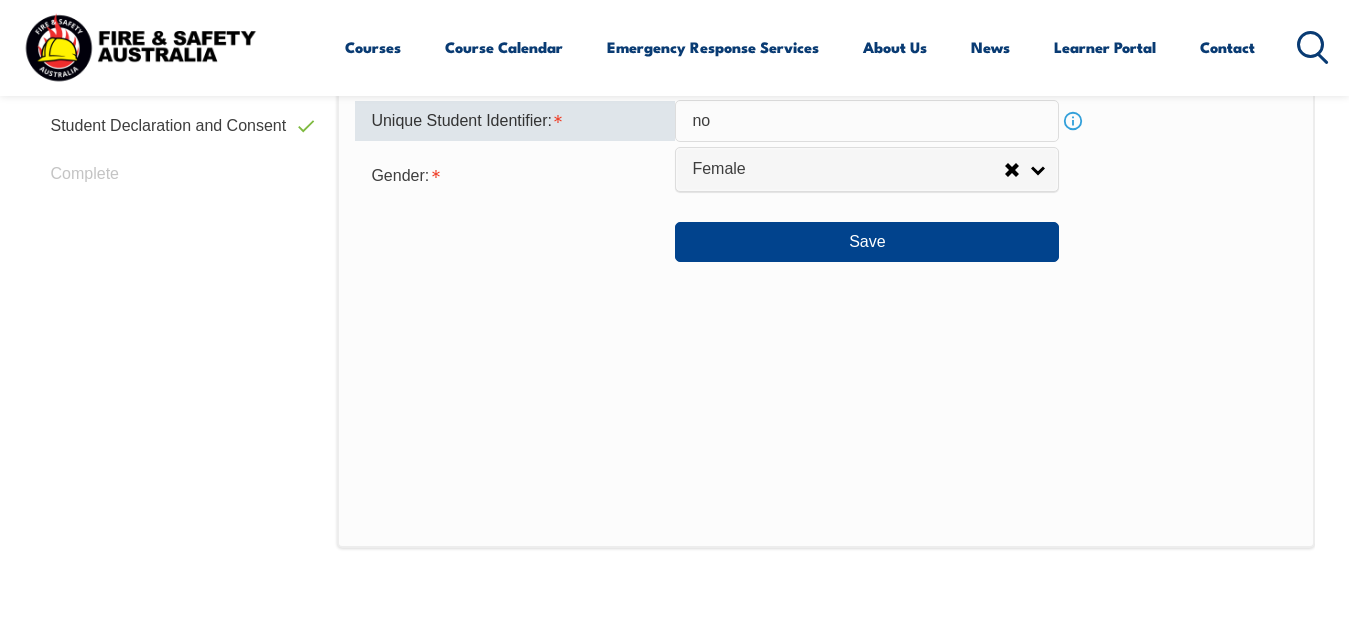 click on "no" at bounding box center [867, 121] 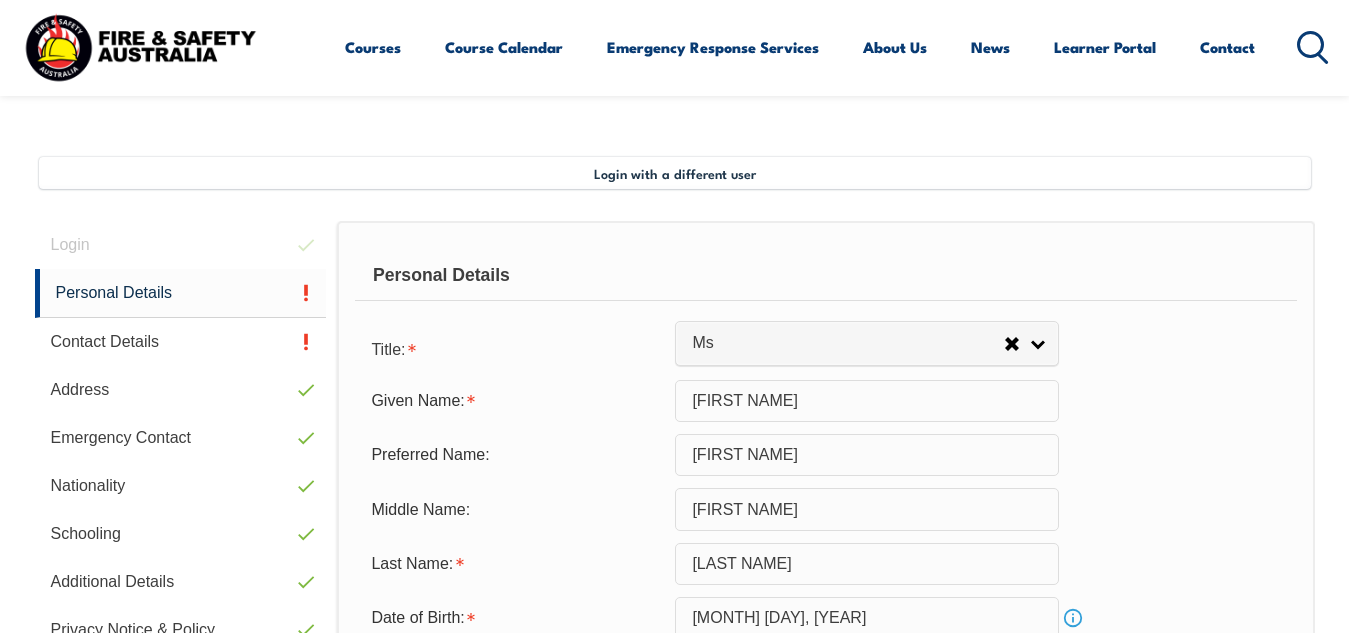scroll, scrollTop: 420, scrollLeft: 0, axis: vertical 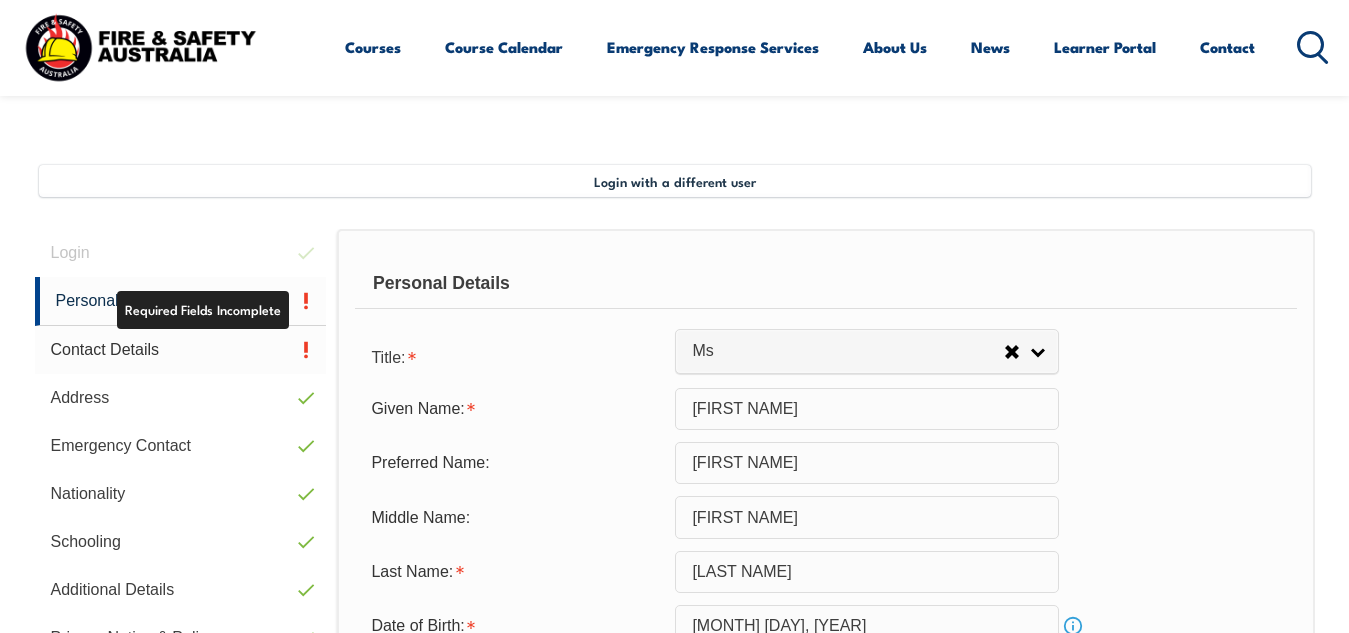 type 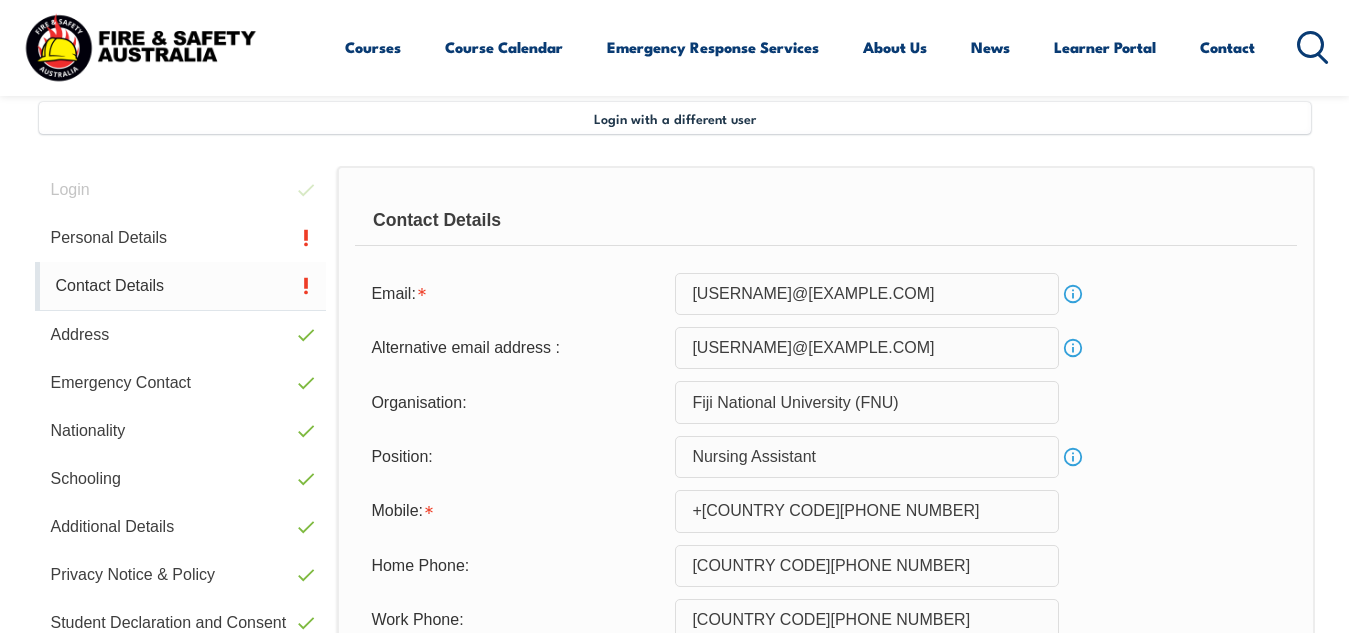 scroll, scrollTop: 485, scrollLeft: 0, axis: vertical 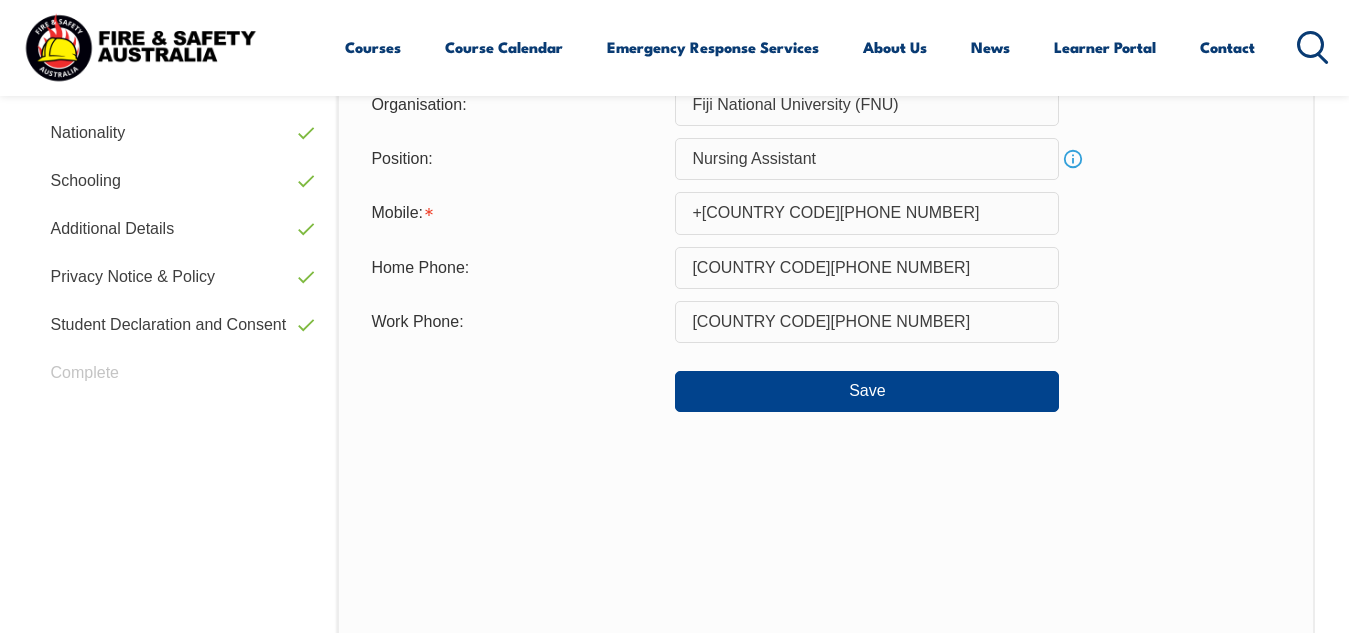 click on "Info" at bounding box center (1073, 159) 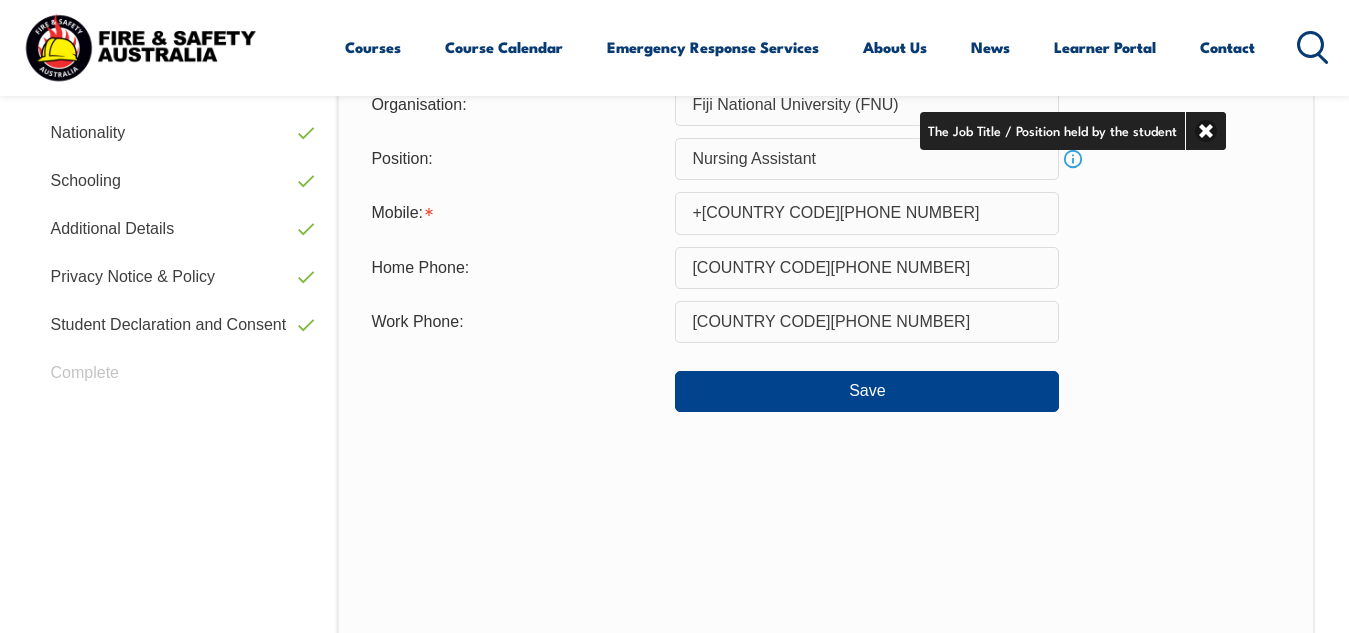 click on "Info" at bounding box center (1073, 159) 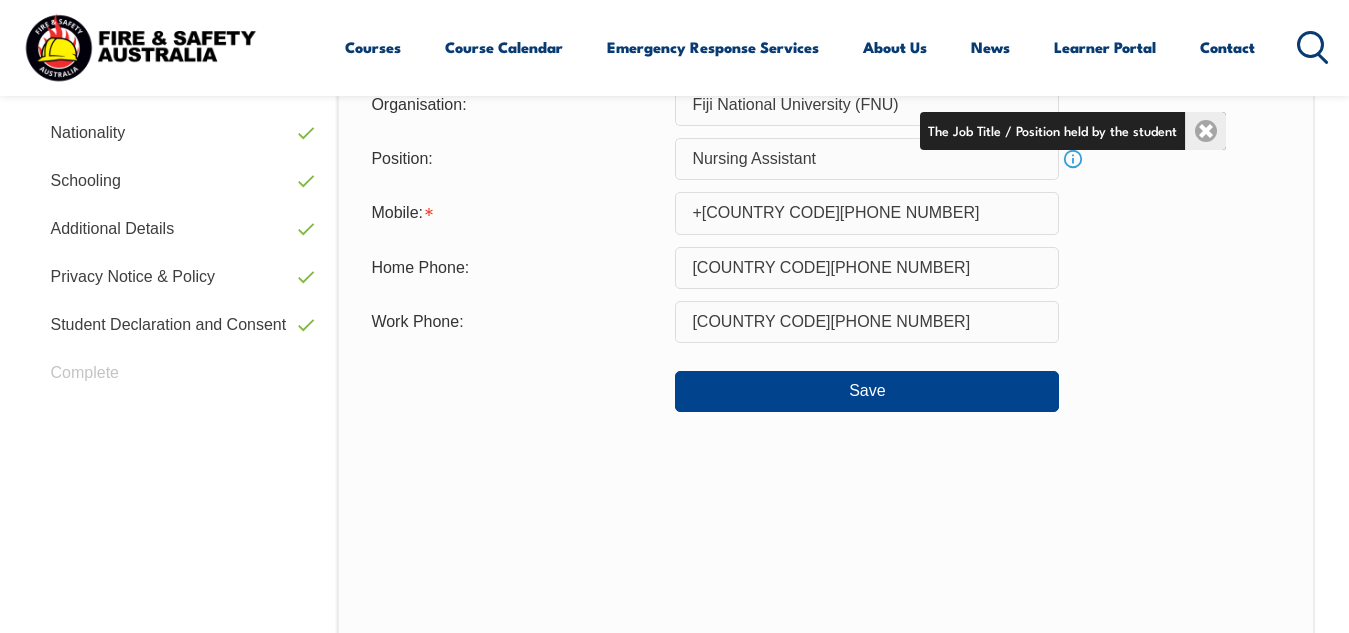 click on "Close" at bounding box center (1205, 131) 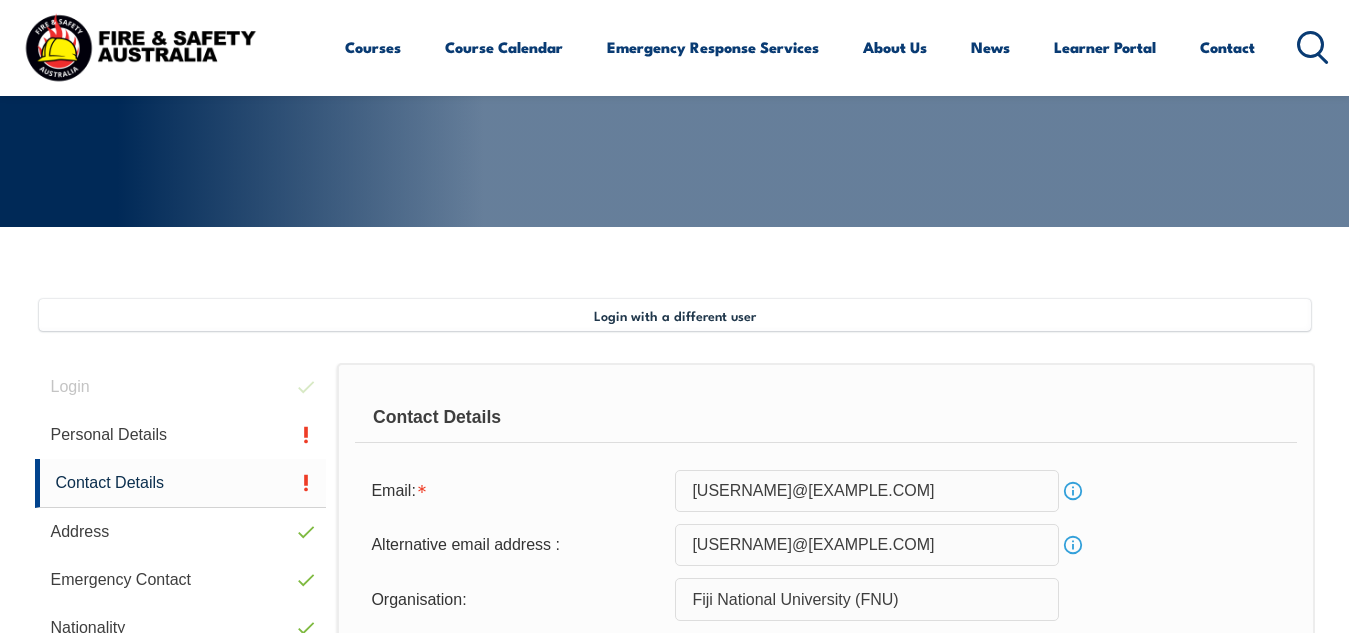scroll, scrollTop: 282, scrollLeft: 0, axis: vertical 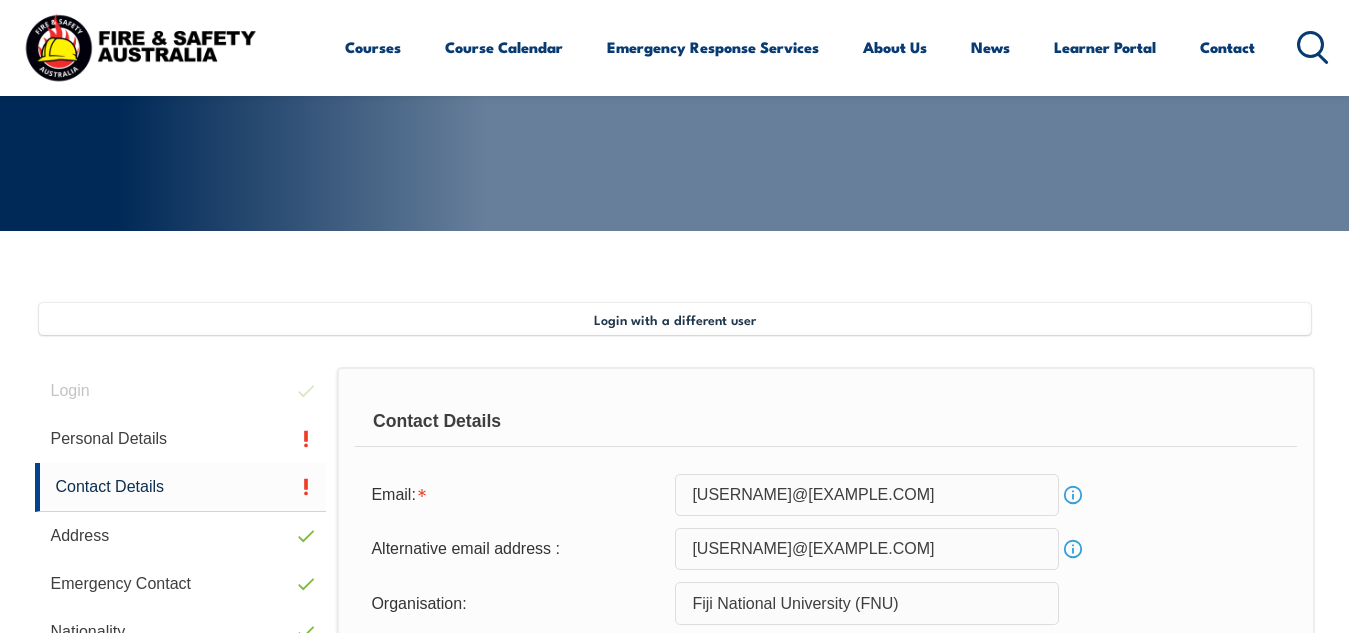 click on "Info" at bounding box center (1073, 495) 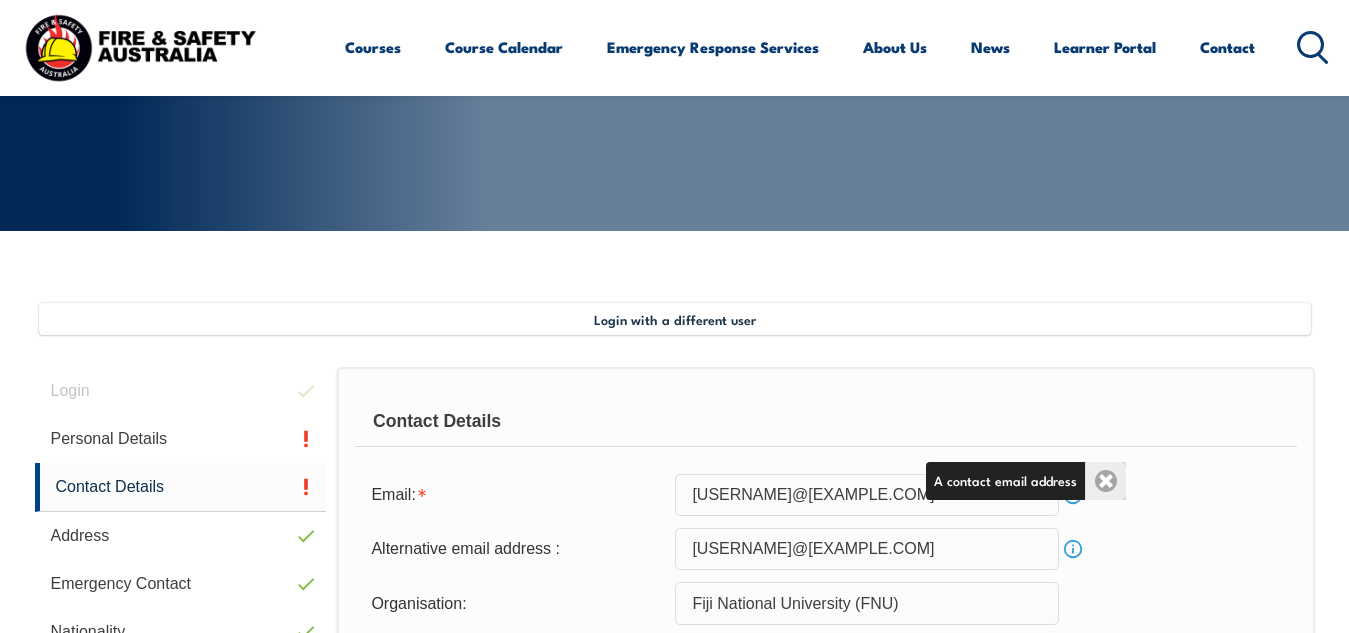 click on "Close" at bounding box center [1105, 481] 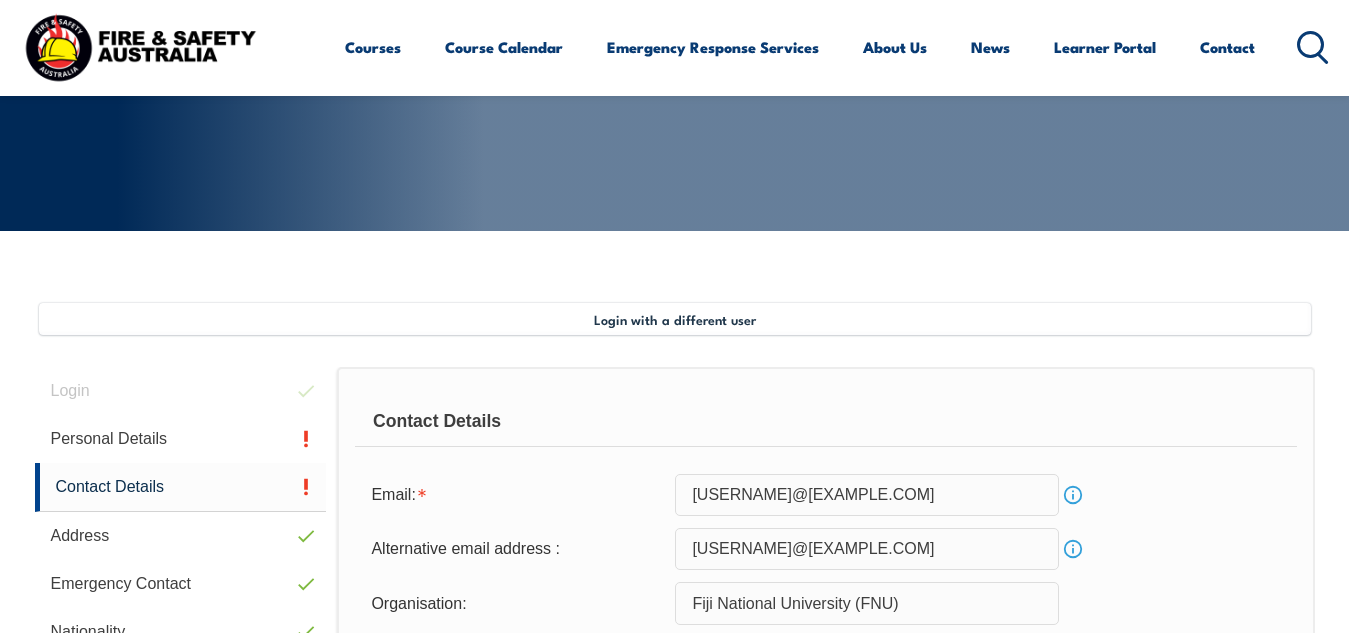 click on "Info" at bounding box center (1073, 495) 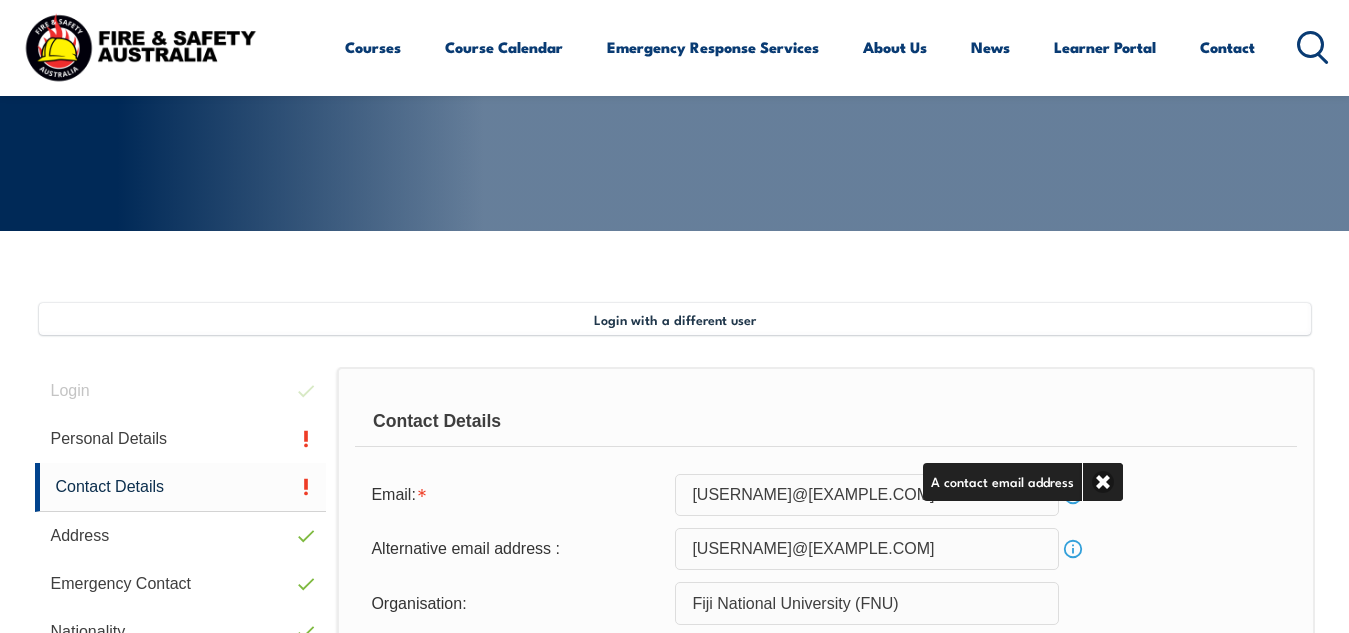 click on "Info" at bounding box center [1073, 495] 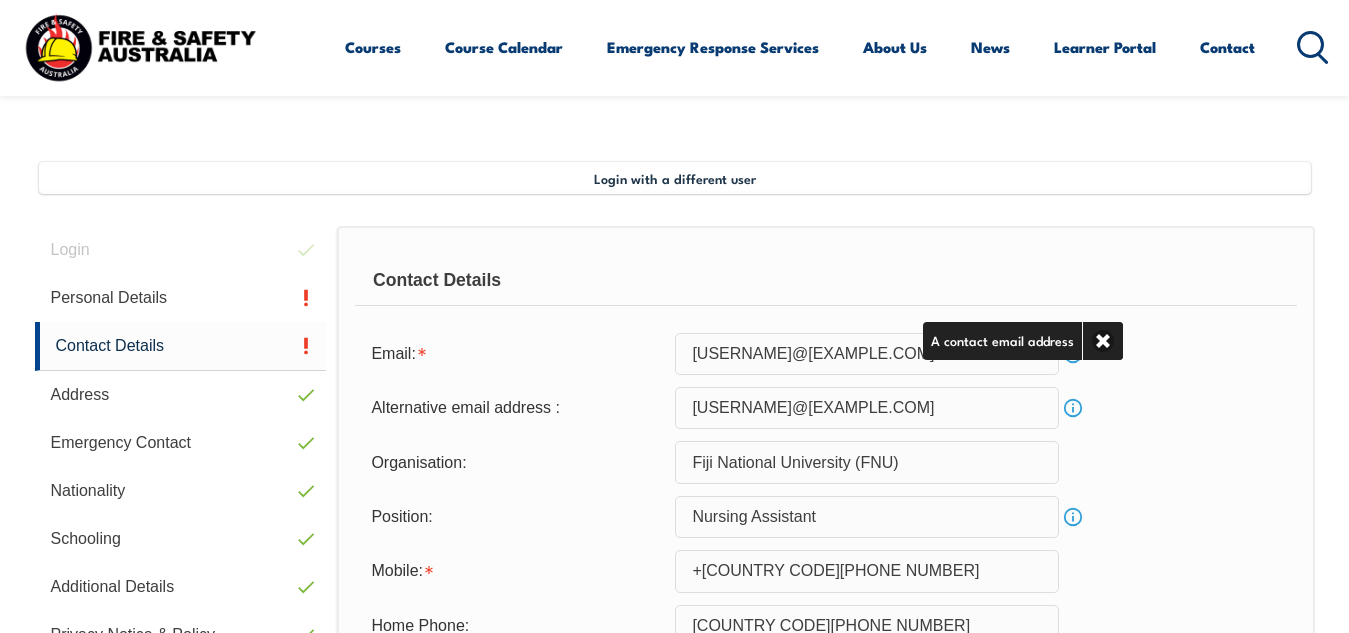 scroll, scrollTop: 438, scrollLeft: 0, axis: vertical 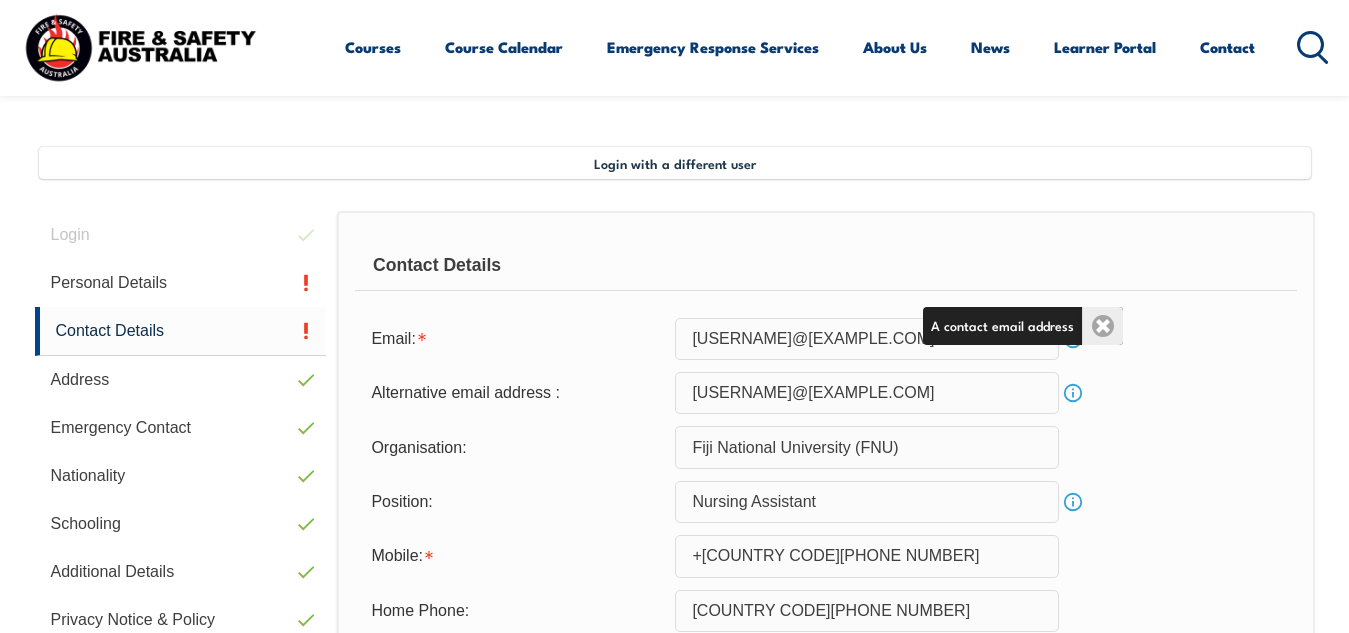 click on "Close" at bounding box center (1102, 326) 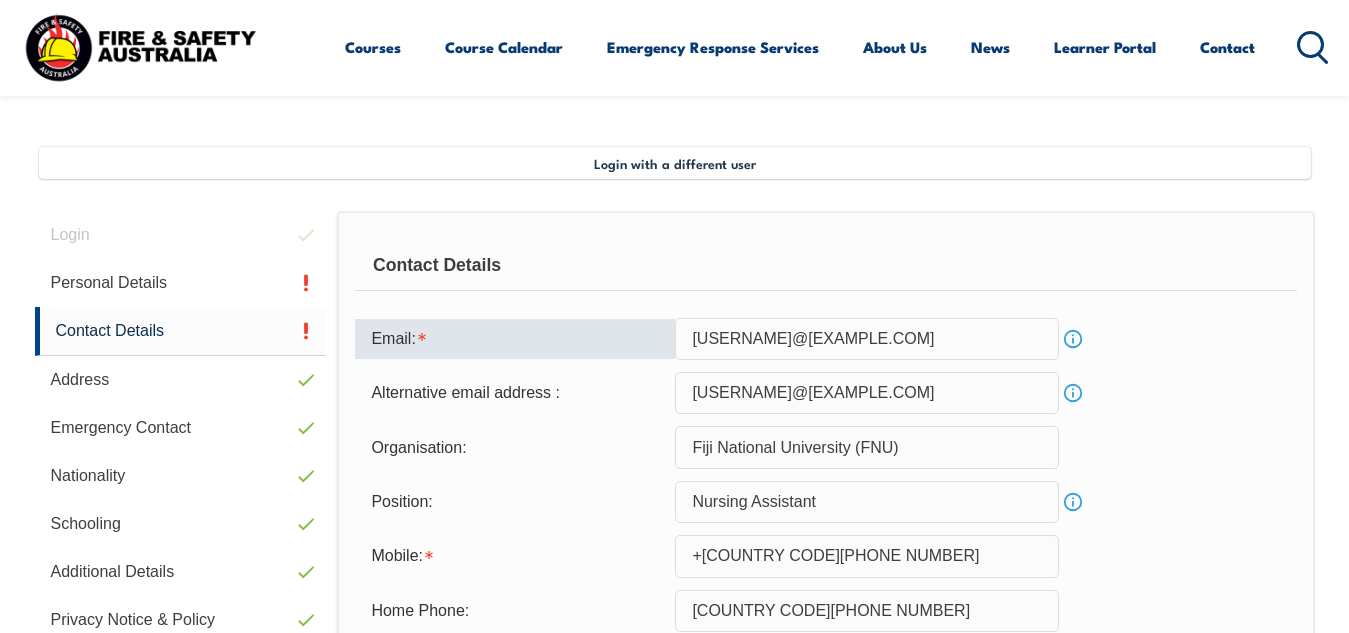 click on "[USERNAME]@[EXAMPLE.COM]" at bounding box center [867, 339] 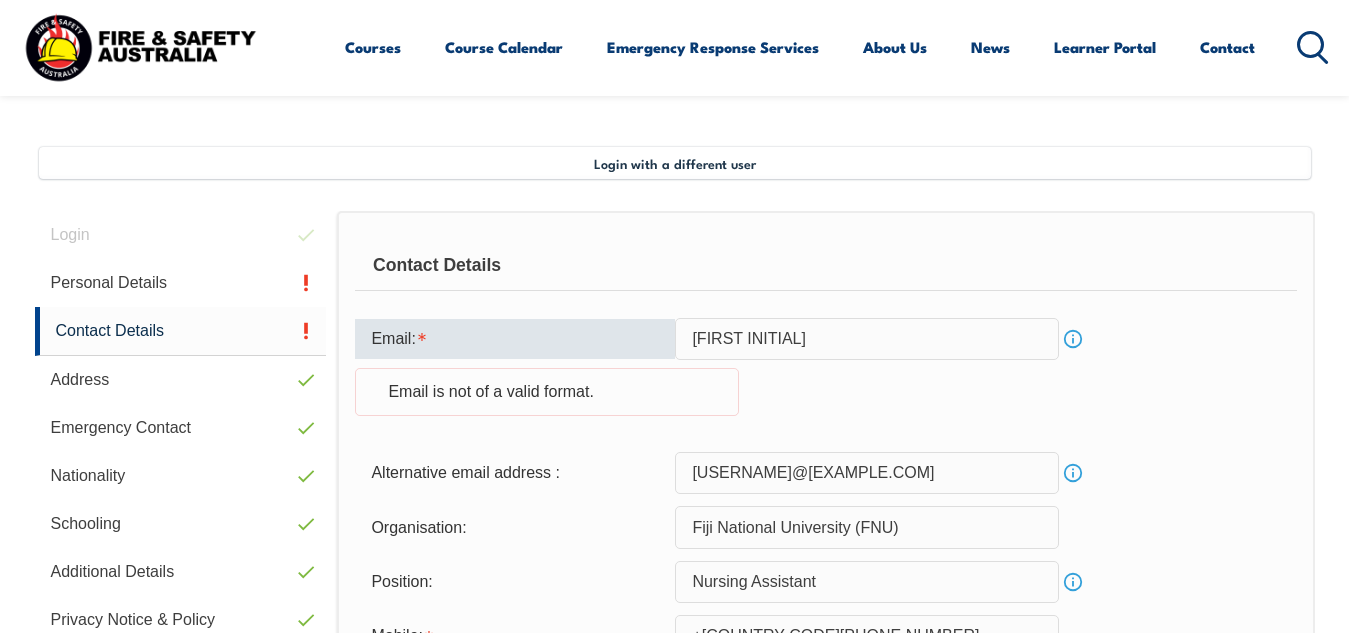 type on "K" 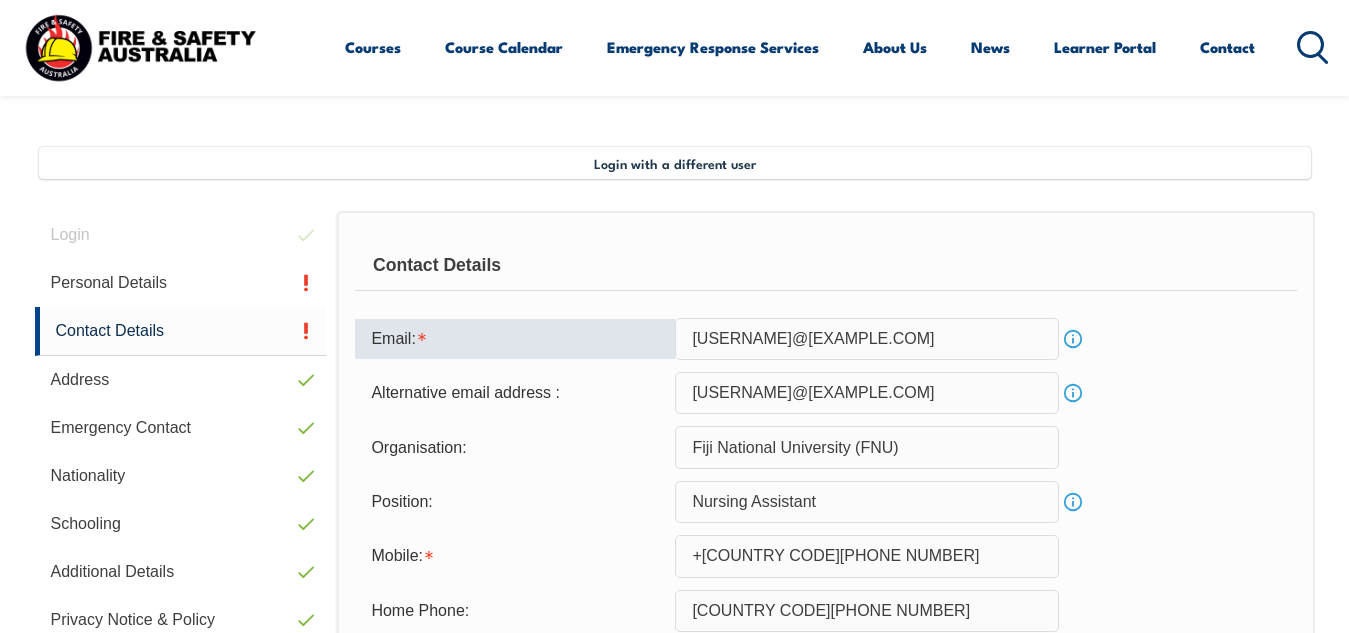 type on "[USERNAME]@[EXAMPLE.COM]" 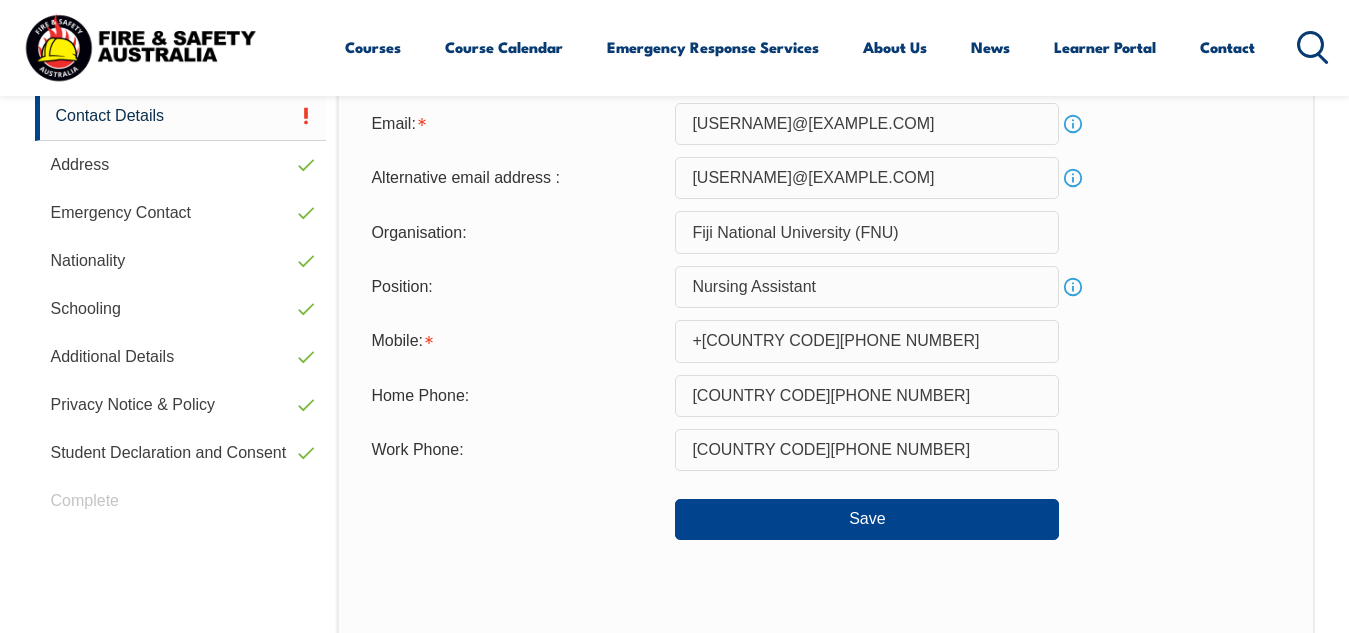 scroll, scrollTop: 664, scrollLeft: 0, axis: vertical 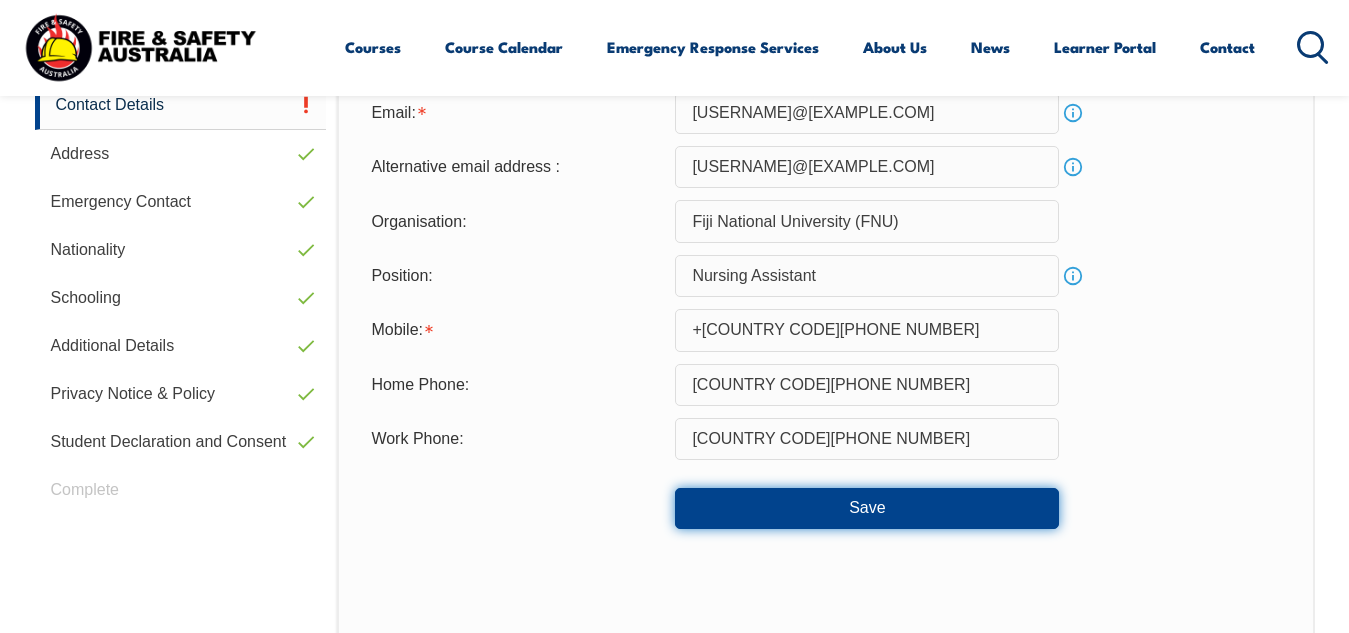click on "Save" at bounding box center [867, 508] 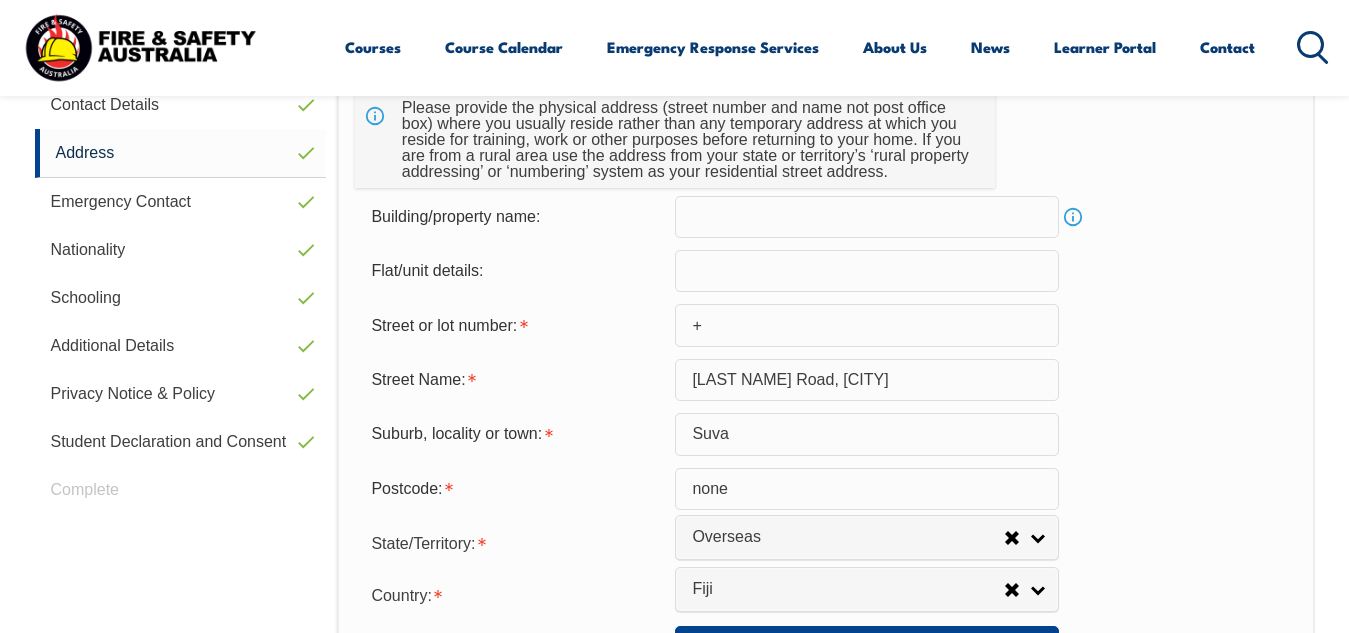 scroll, scrollTop: 0, scrollLeft: 0, axis: both 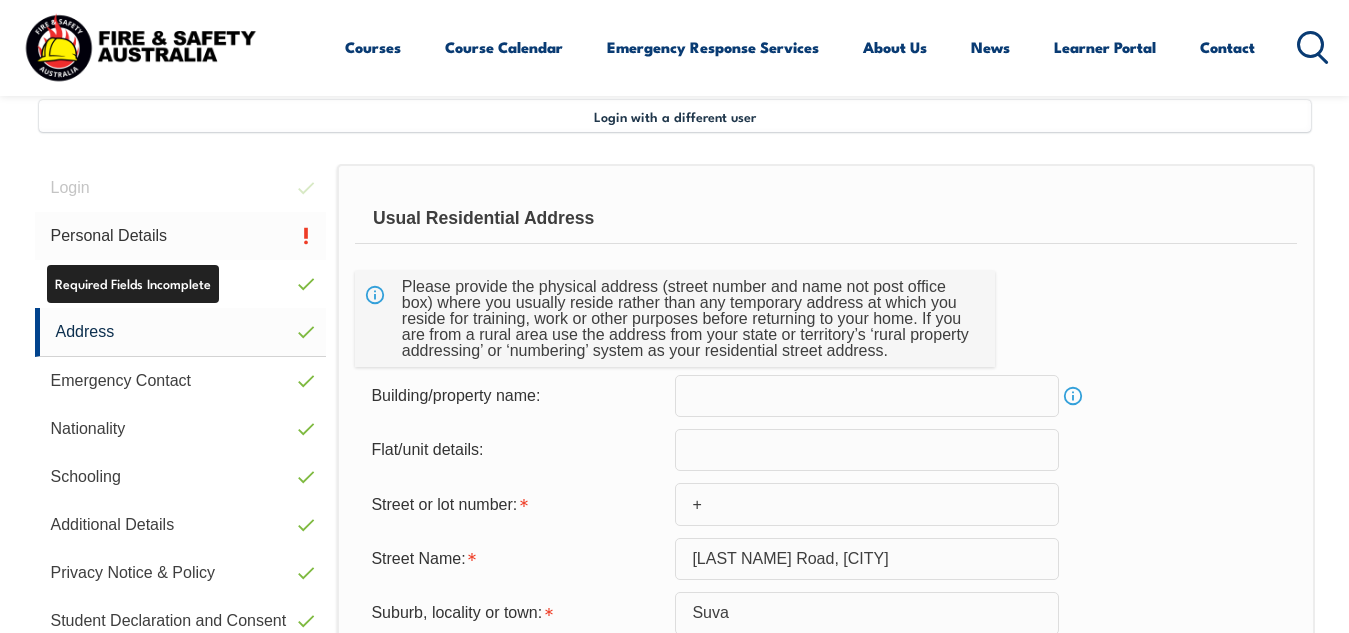 click on "Personal Details" at bounding box center [181, 236] 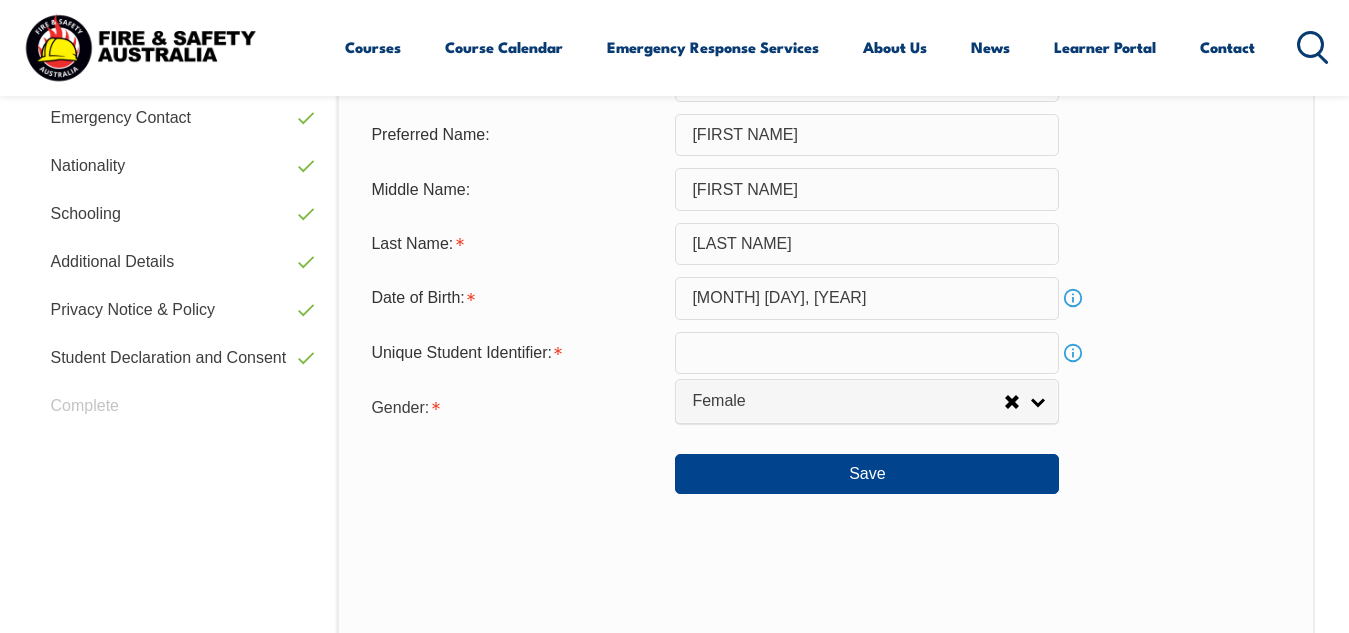scroll, scrollTop: 760, scrollLeft: 0, axis: vertical 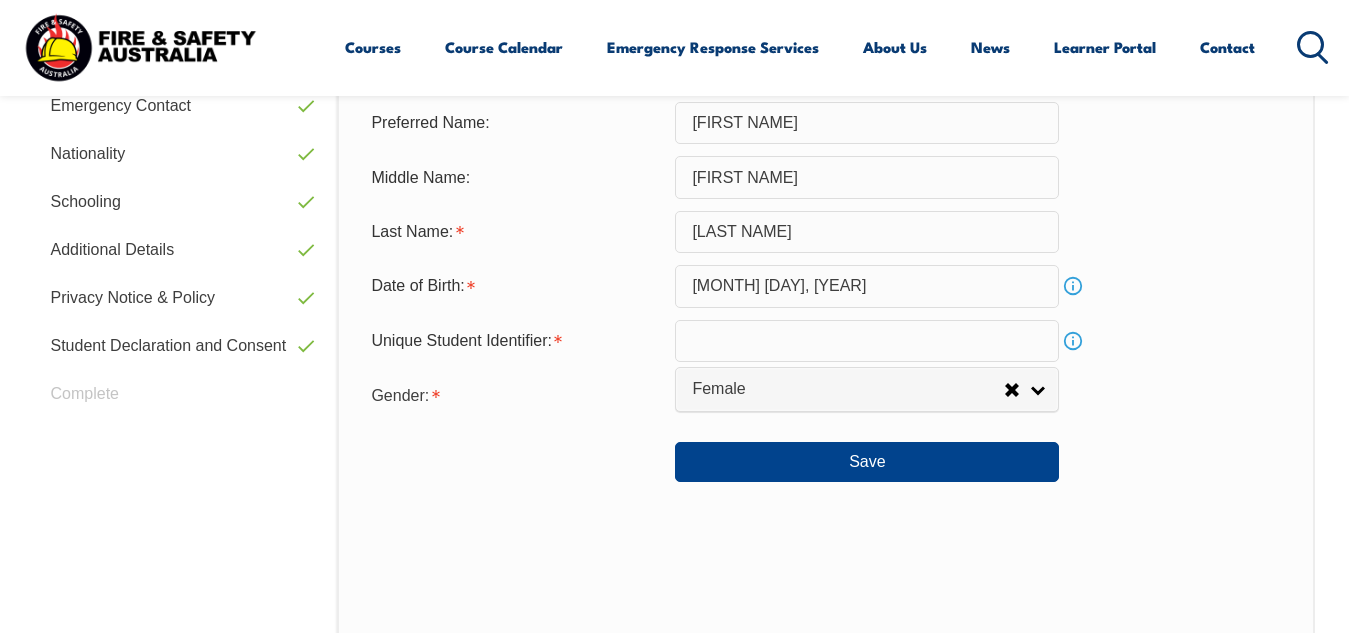 click on "Info" at bounding box center [1073, 341] 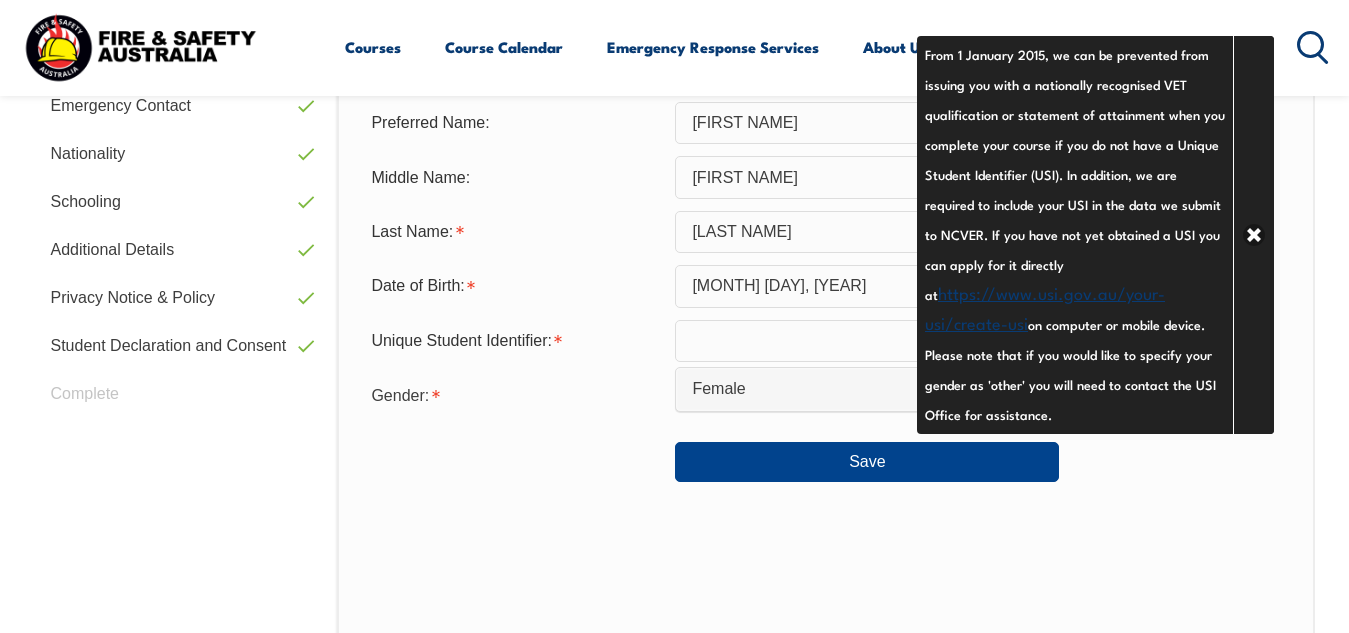 click on "https://www.usi.gov.au/your-usi/create-usi" at bounding box center (1045, 307) 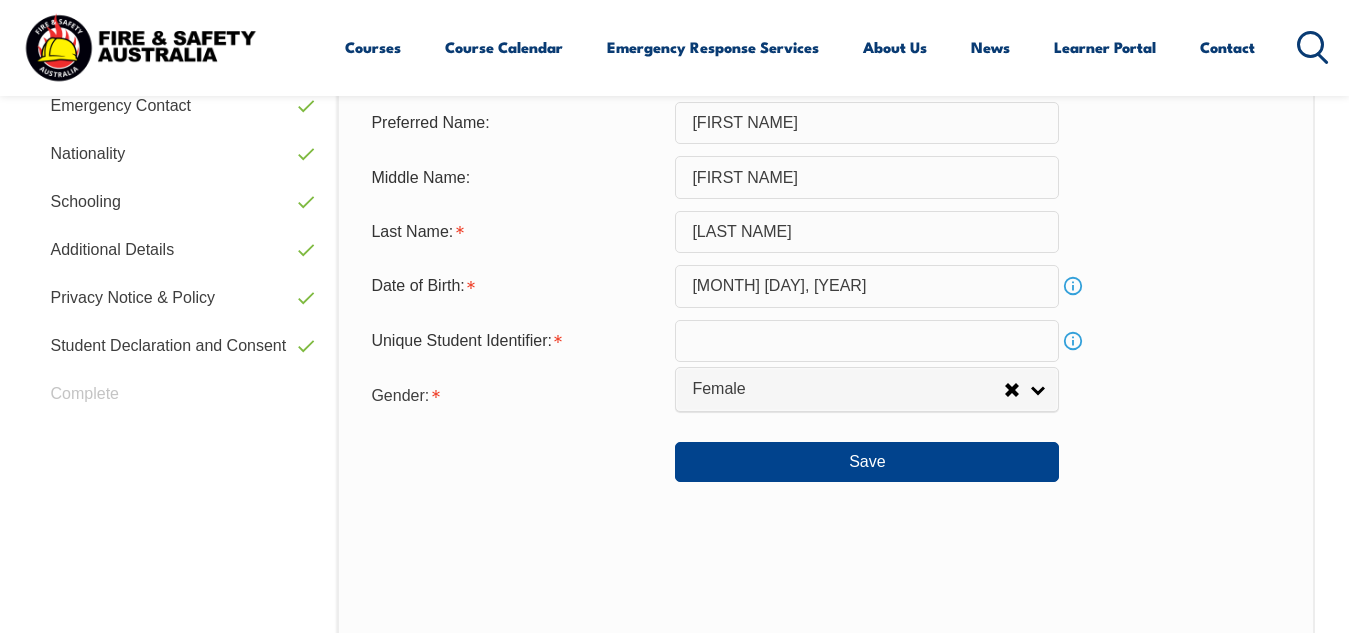 click on "Info" at bounding box center (1073, 341) 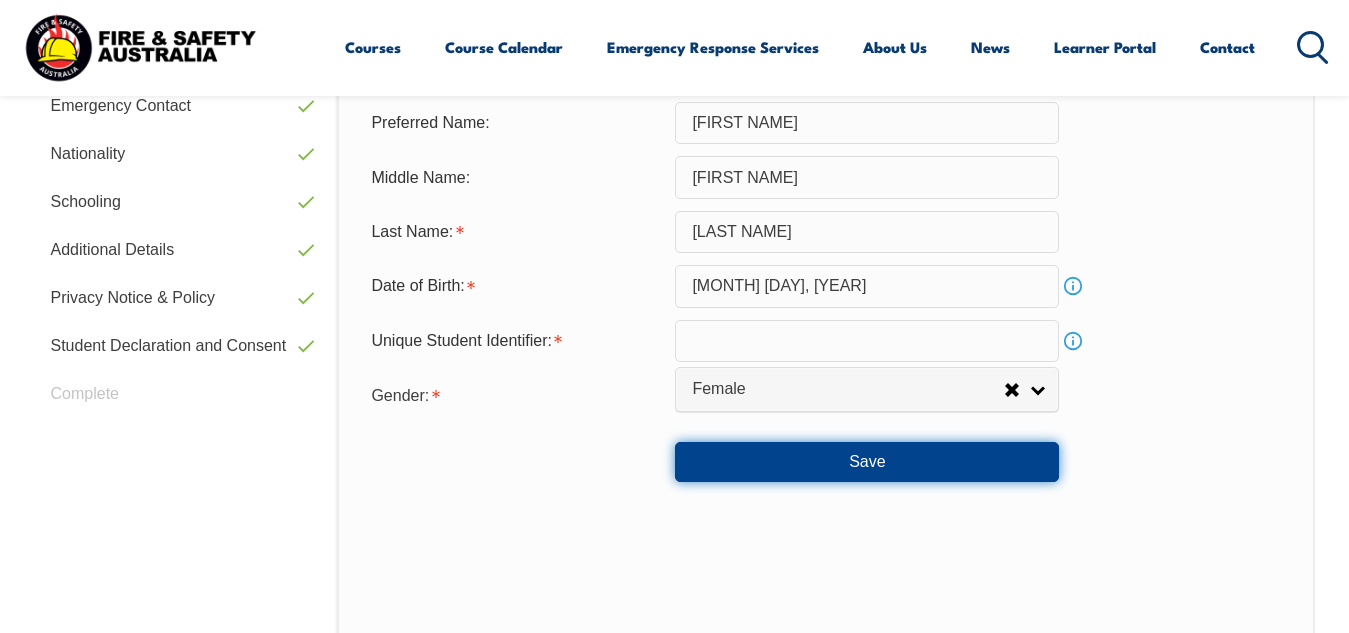 click on "Save" at bounding box center (867, 462) 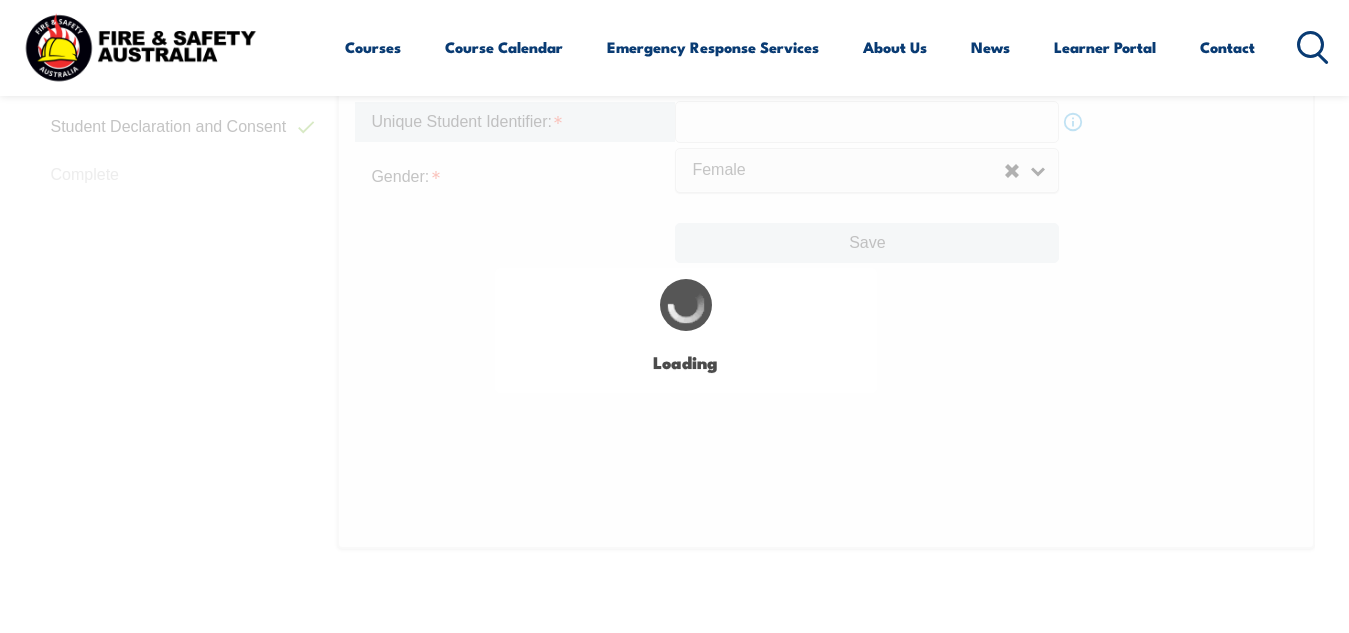 scroll, scrollTop: 980, scrollLeft: 0, axis: vertical 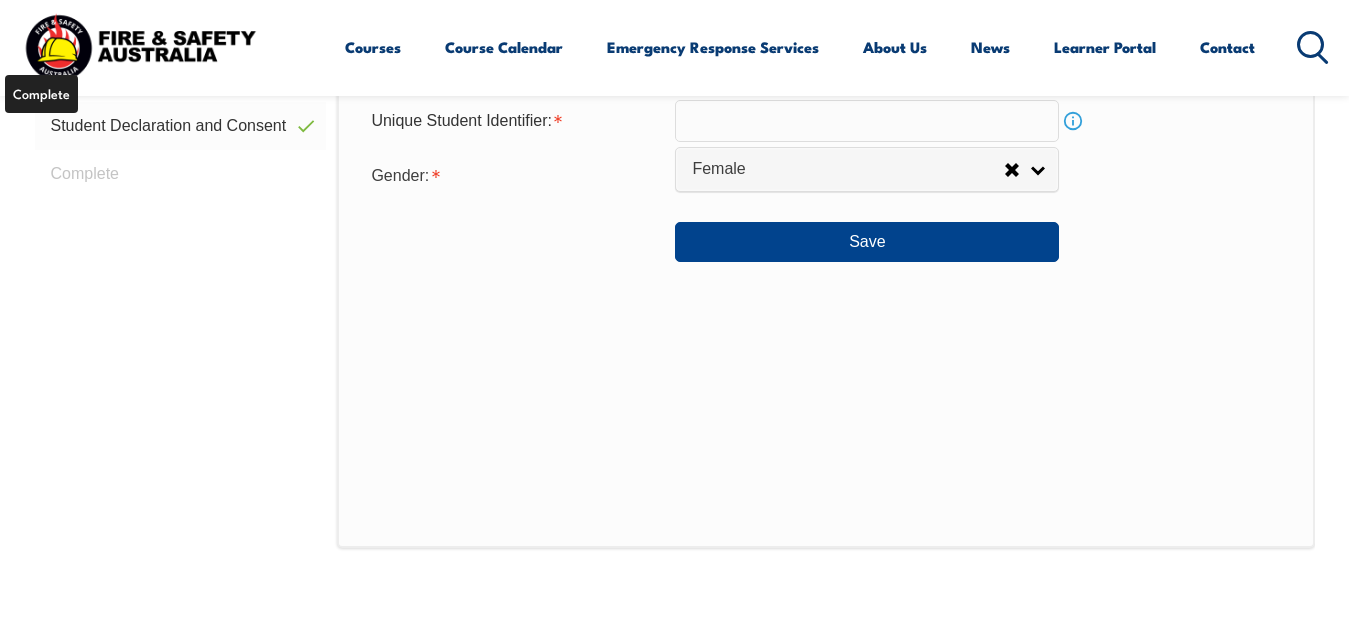 click on "Student Declaration and Consent" at bounding box center (181, 126) 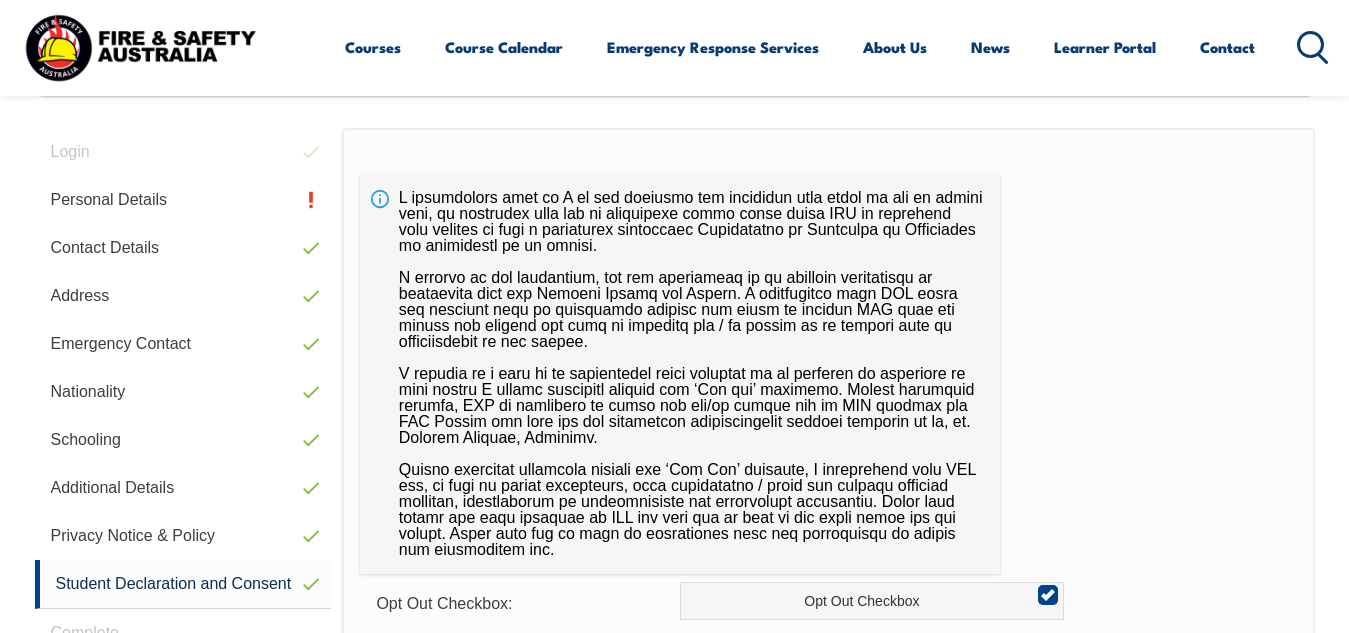 scroll, scrollTop: 485, scrollLeft: 0, axis: vertical 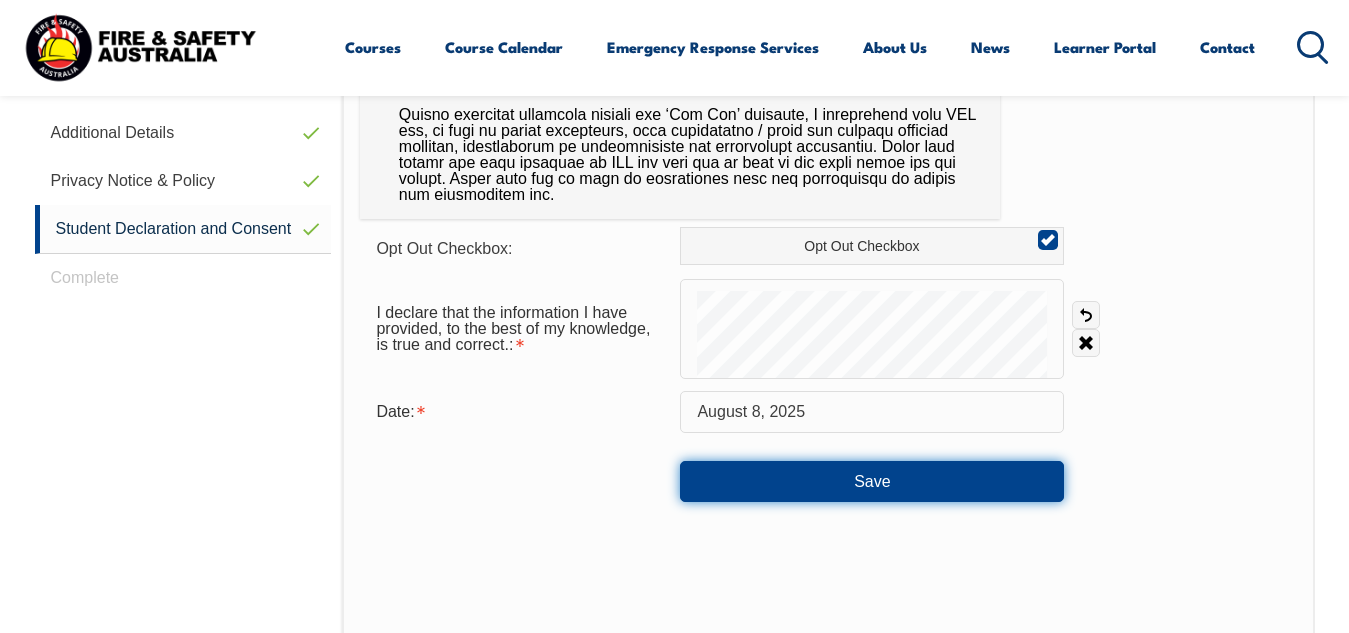 click on "Save" at bounding box center [872, 481] 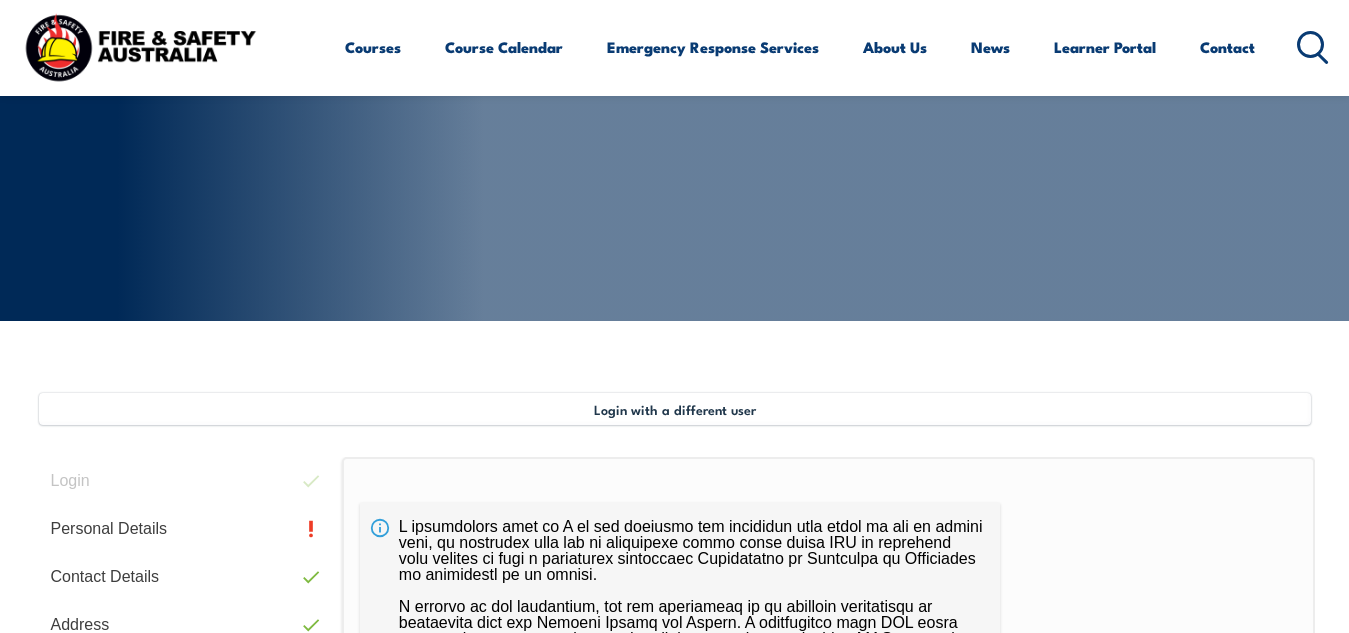 scroll, scrollTop: 360, scrollLeft: 0, axis: vertical 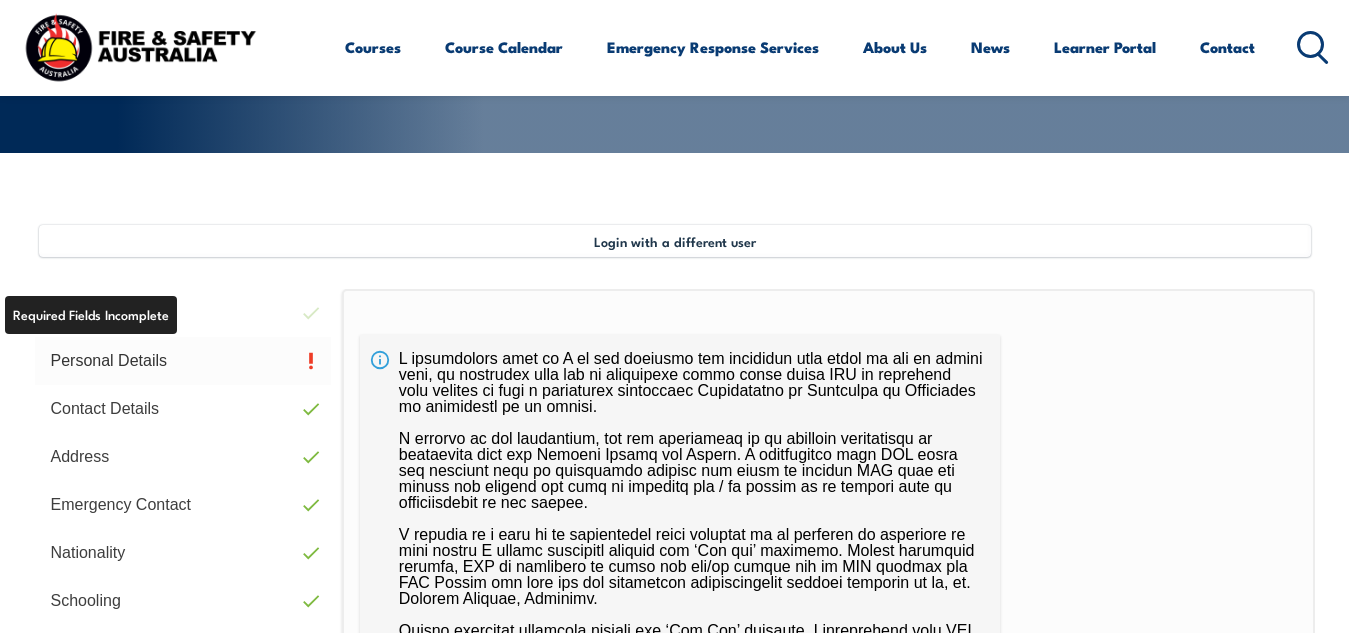 click on "Personal Details" at bounding box center [183, 361] 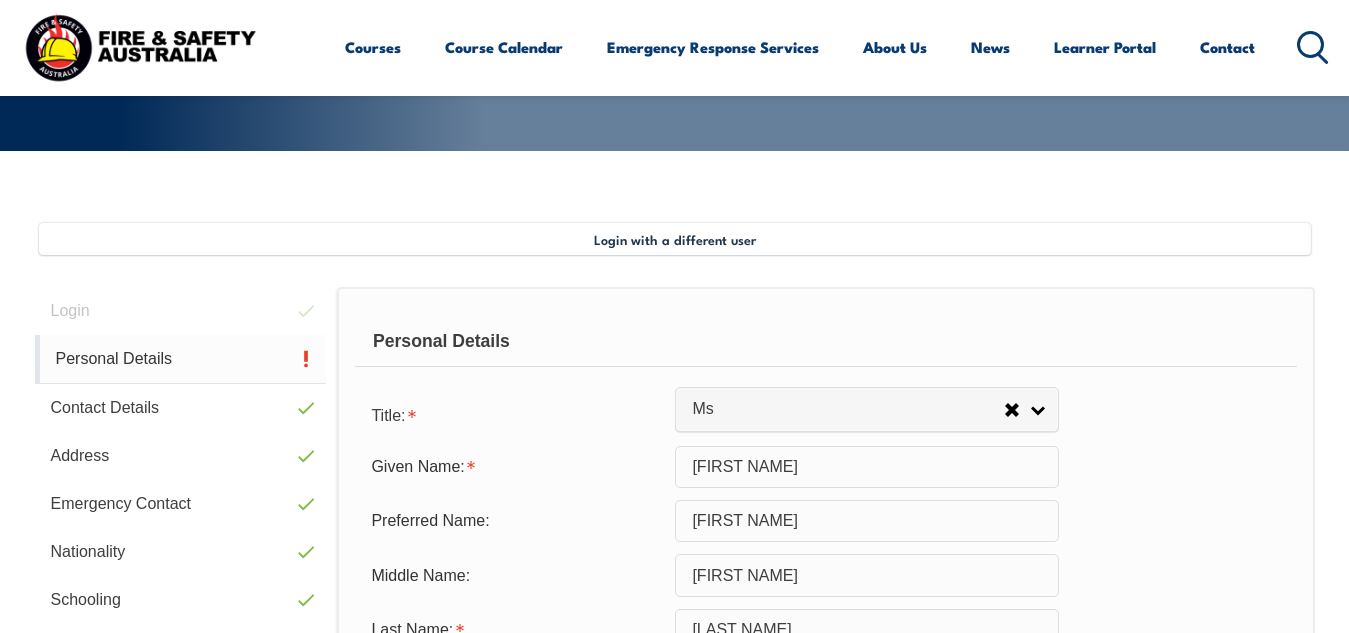 scroll, scrollTop: 485, scrollLeft: 0, axis: vertical 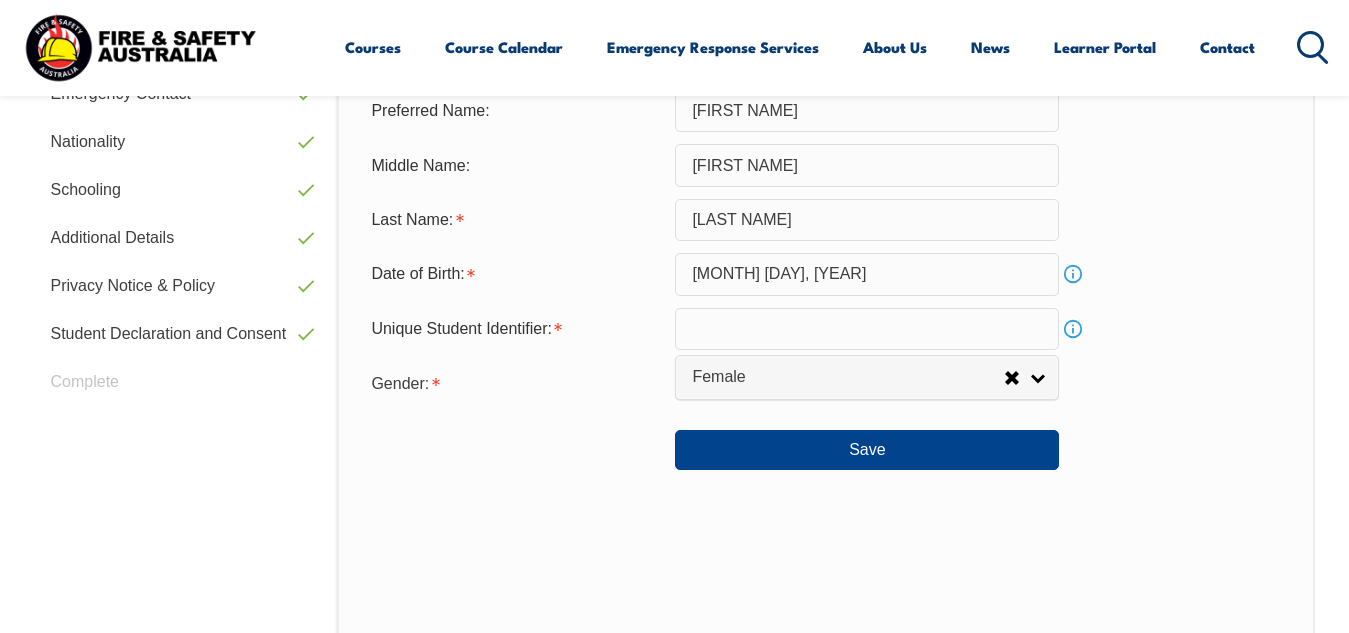 click on "Info" at bounding box center [1073, 274] 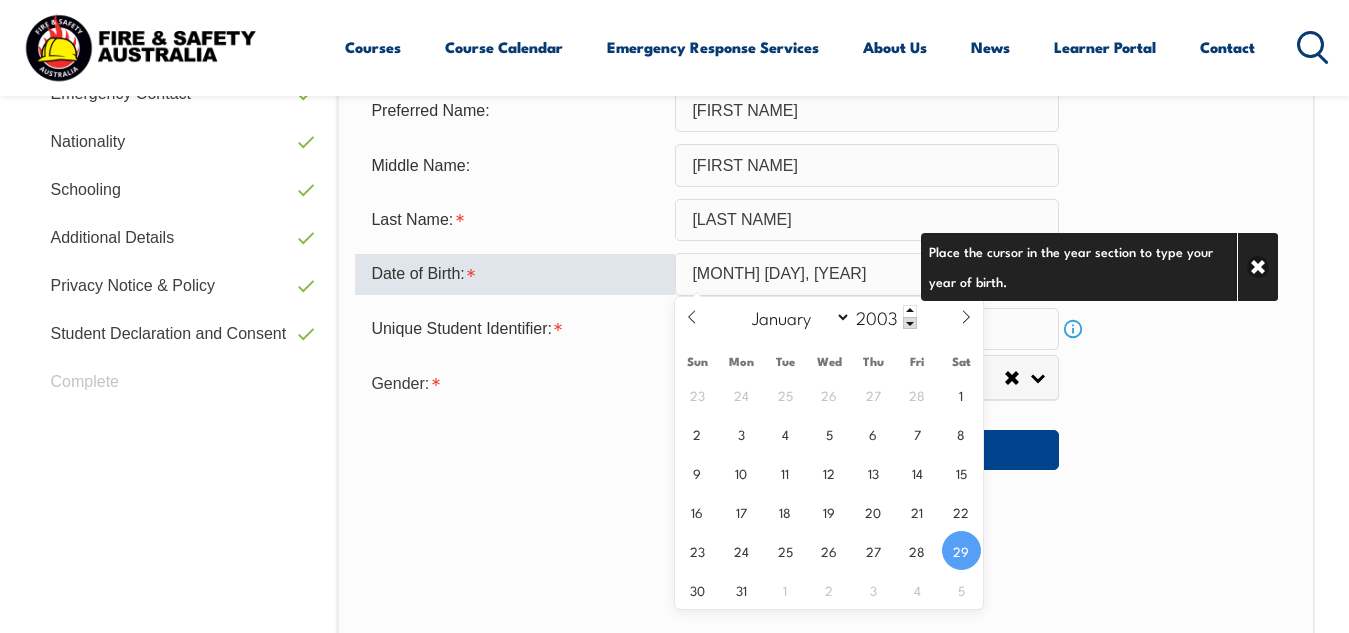 click on "[MONTH] [DAY], [YEAR]" at bounding box center [867, 274] 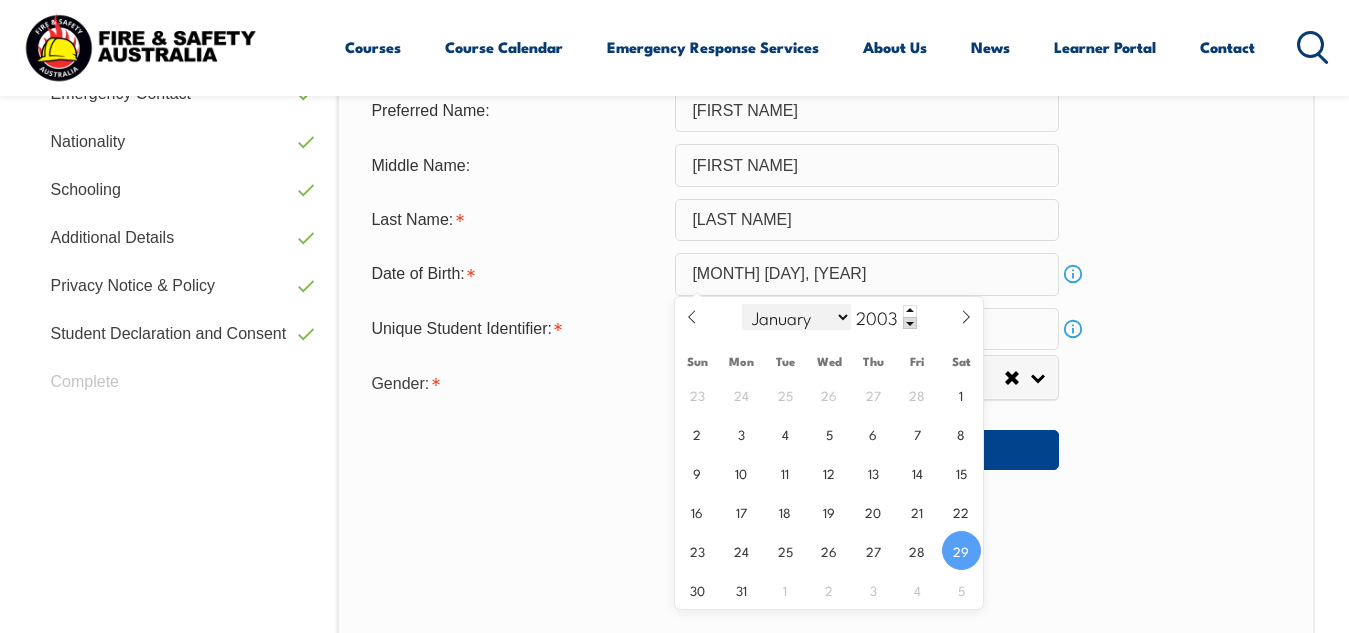 click on "January February March April May June July August September October November December" at bounding box center [796, 317] 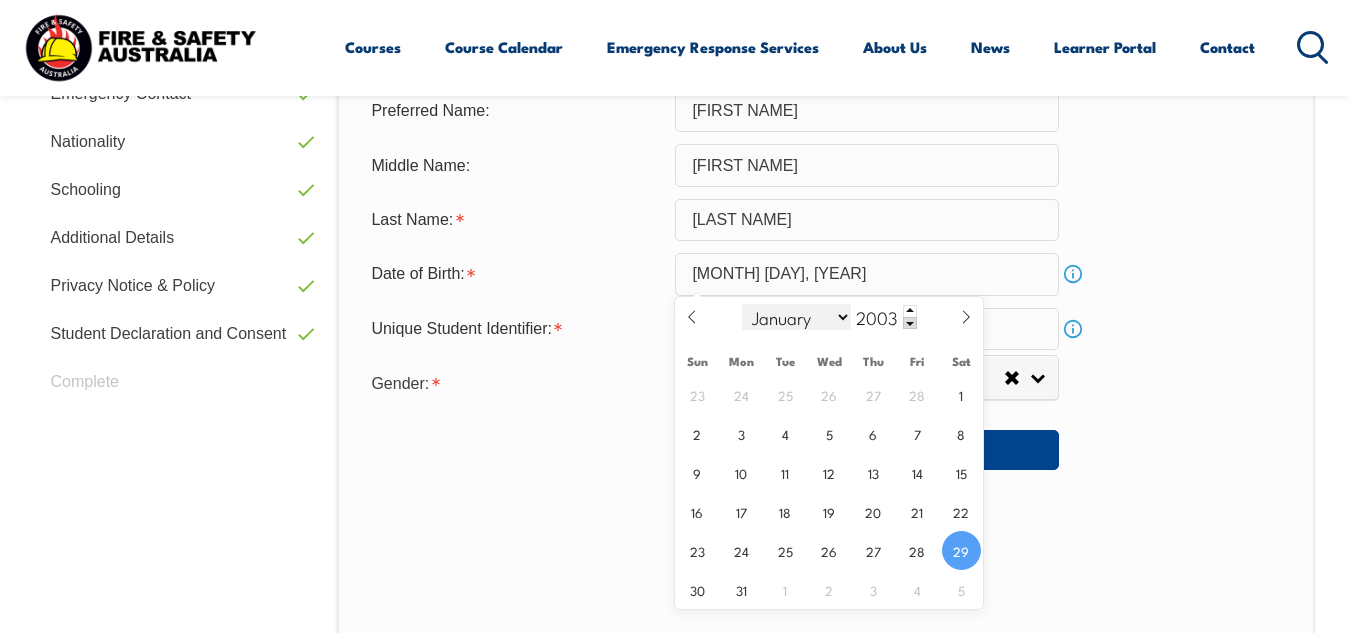 click on "January February March April May June July August September October November December" at bounding box center [796, 317] 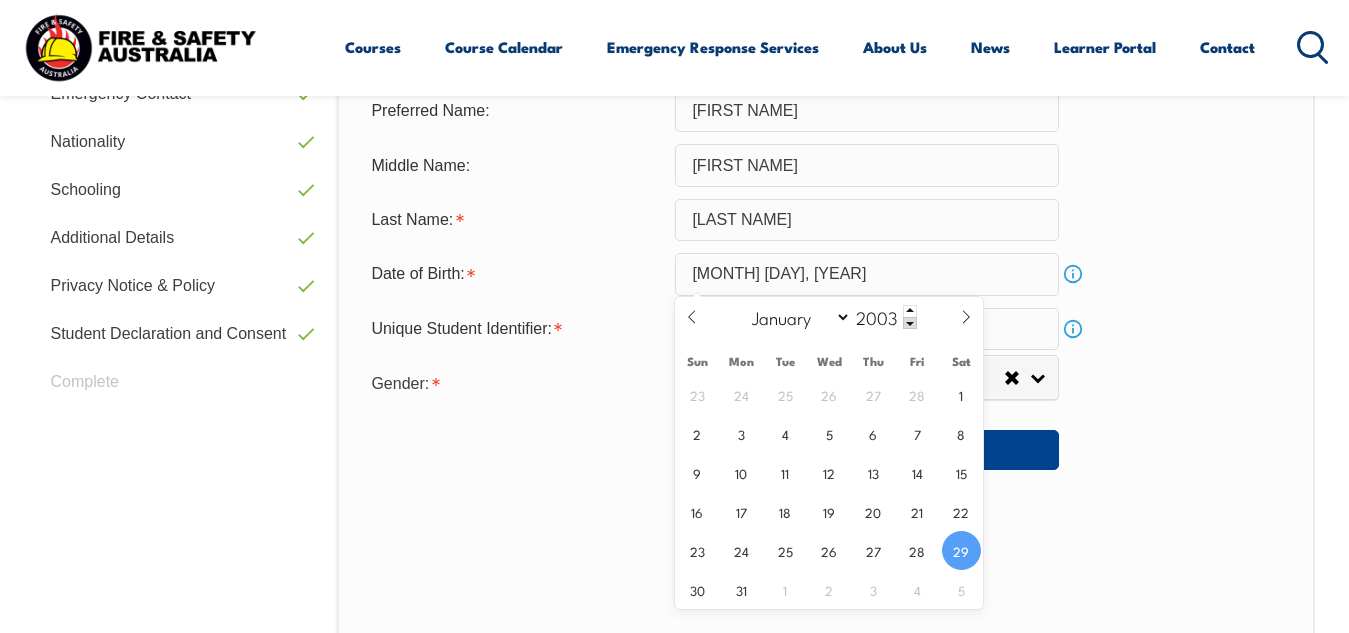 click on "29" at bounding box center [961, 550] 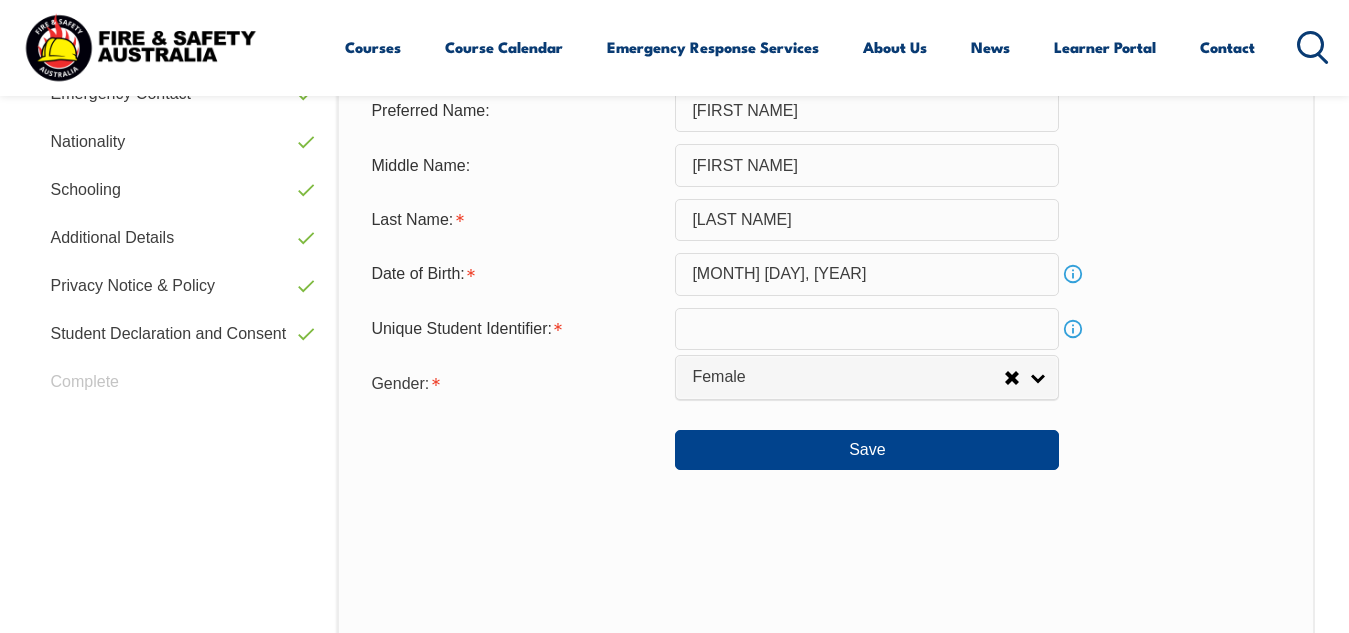 click on "Personal Details Title: Mr Mrs Ms Miss Other
Ms
Given Name: [FIRST NAME] Preferred Name: [FIRST NAME] Middle Name: [MIDDLE NAME] Last Name: [LAST NAME] Date of Birth: [MONTH] [DAY], [YEAR] Info Unique Student Identifier: Info Gender: Male Female Other
Female
Save" at bounding box center (825, 316) 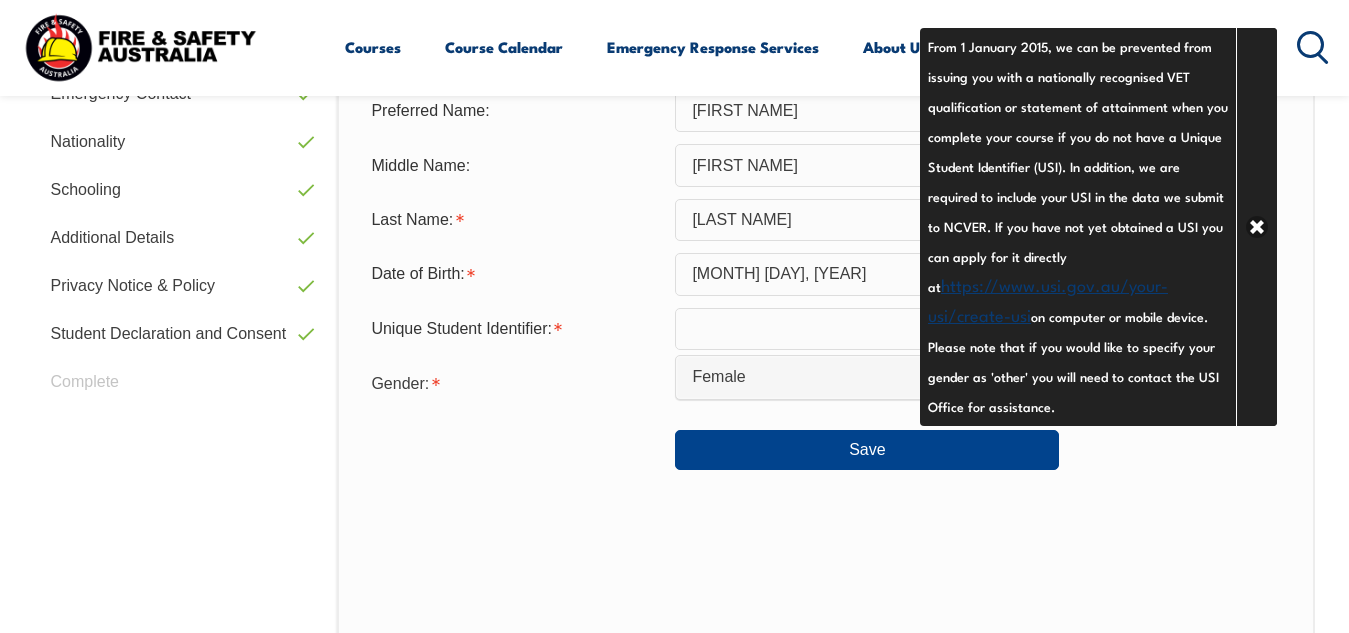 click at bounding box center [867, 329] 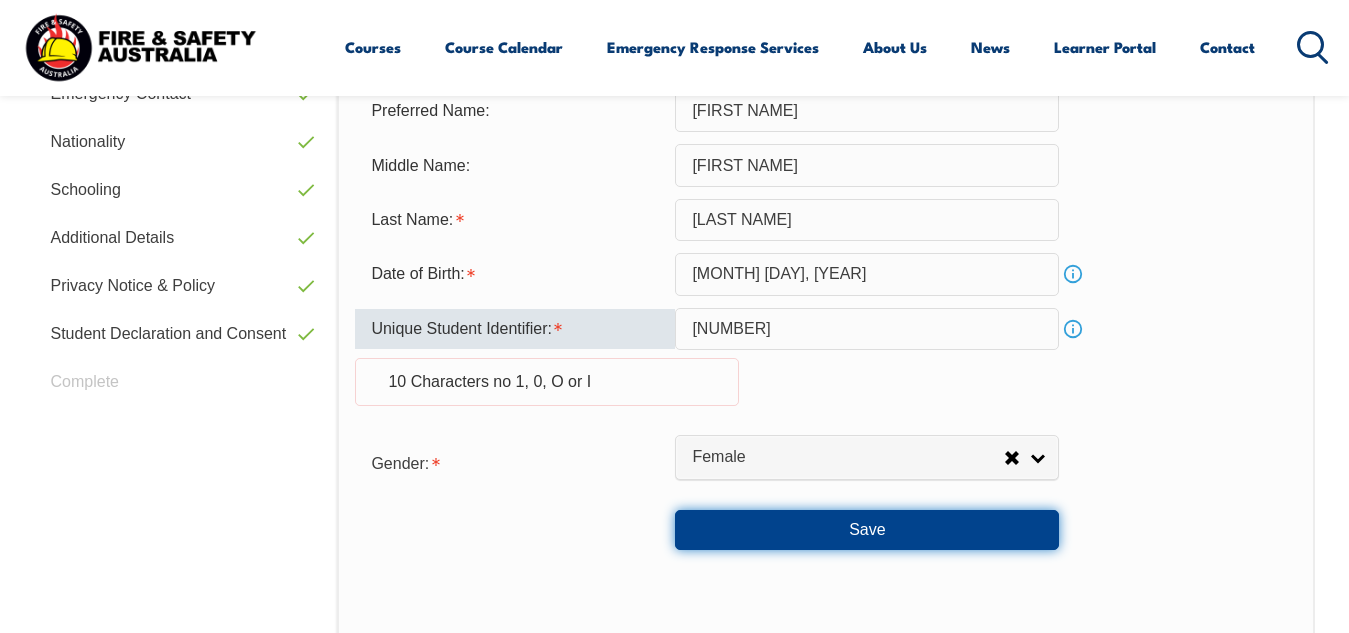 click on "Save" at bounding box center [867, 530] 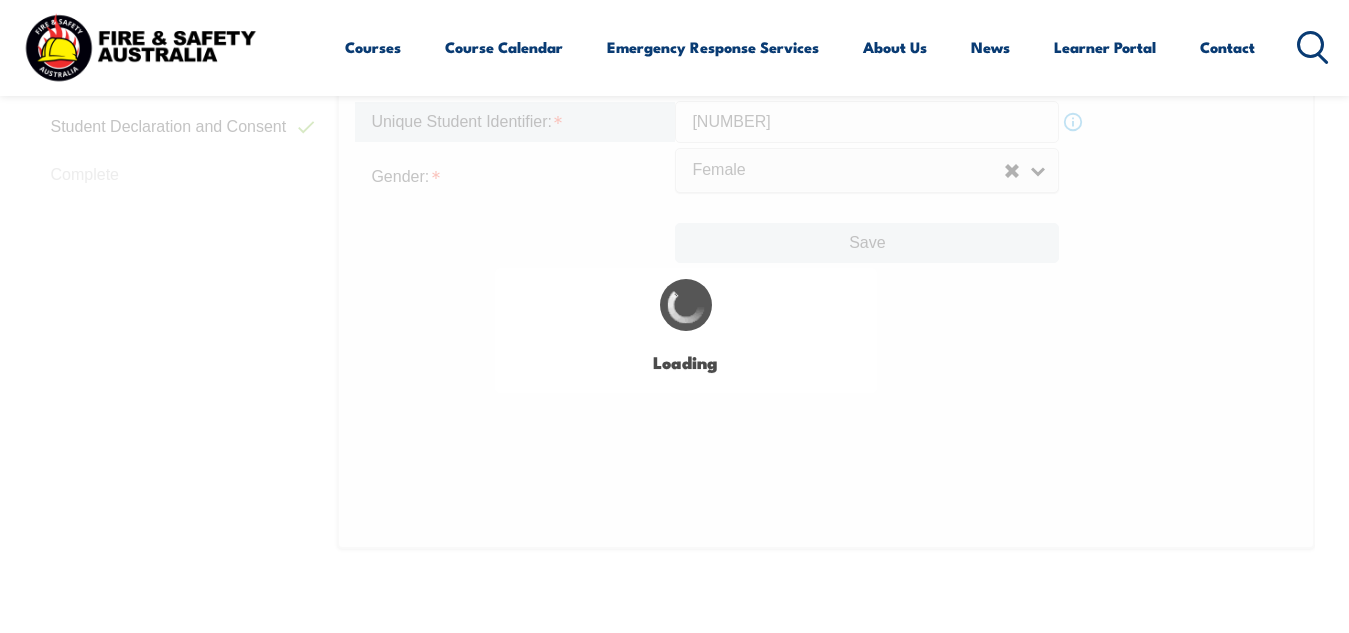 scroll, scrollTop: 980, scrollLeft: 0, axis: vertical 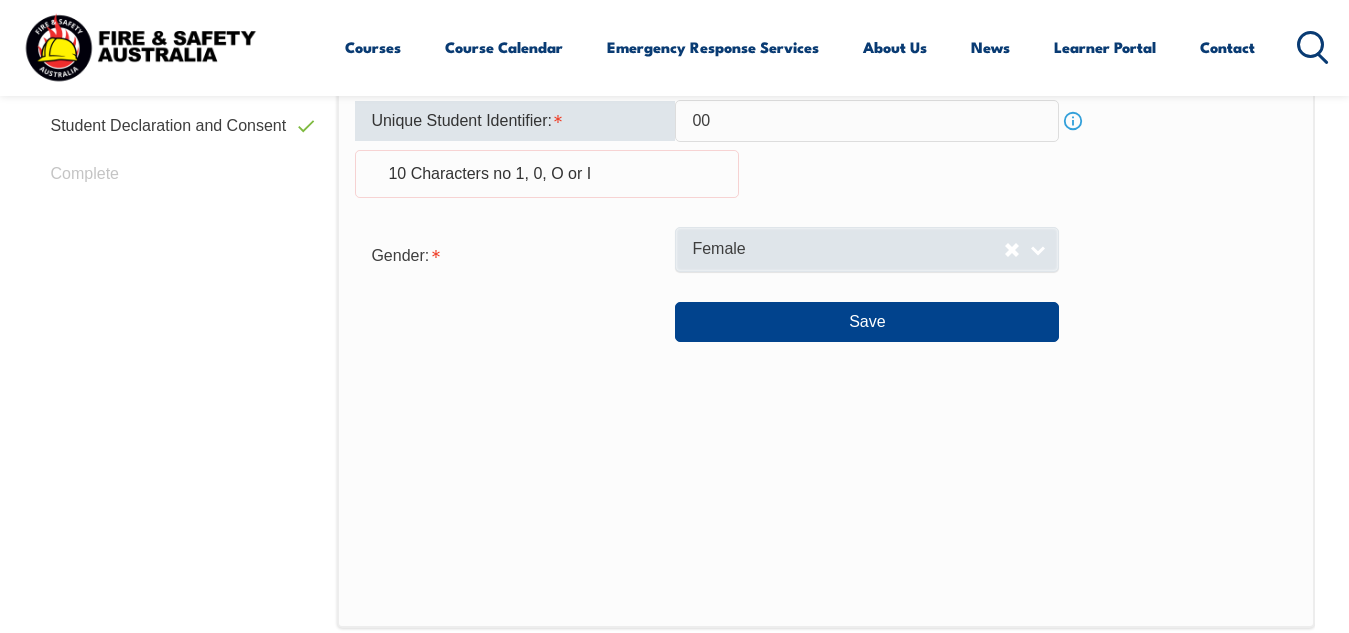 type on "0" 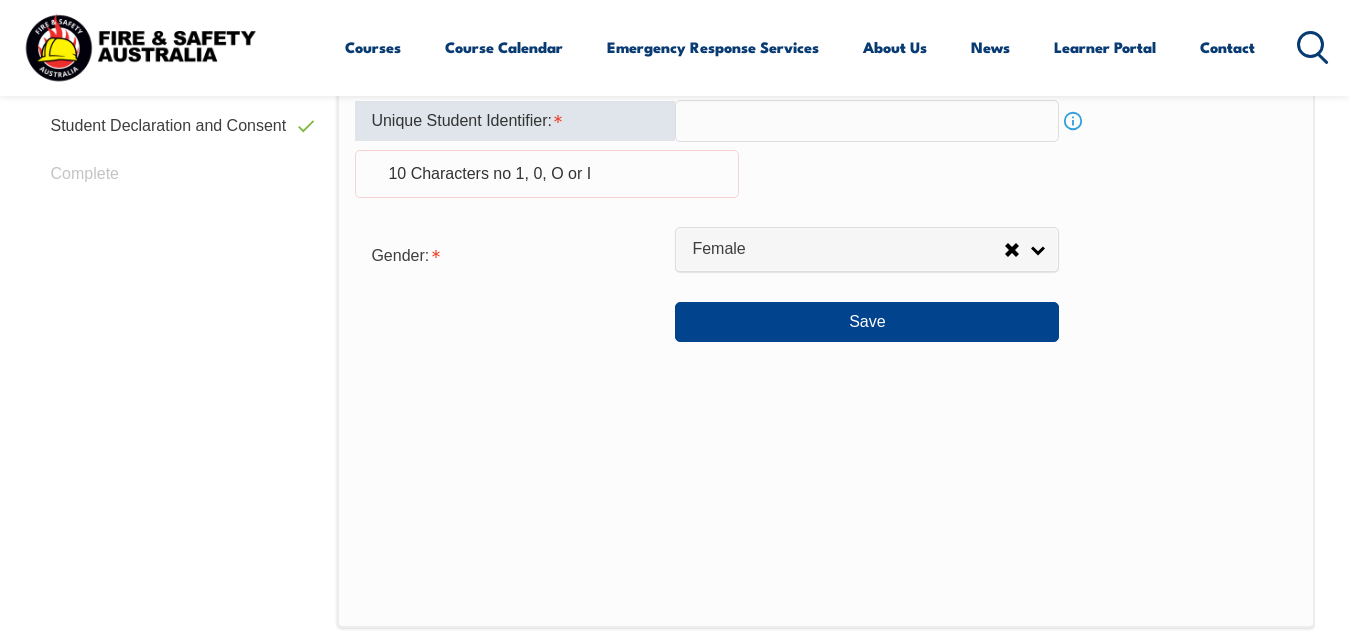 type 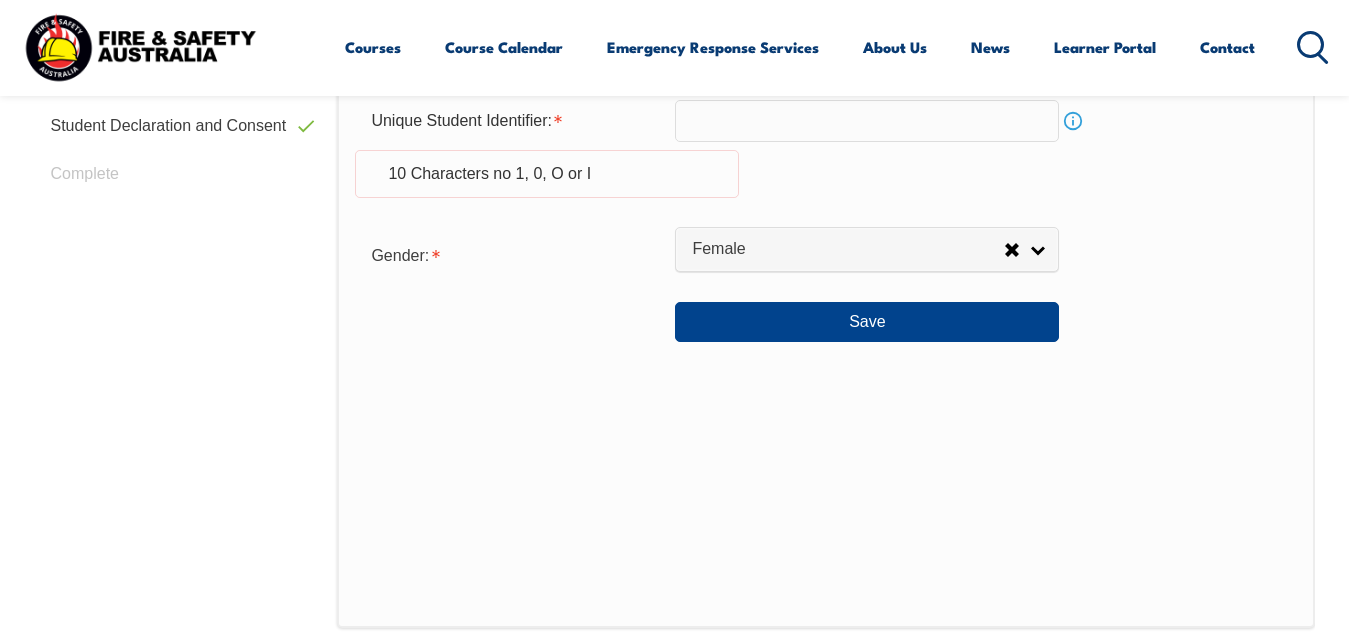 click on "Unique Student Identifier: Info 10 Characters no 1, 0, O or I" at bounding box center (825, 161) 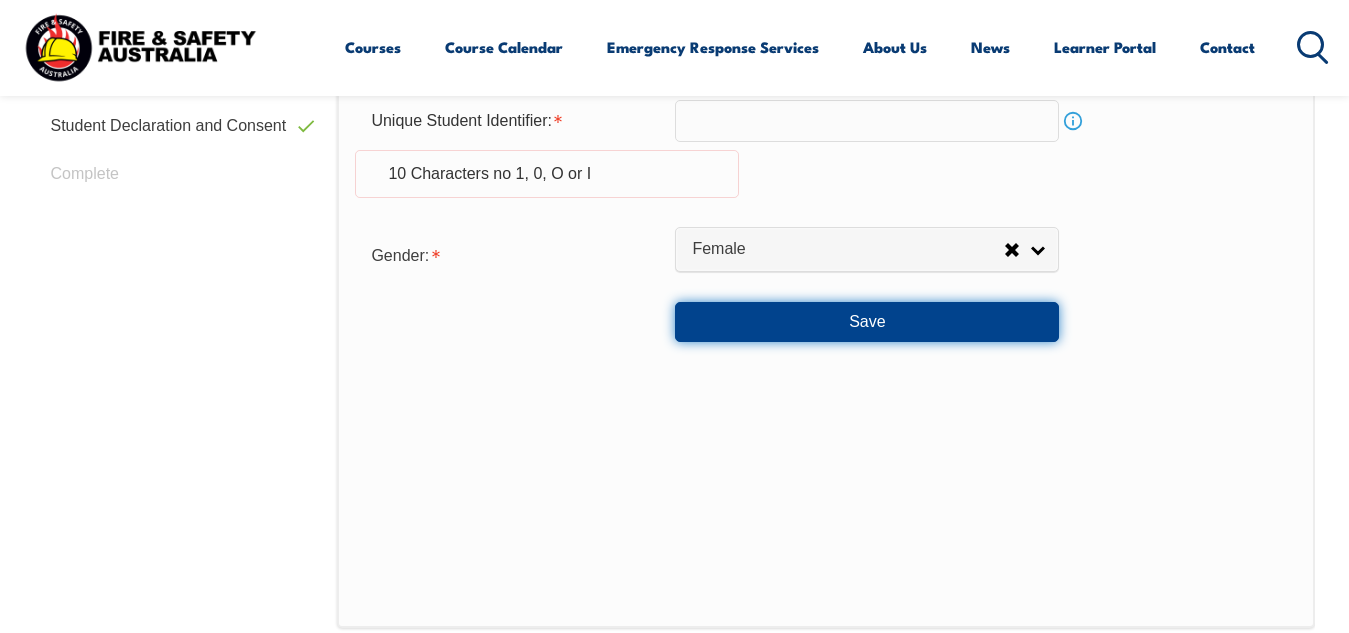 click on "Save" at bounding box center (867, 322) 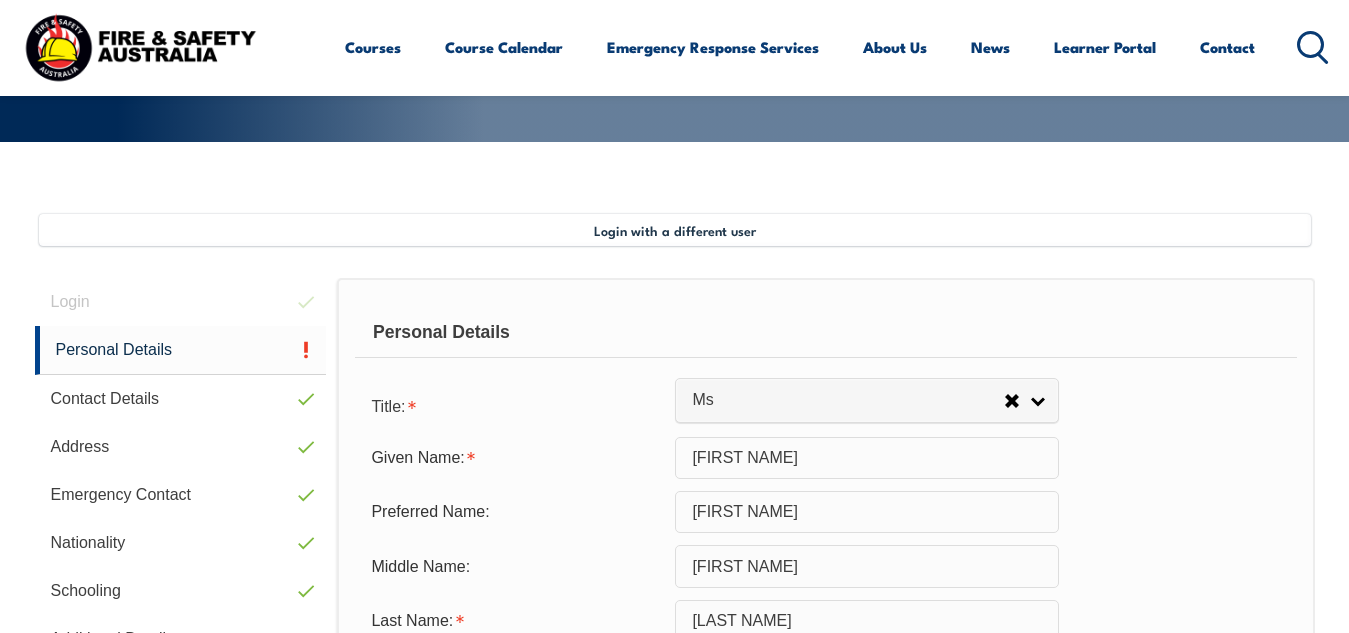 scroll, scrollTop: 374, scrollLeft: 0, axis: vertical 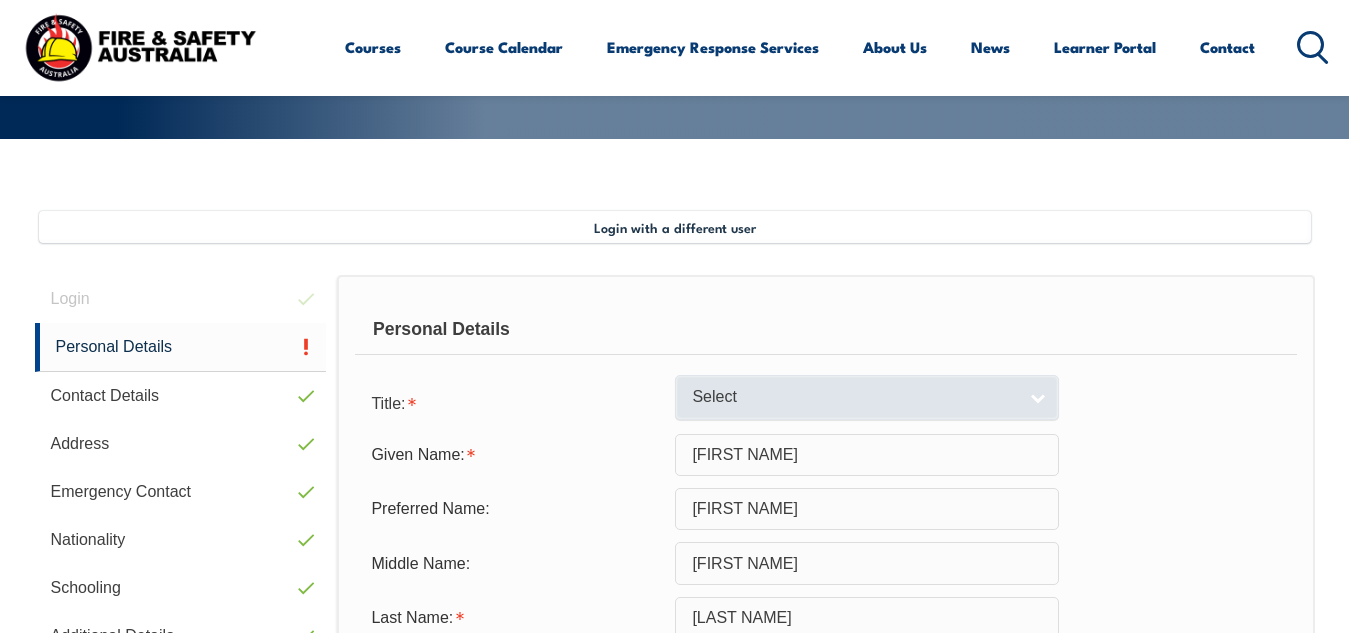 click on "Personal Details" at bounding box center (825, 330) 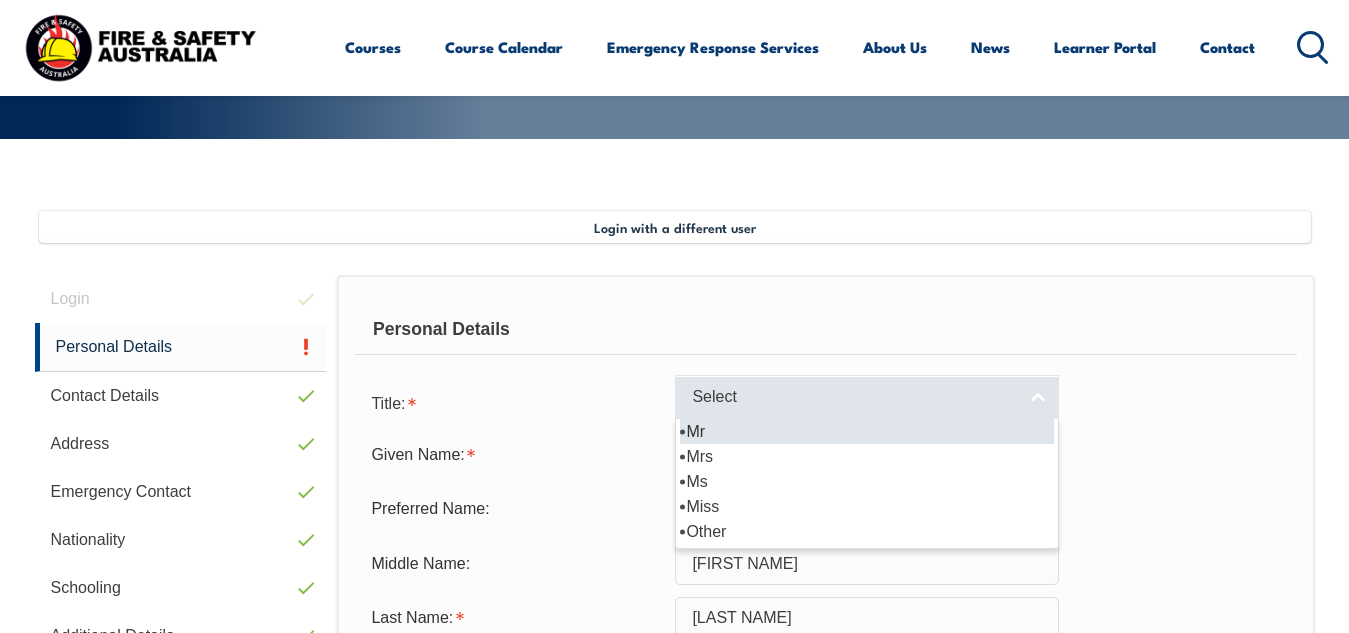 click on "Select" at bounding box center [867, 397] 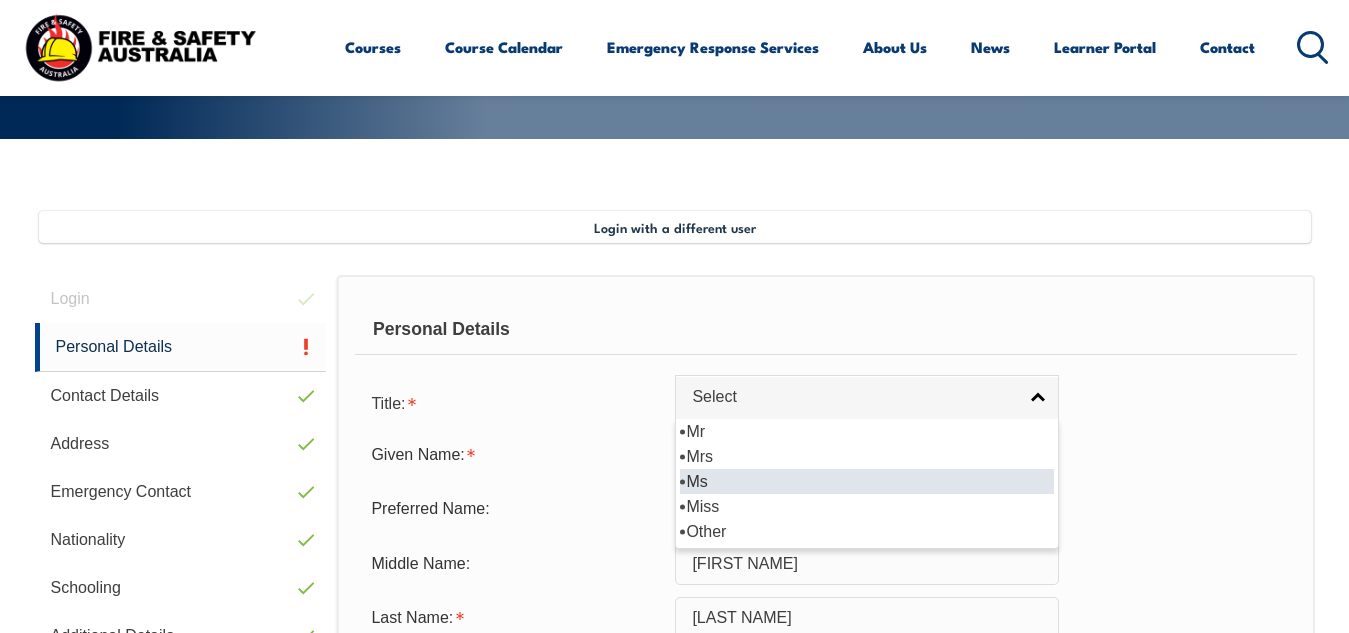 click on "Ms" at bounding box center (867, 481) 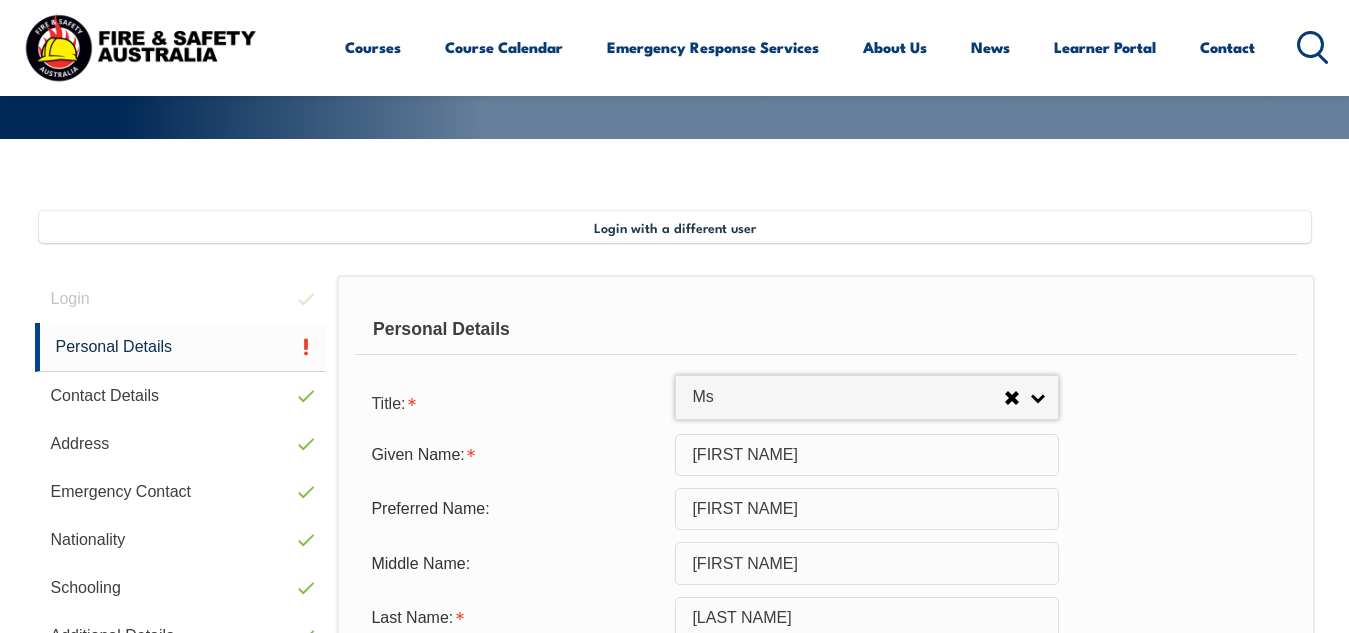 click on "Given Name: [FIRST NAME]" at bounding box center [825, 455] 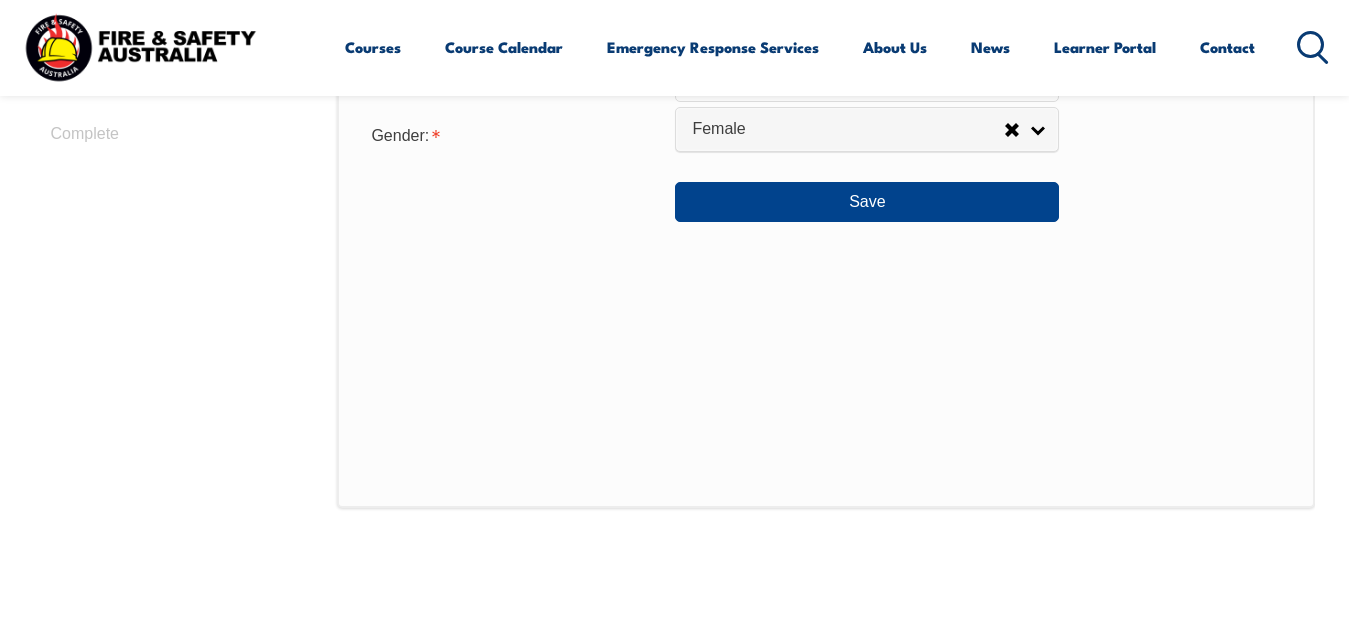 scroll, scrollTop: 0, scrollLeft: 0, axis: both 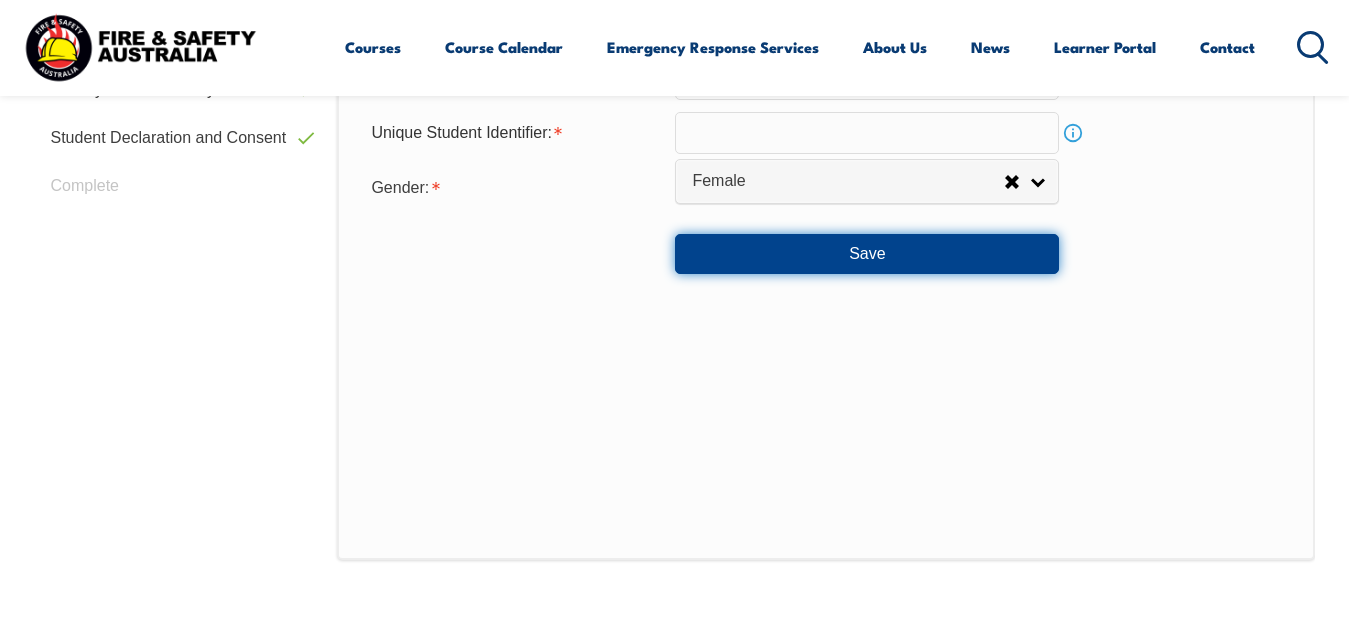 click on "Save" at bounding box center (867, 254) 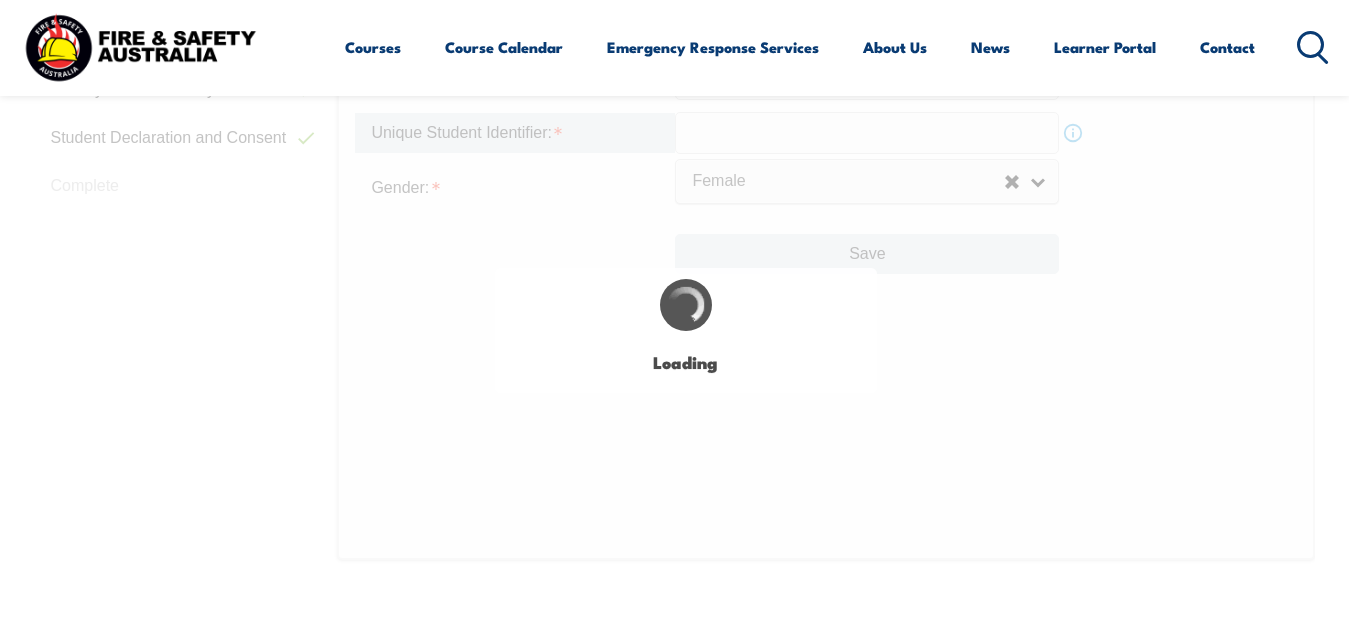 scroll, scrollTop: 980, scrollLeft: 0, axis: vertical 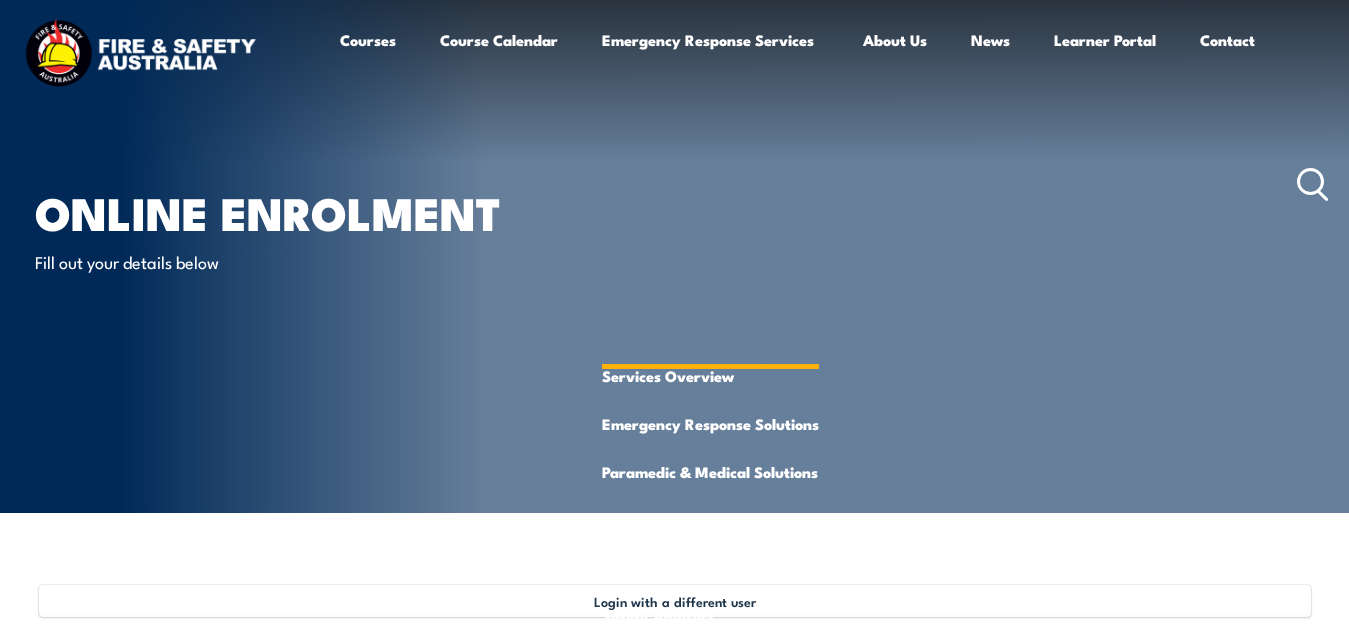 click on "Emergency Response Services" at bounding box center [710, 184] 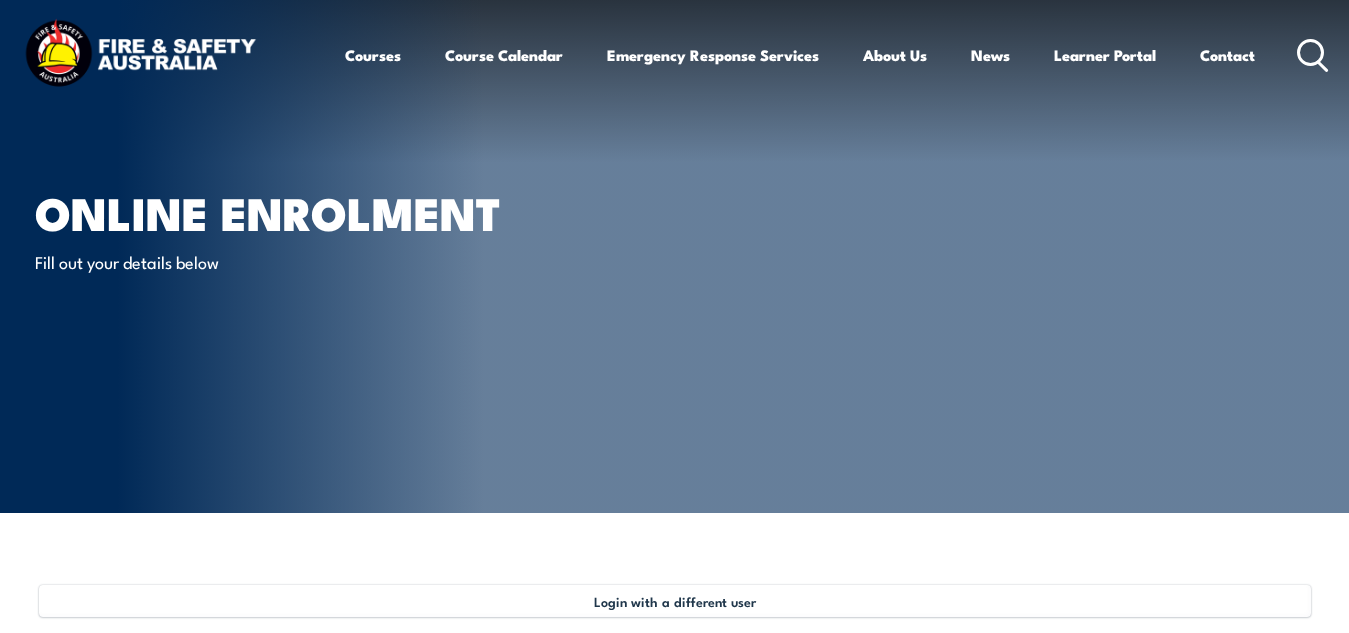 scroll, scrollTop: 554, scrollLeft: 0, axis: vertical 